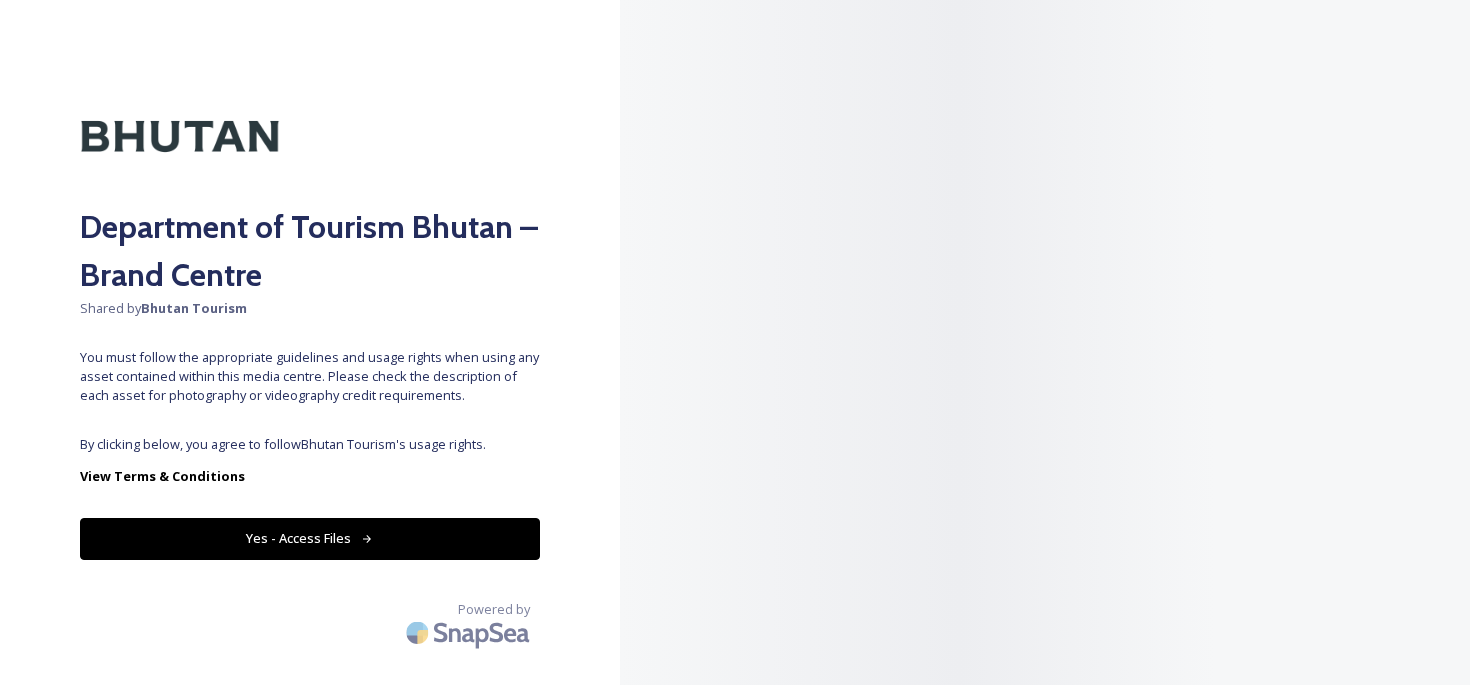 scroll, scrollTop: 0, scrollLeft: 0, axis: both 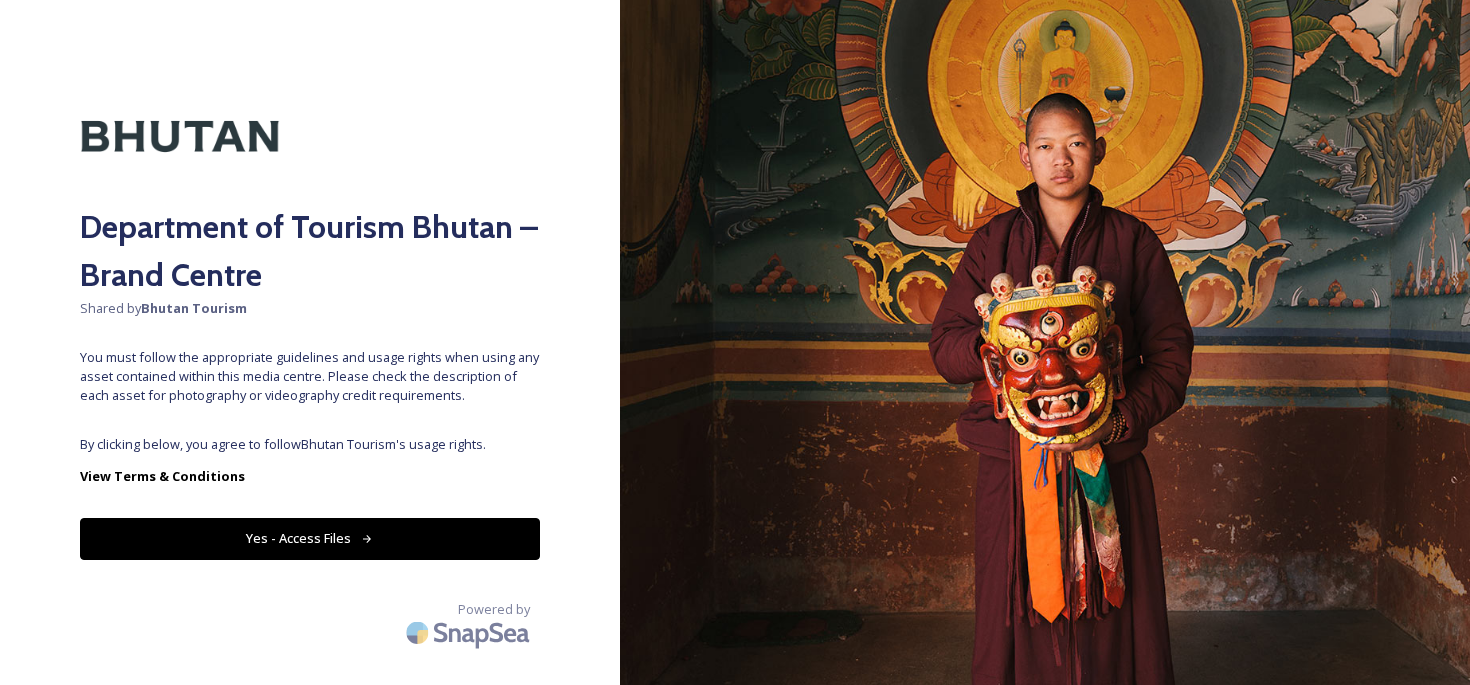 click on "Yes - Access Files" at bounding box center (310, 538) 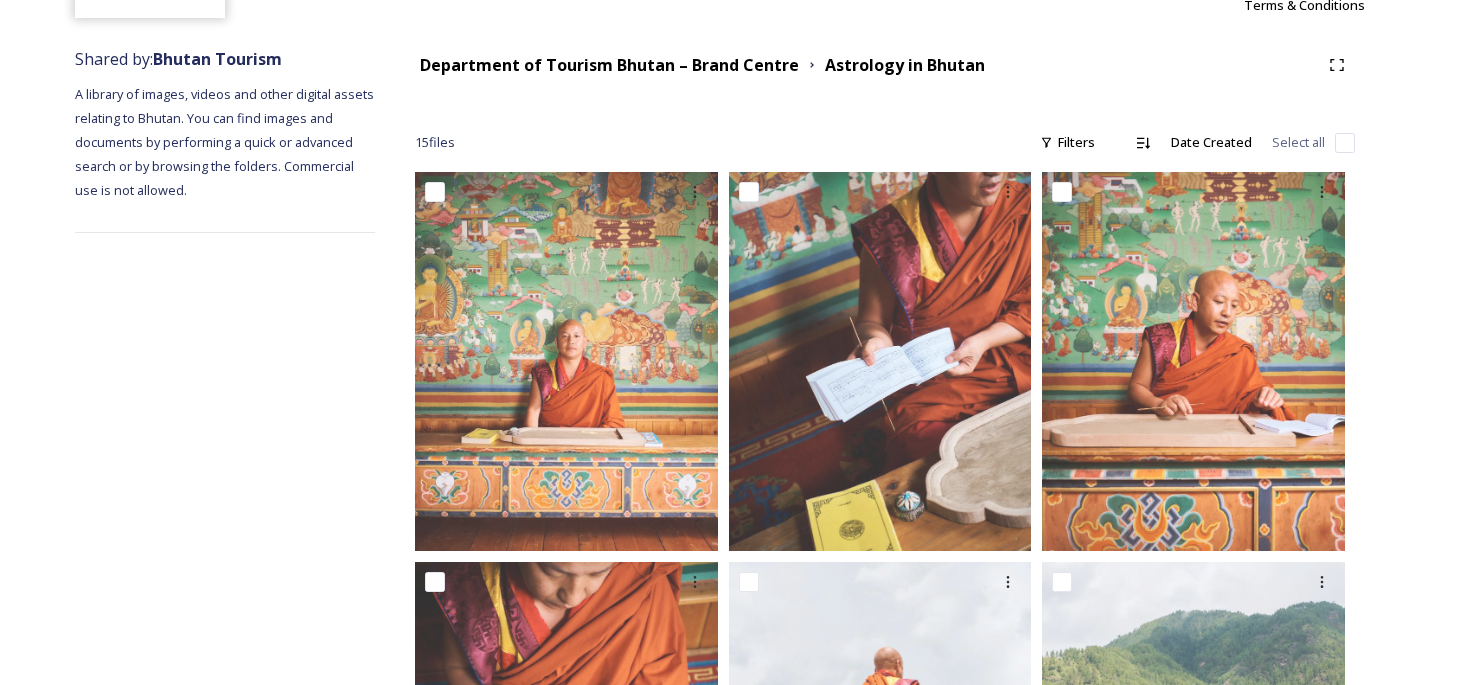 scroll, scrollTop: 0, scrollLeft: 0, axis: both 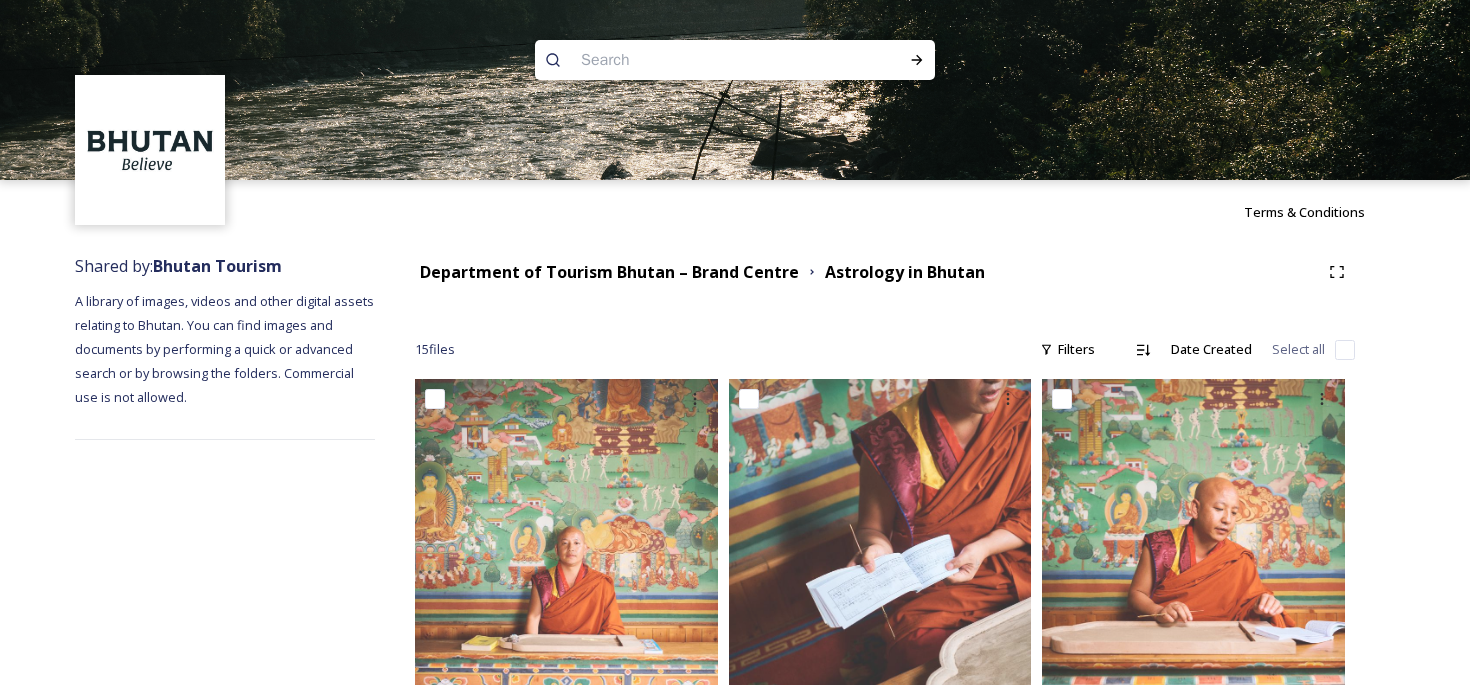 click on "[BRAND] of Tourism [BRAND] – Brand Centre [BRAND] in [BRAND]" at bounding box center [885, 272] 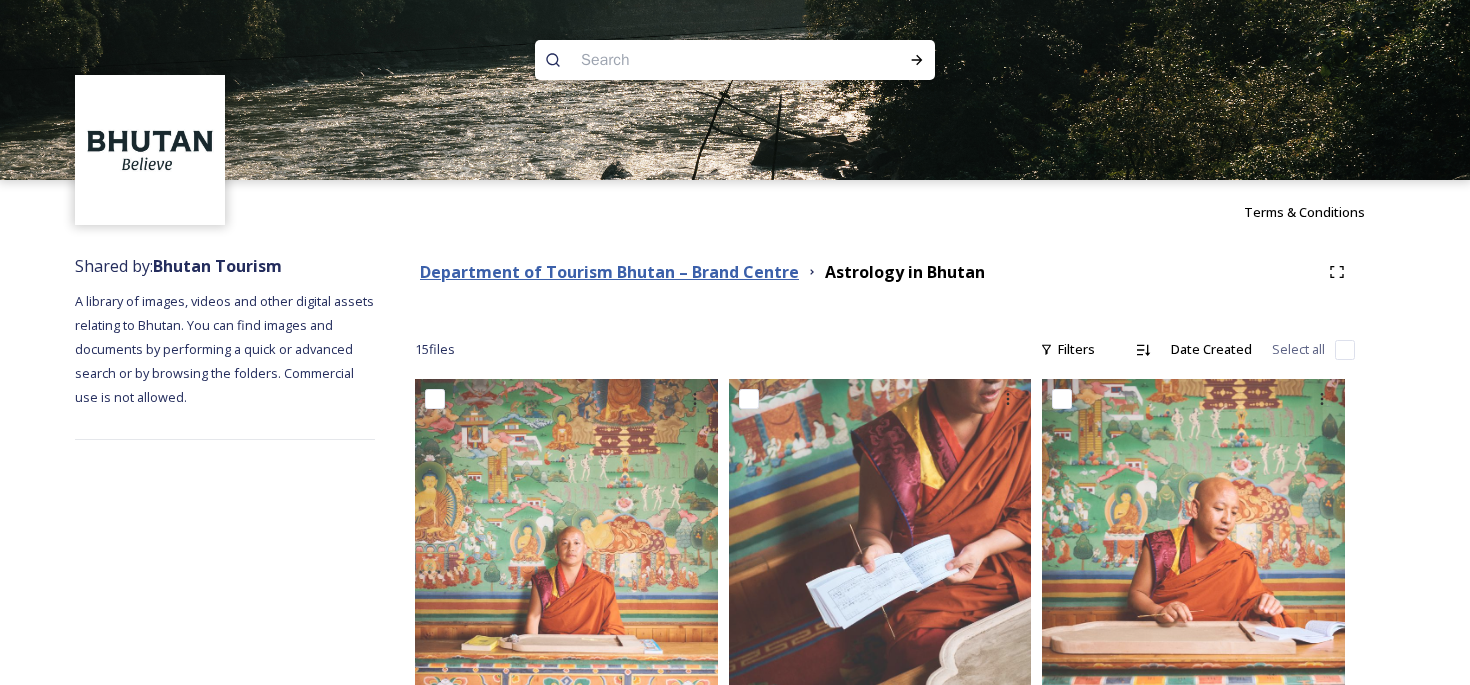 click on "Department of Tourism Bhutan – Brand Centre" at bounding box center [609, 272] 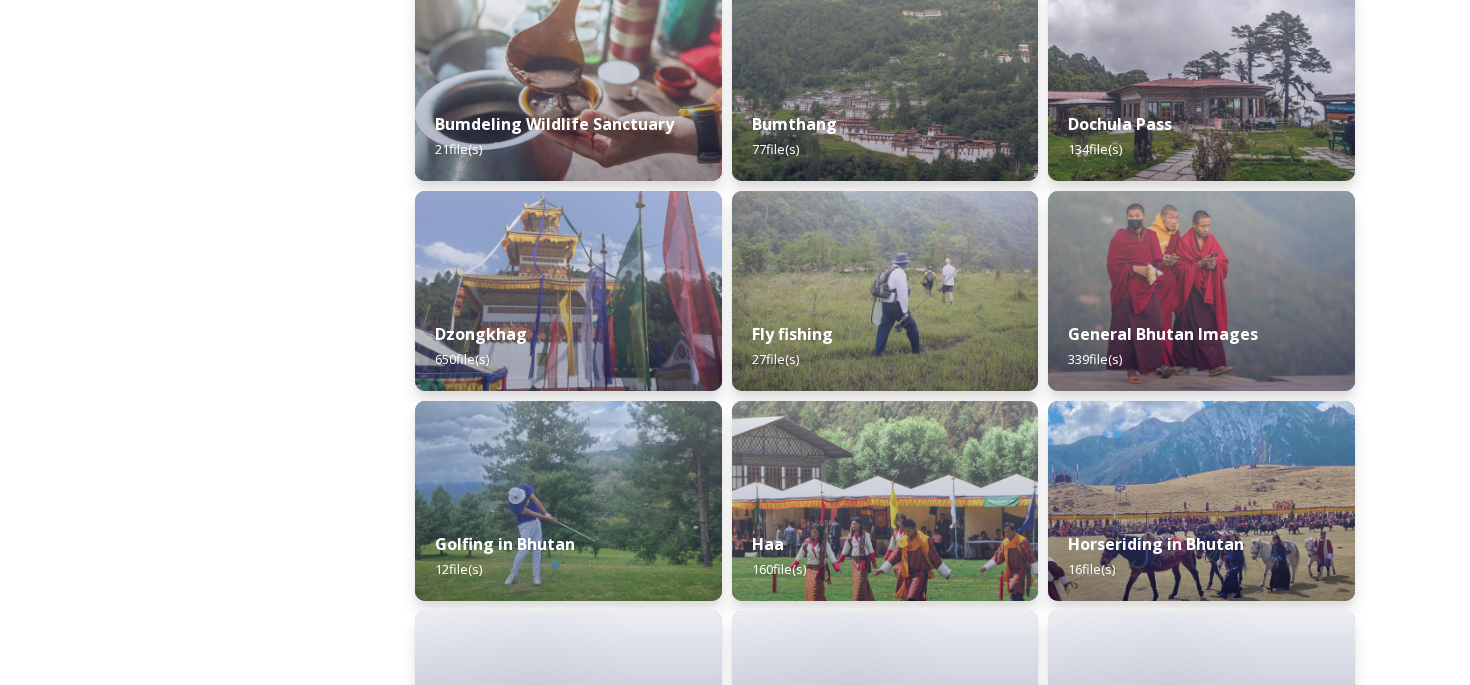 scroll, scrollTop: 812, scrollLeft: 0, axis: vertical 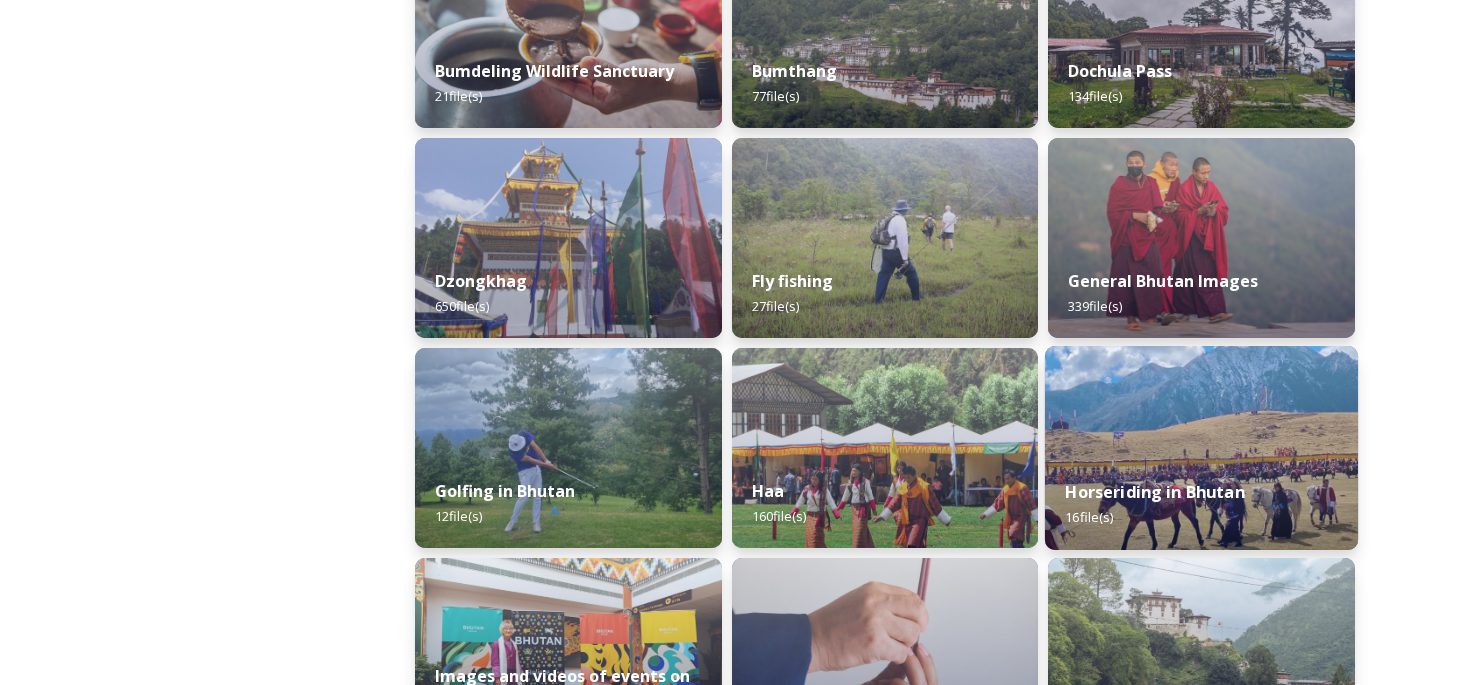 click at bounding box center [1201, 448] 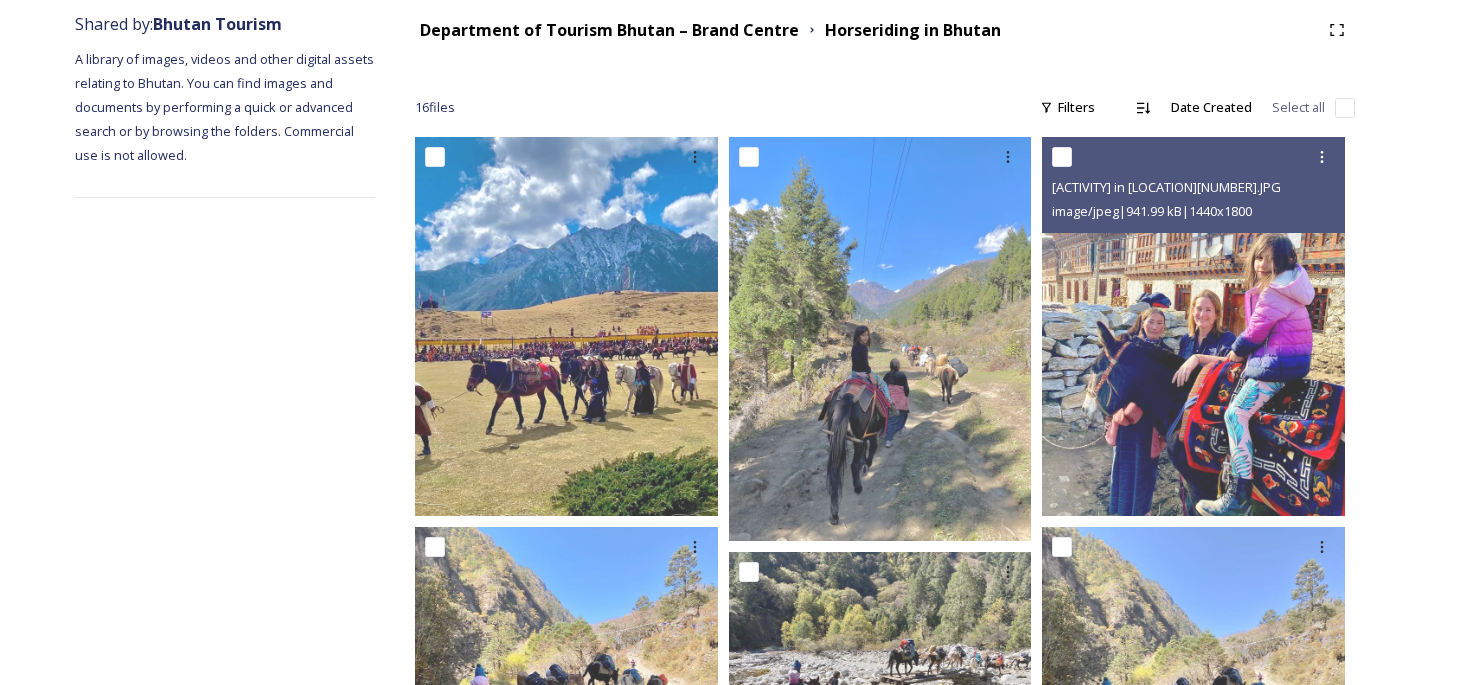 scroll, scrollTop: 498, scrollLeft: 0, axis: vertical 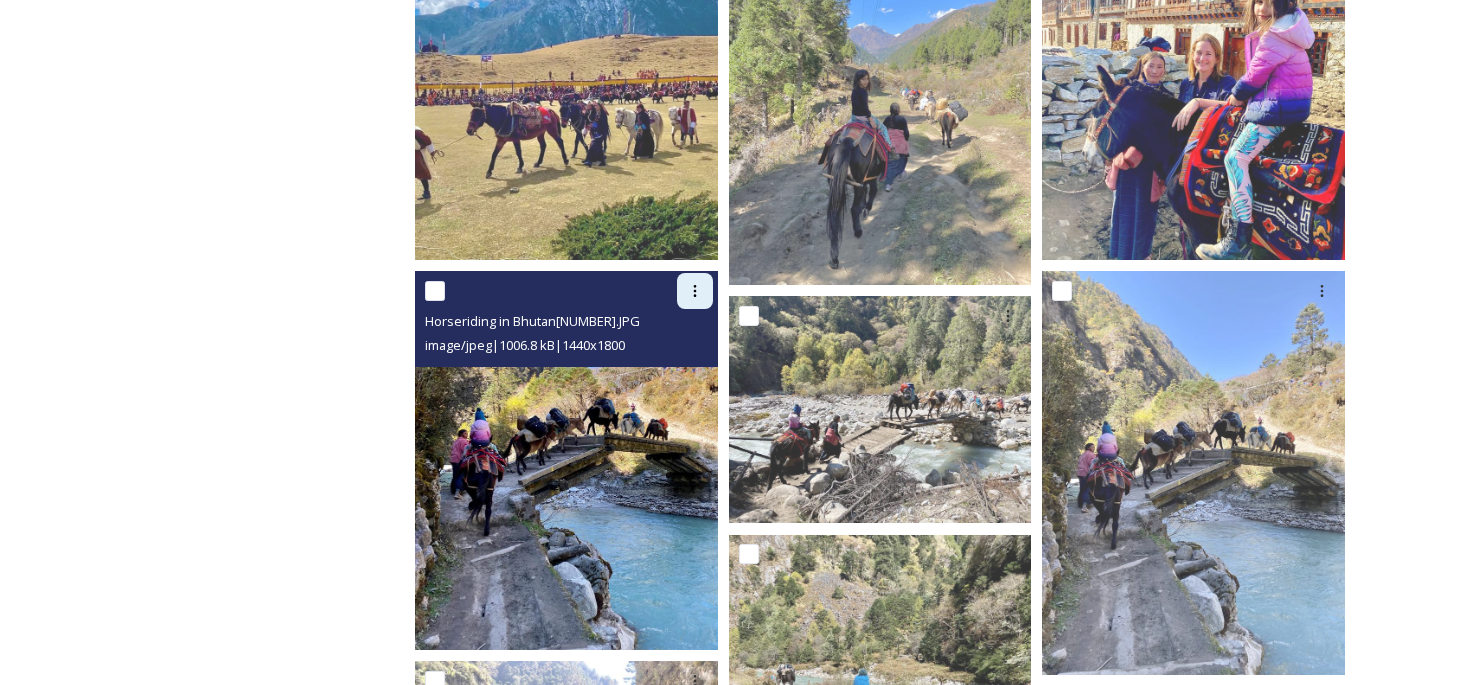 click at bounding box center [695, 291] 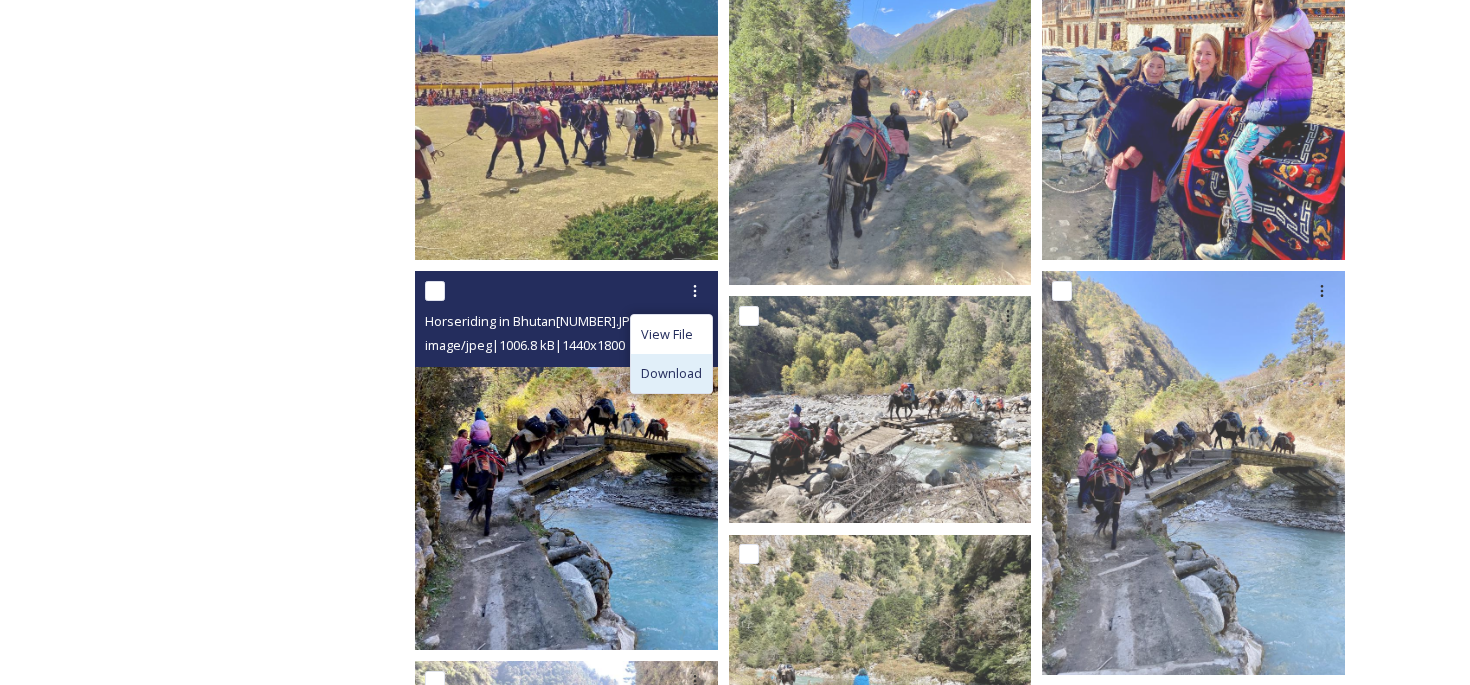 click on "Download" at bounding box center (671, 373) 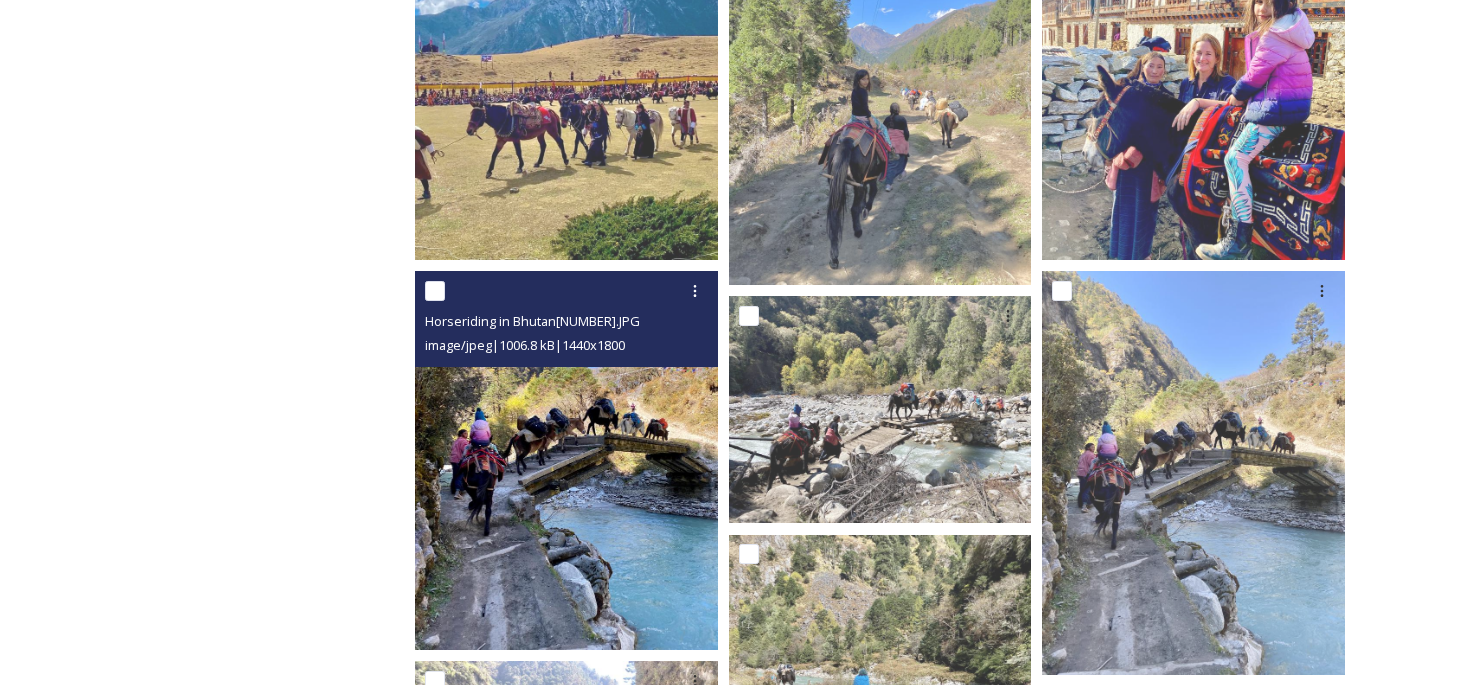 click at bounding box center (566, 460) 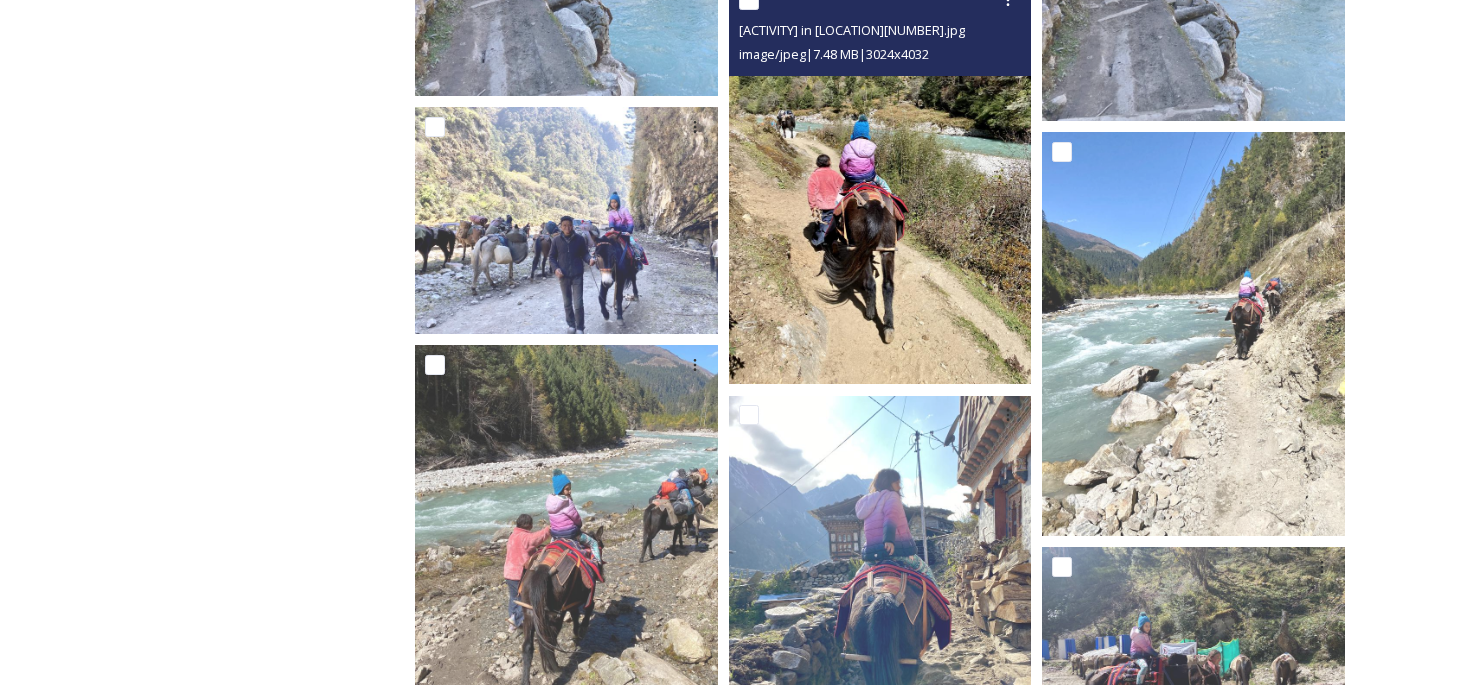 scroll, scrollTop: 1080, scrollLeft: 0, axis: vertical 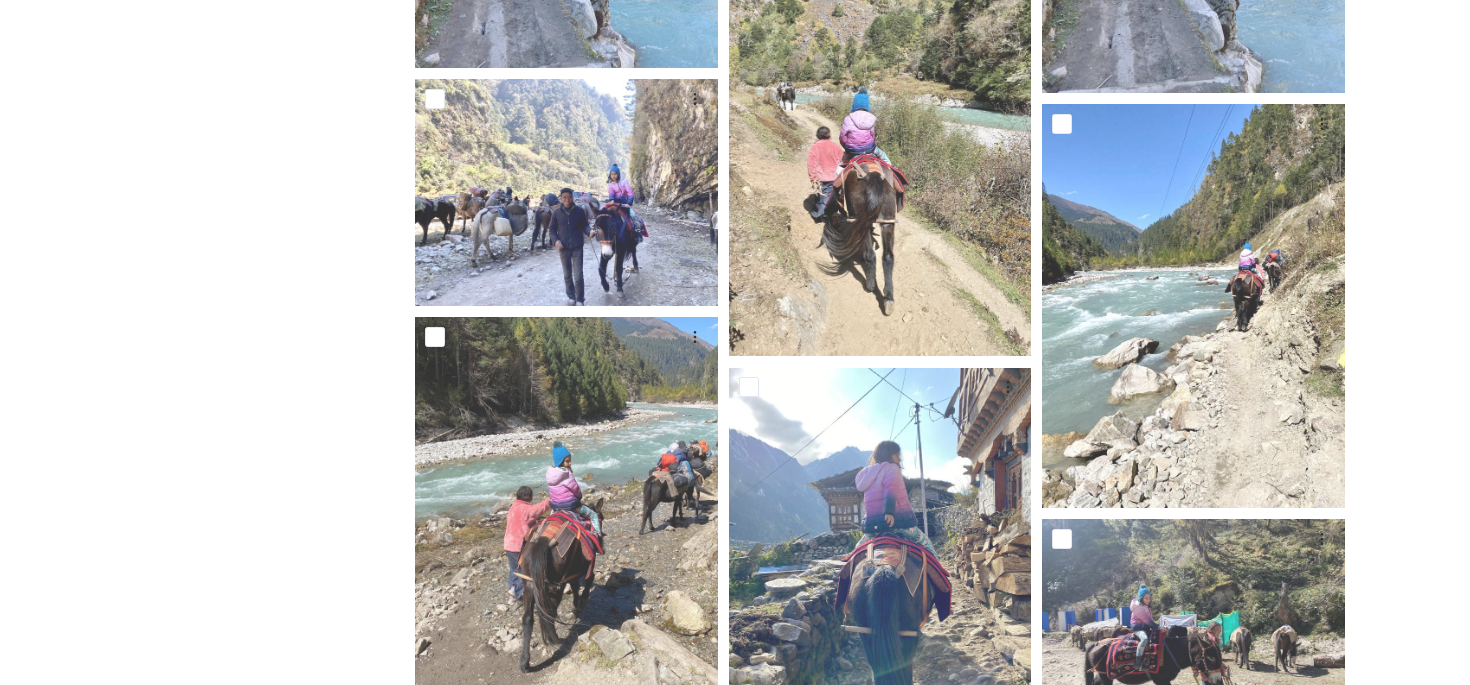 click at bounding box center (571, 240) 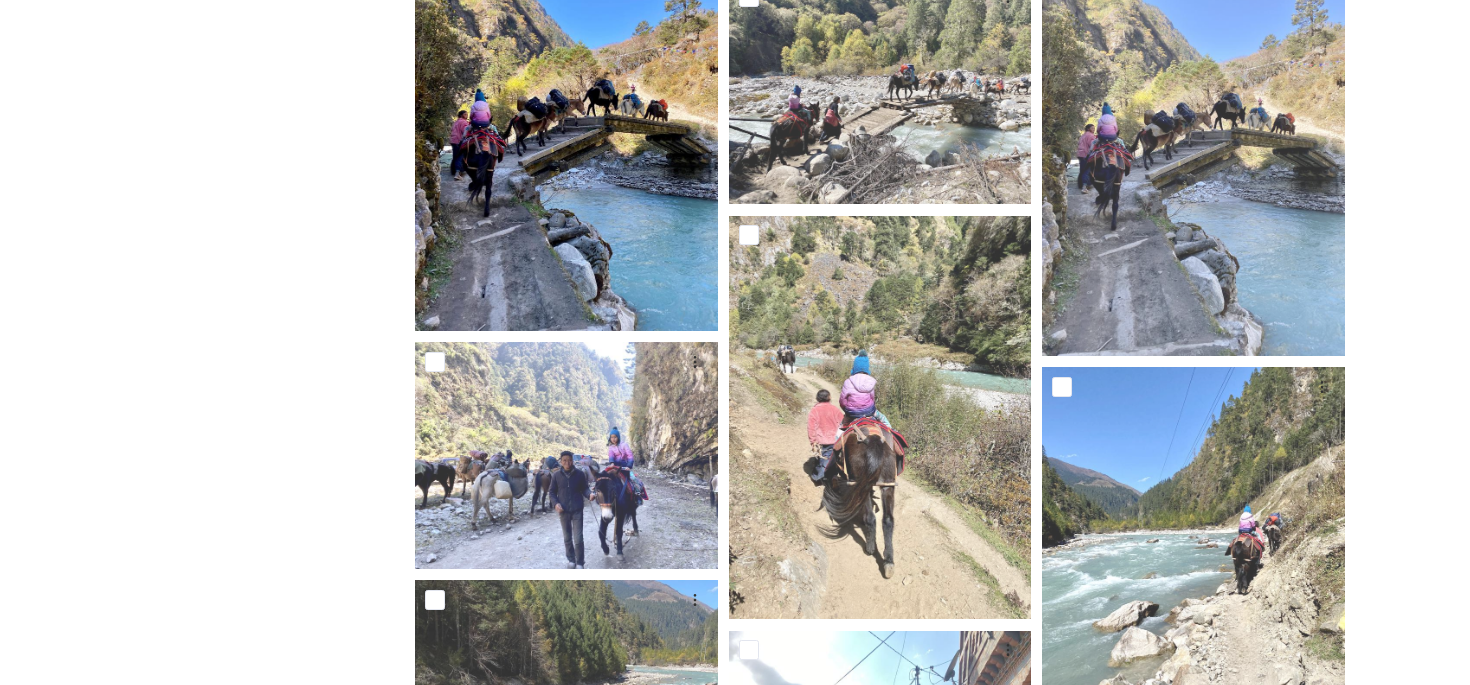 scroll, scrollTop: 933, scrollLeft: 0, axis: vertical 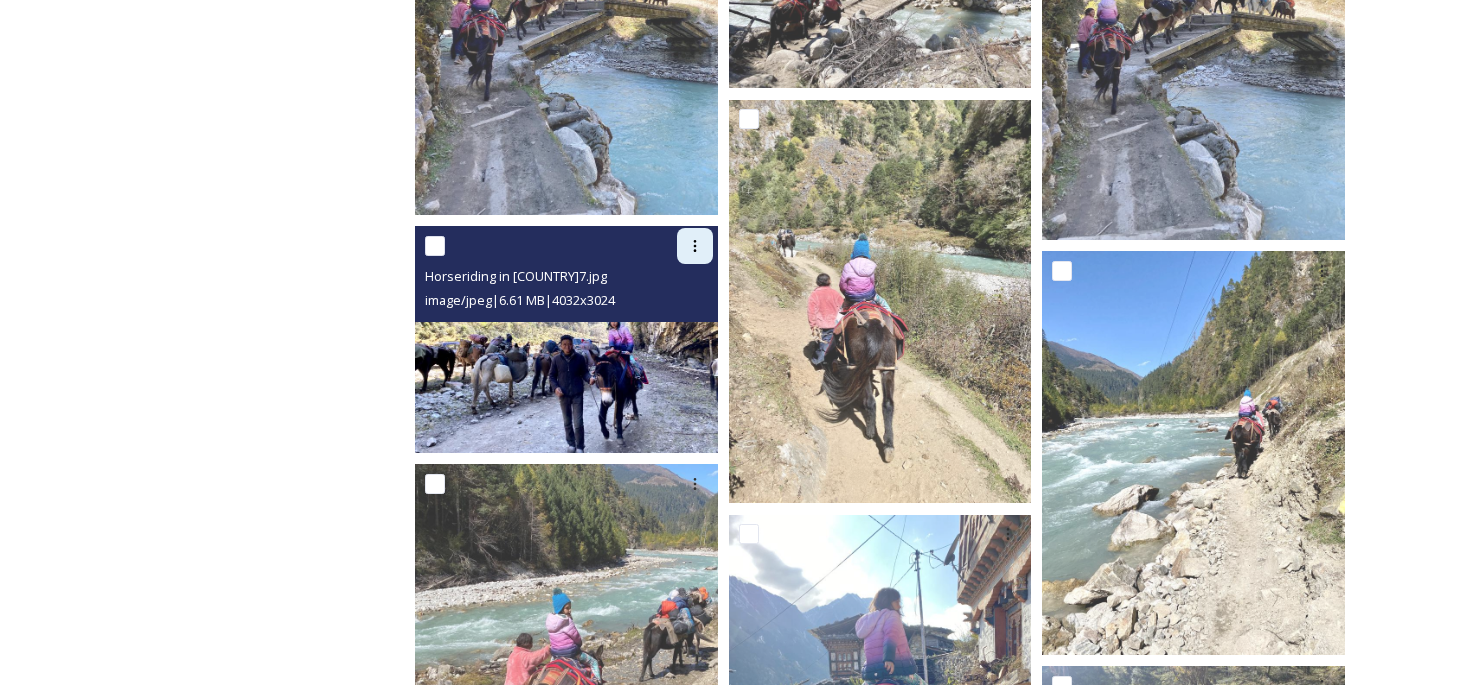 click 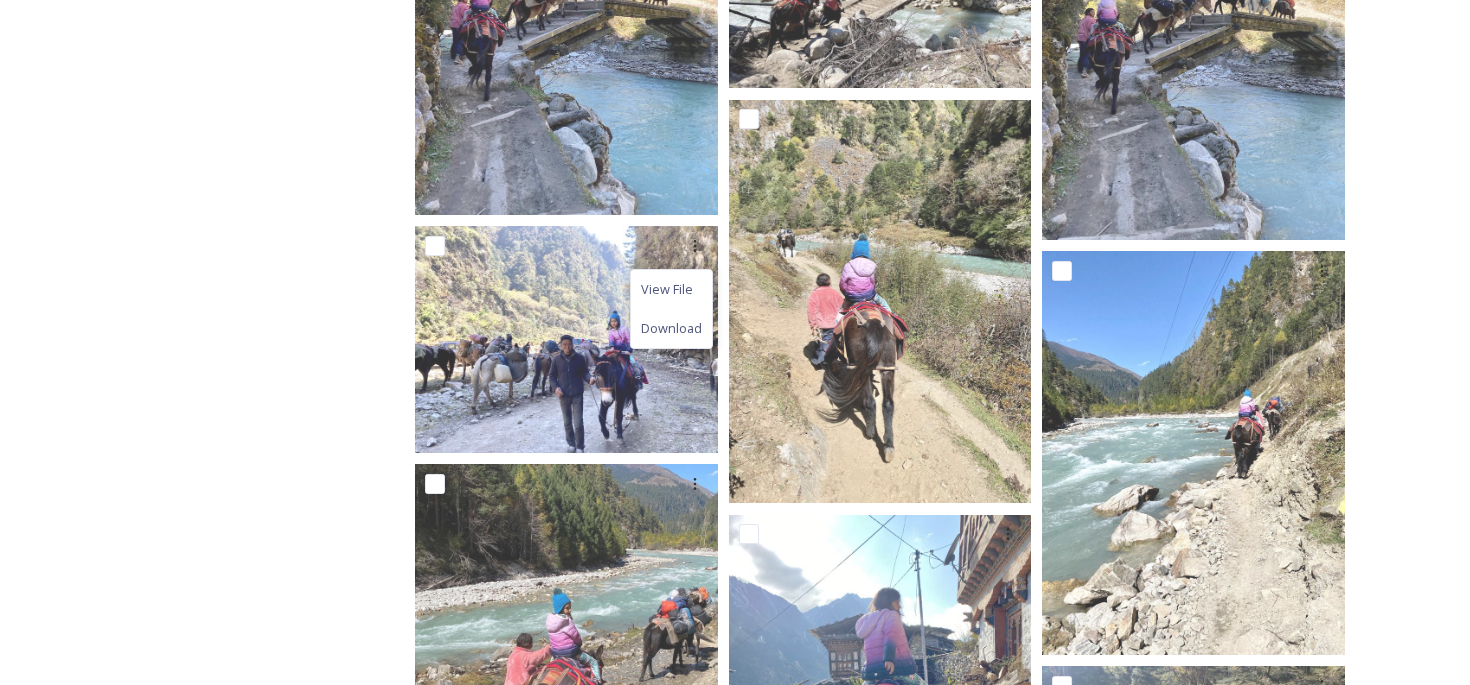 click on "Shared by: [TITLE] [TITLE] [LOCATION]. You can find images and documents by performing a quick or advanced search or by browsing the folders. Commercial use is not allowed." at bounding box center (225, 336) 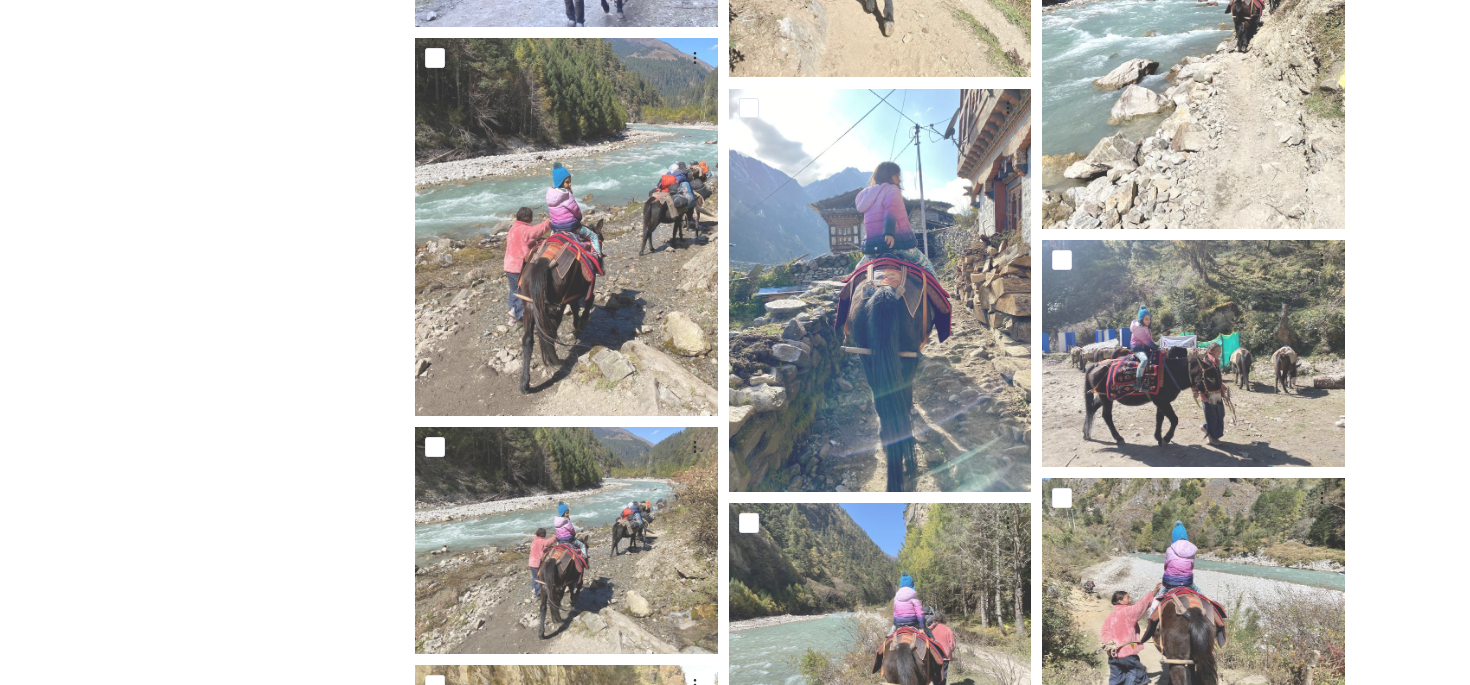 scroll, scrollTop: 1357, scrollLeft: 0, axis: vertical 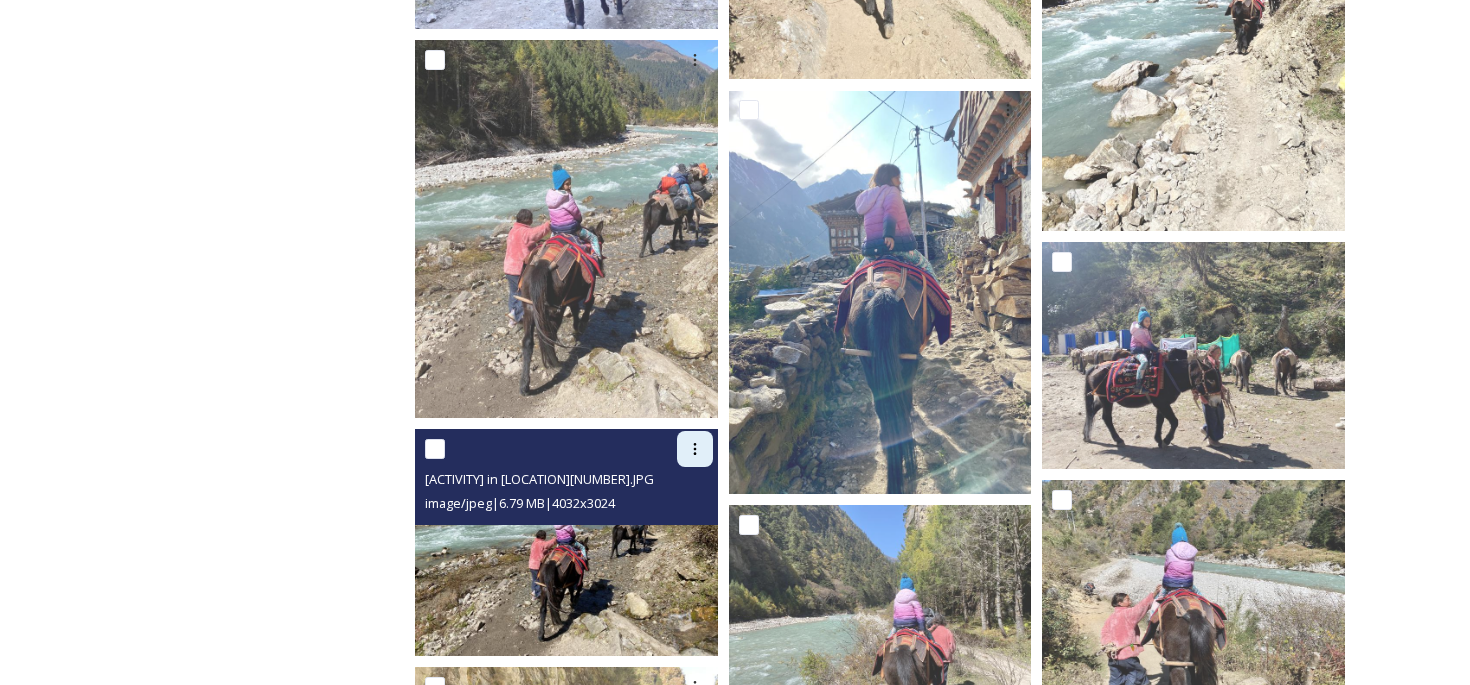 click at bounding box center [695, 449] 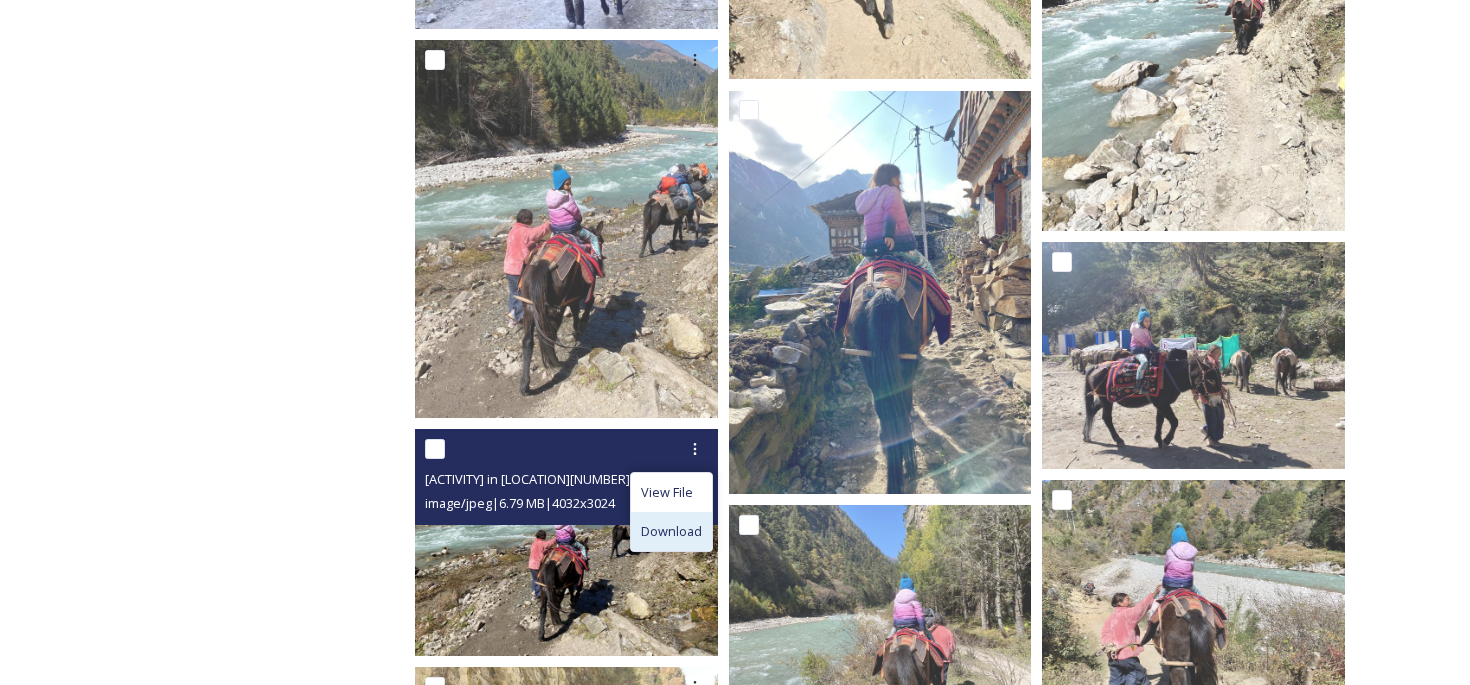 click on "Download" at bounding box center [671, 531] 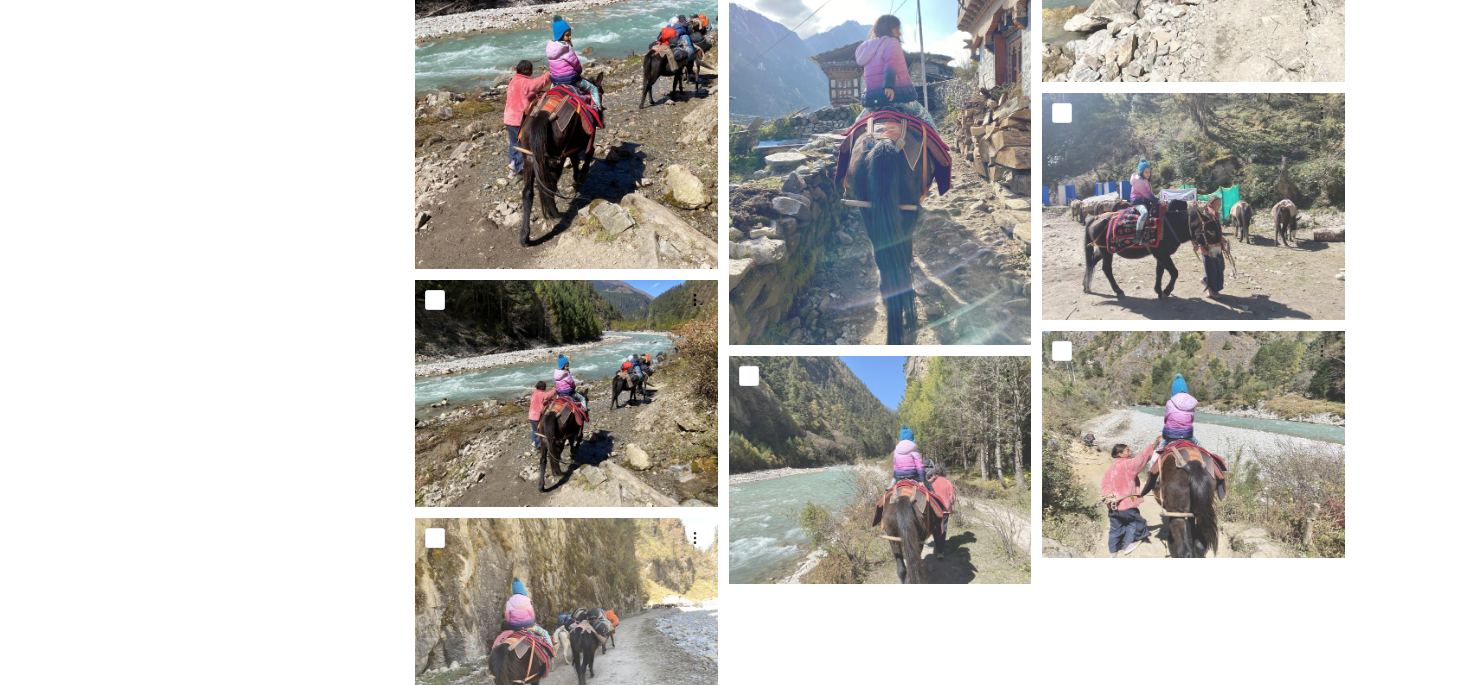 scroll, scrollTop: 1536, scrollLeft: 0, axis: vertical 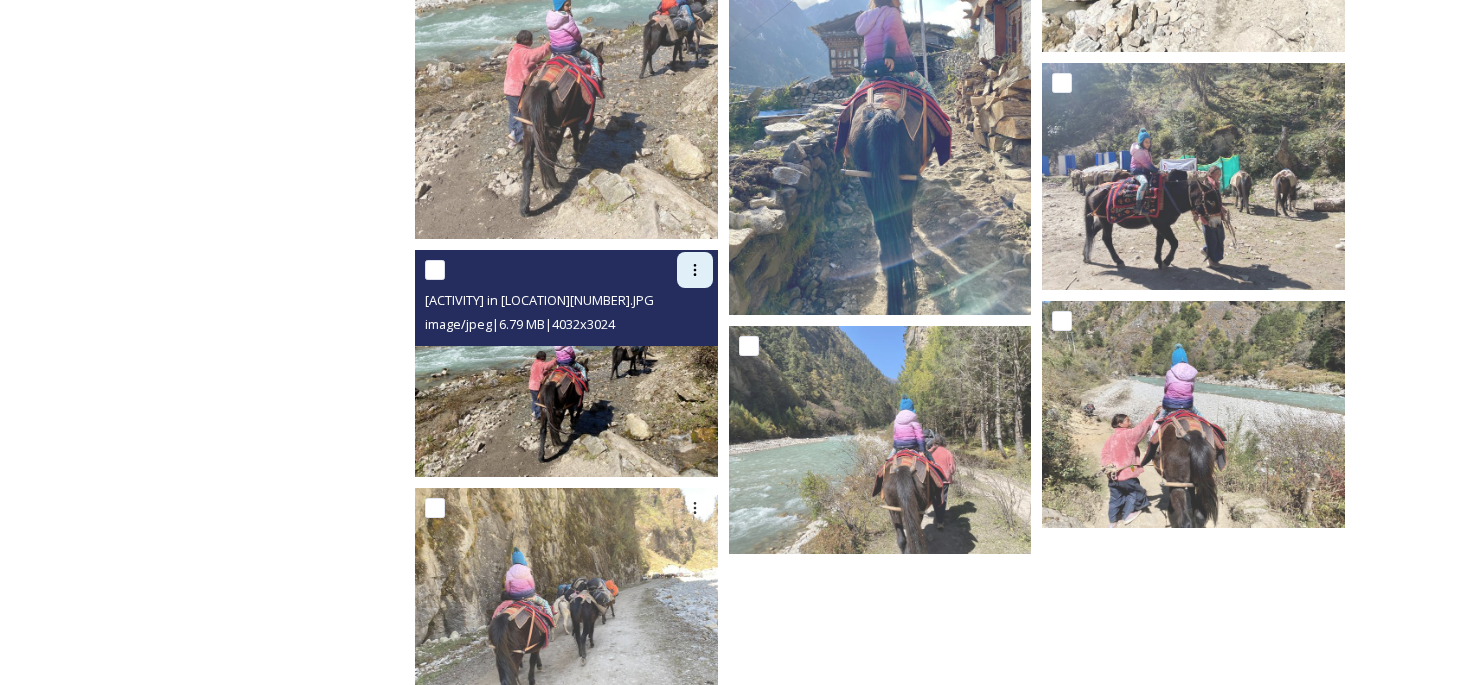 click 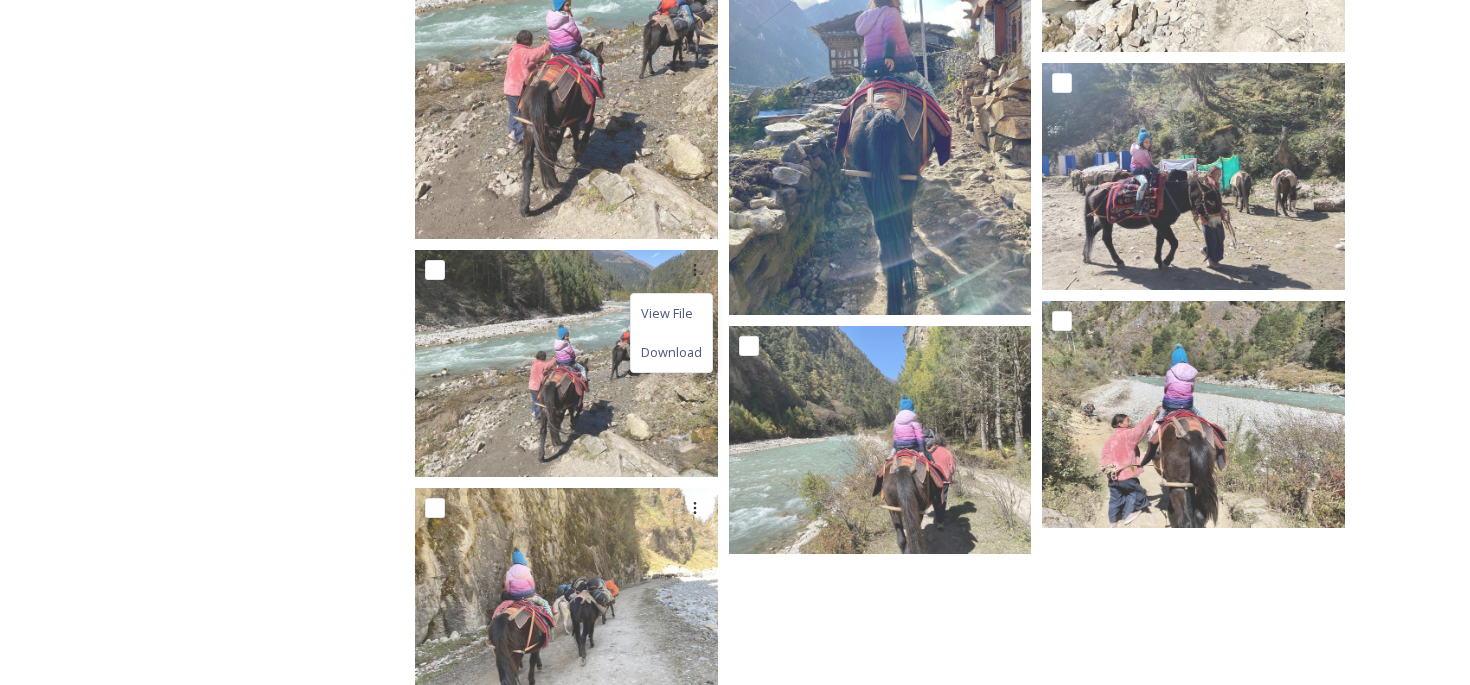 click at bounding box center (885, -216) 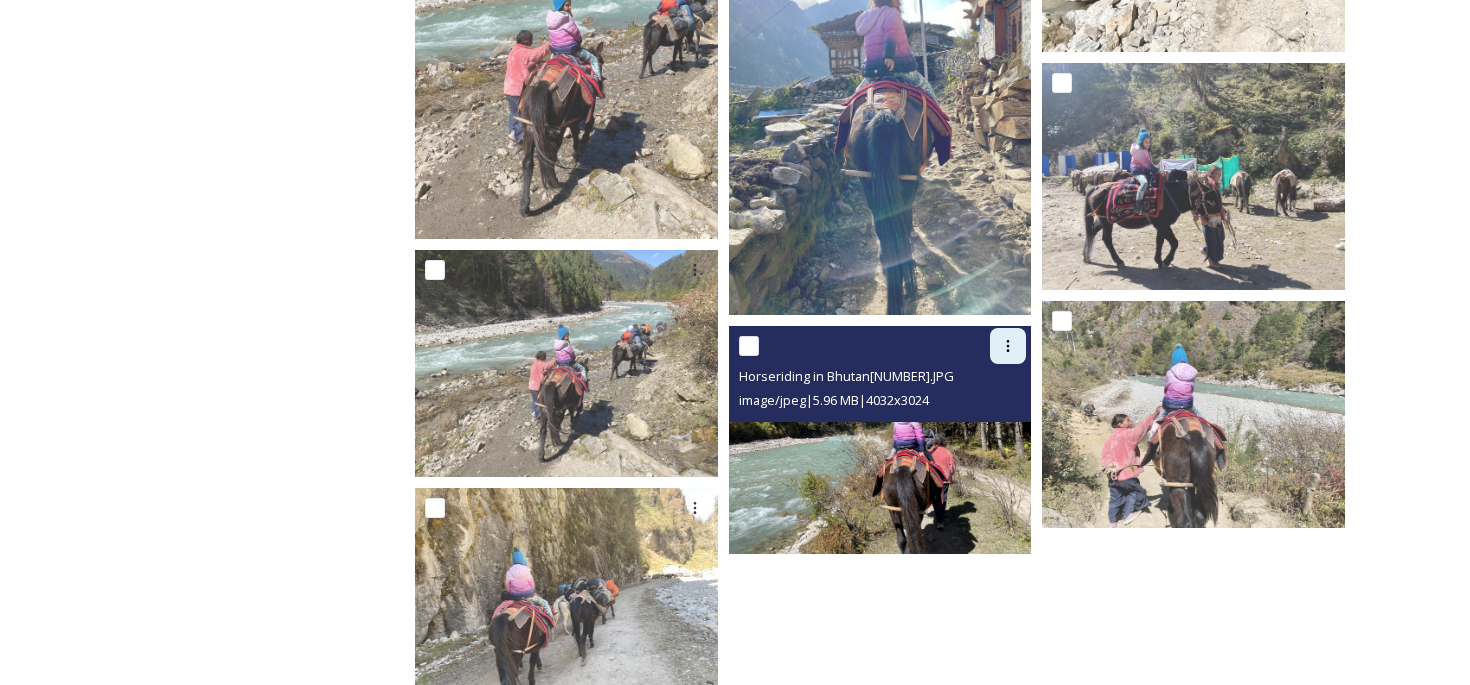 click at bounding box center [1008, 346] 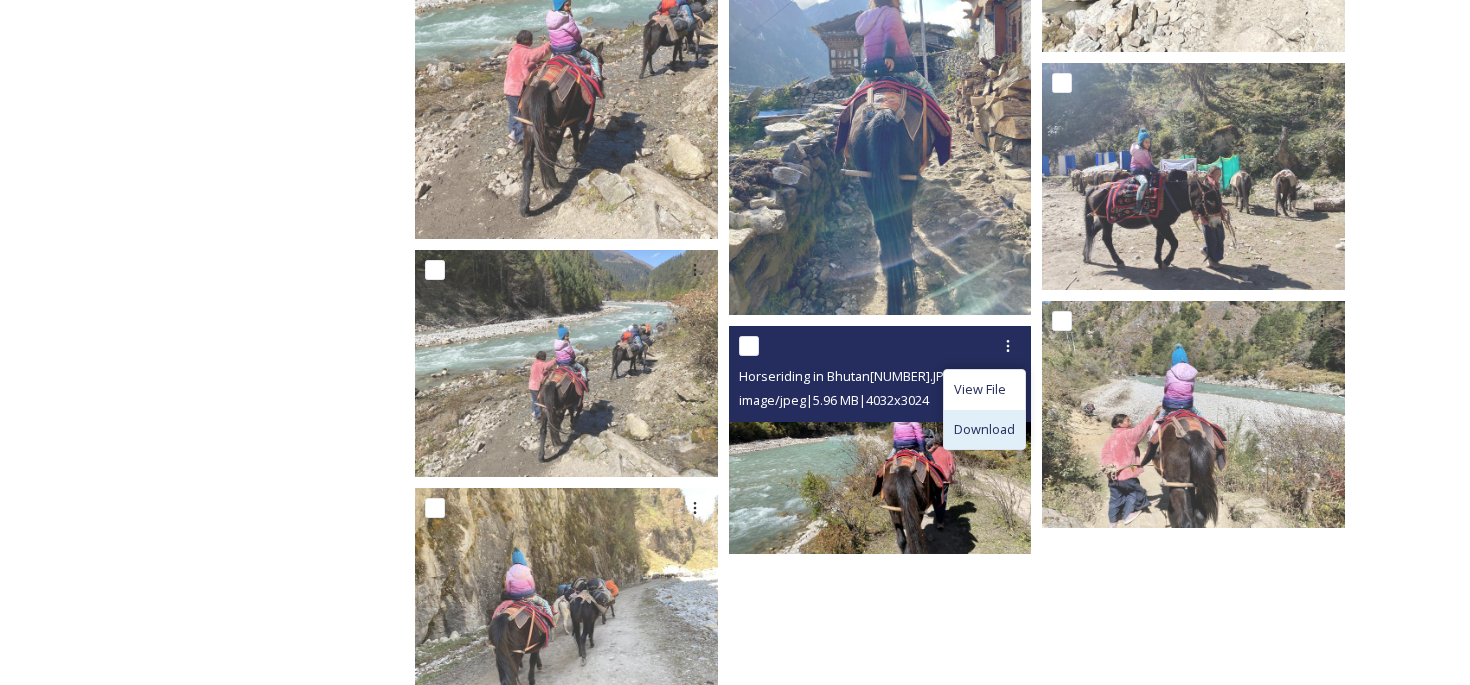 click on "Download" at bounding box center (984, 429) 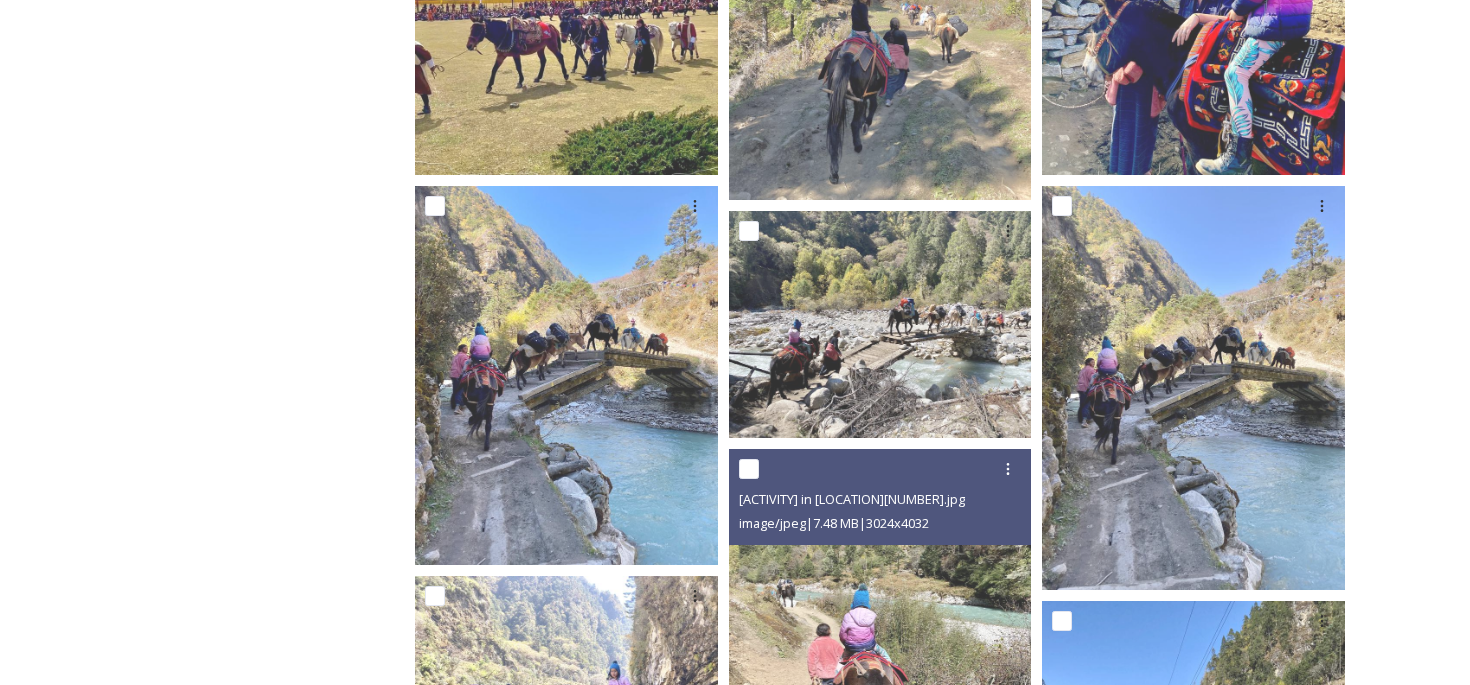 scroll, scrollTop: 504, scrollLeft: 0, axis: vertical 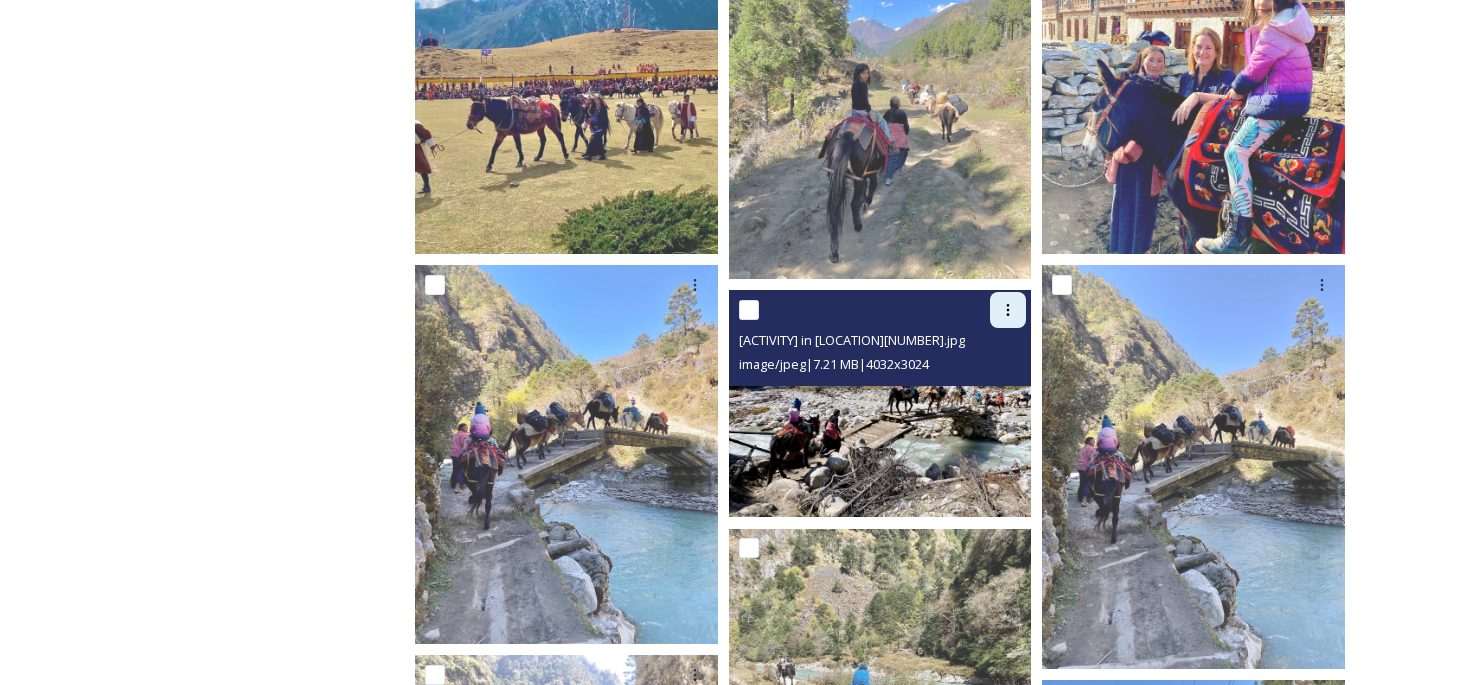 click at bounding box center [1008, 310] 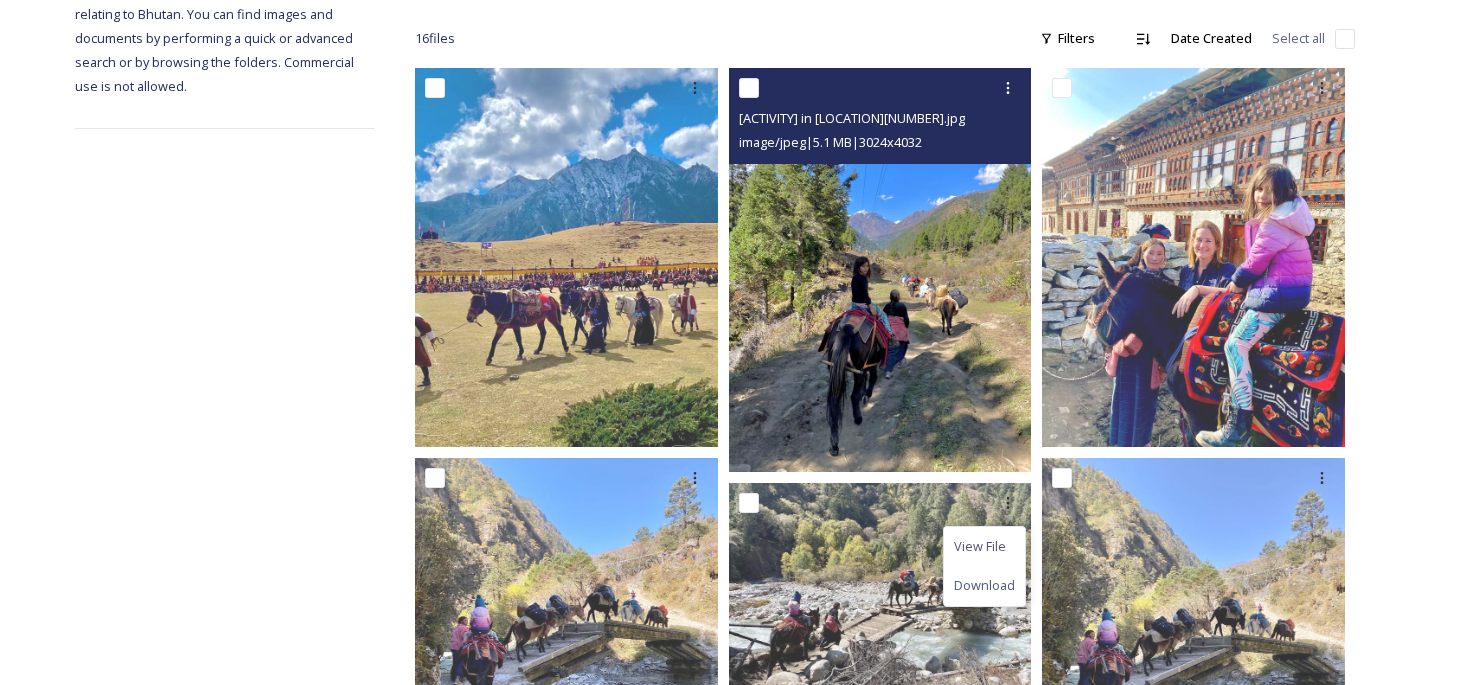 scroll, scrollTop: 286, scrollLeft: 0, axis: vertical 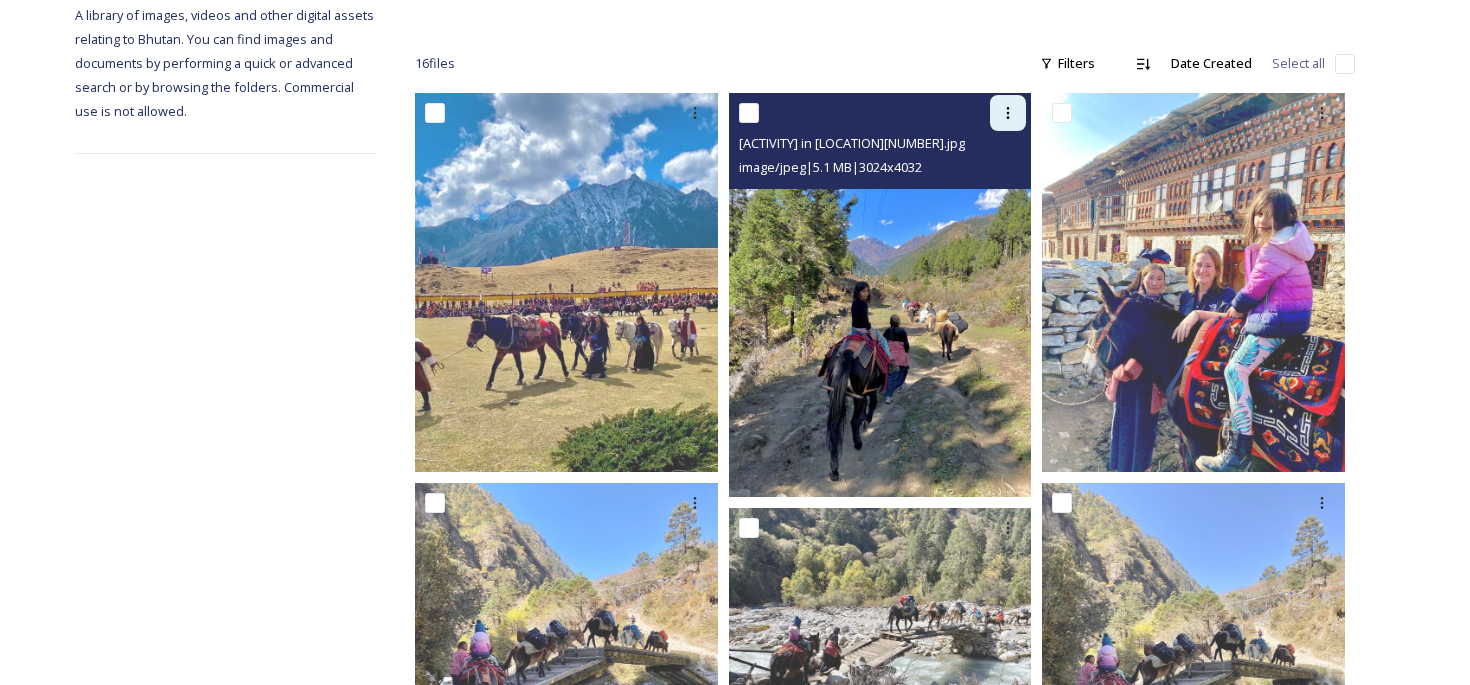 click 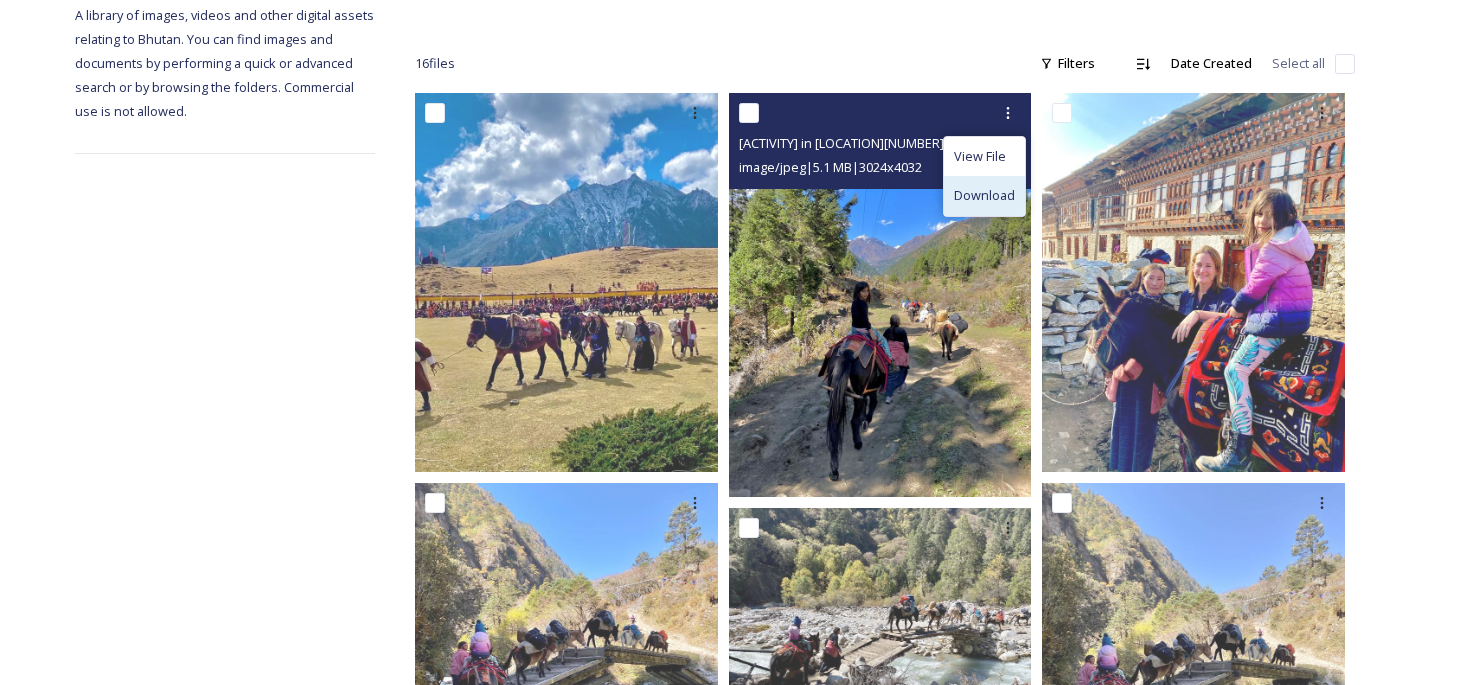 click on "Download" at bounding box center (984, 195) 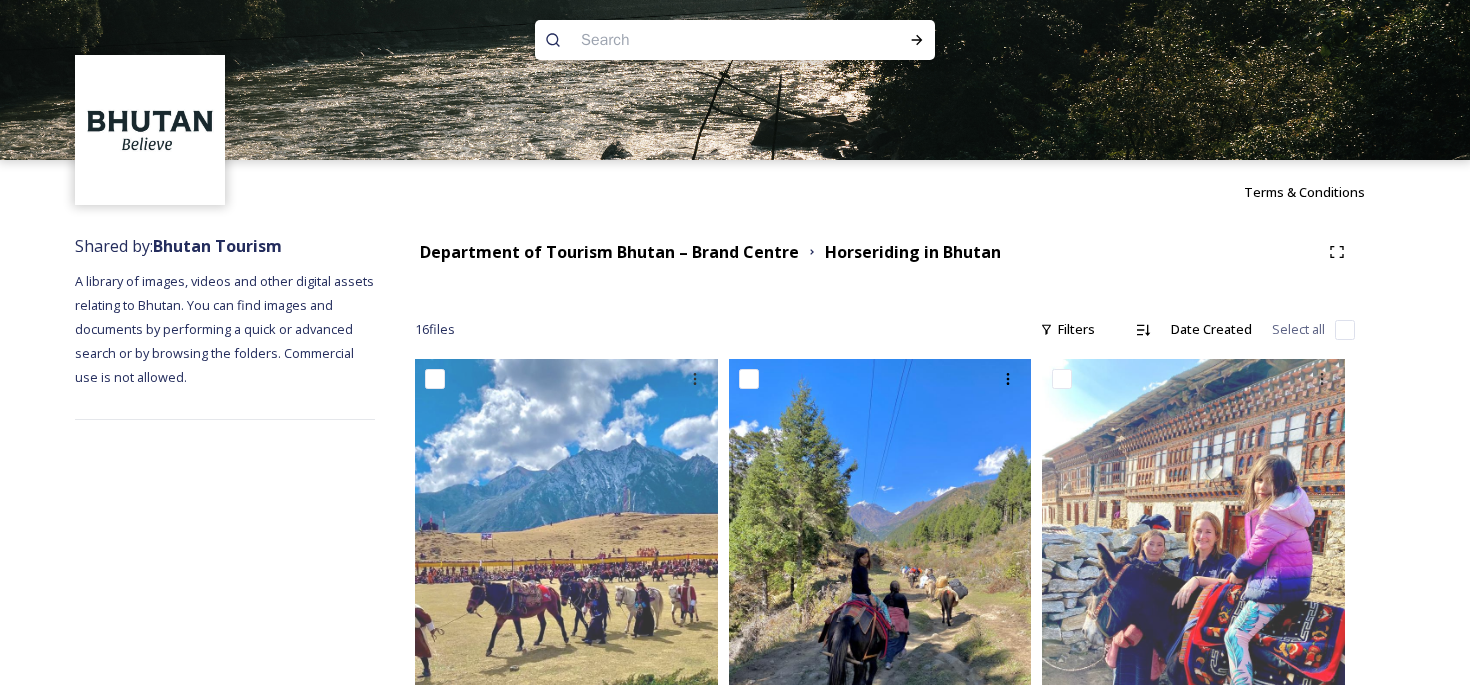 scroll, scrollTop: 0, scrollLeft: 0, axis: both 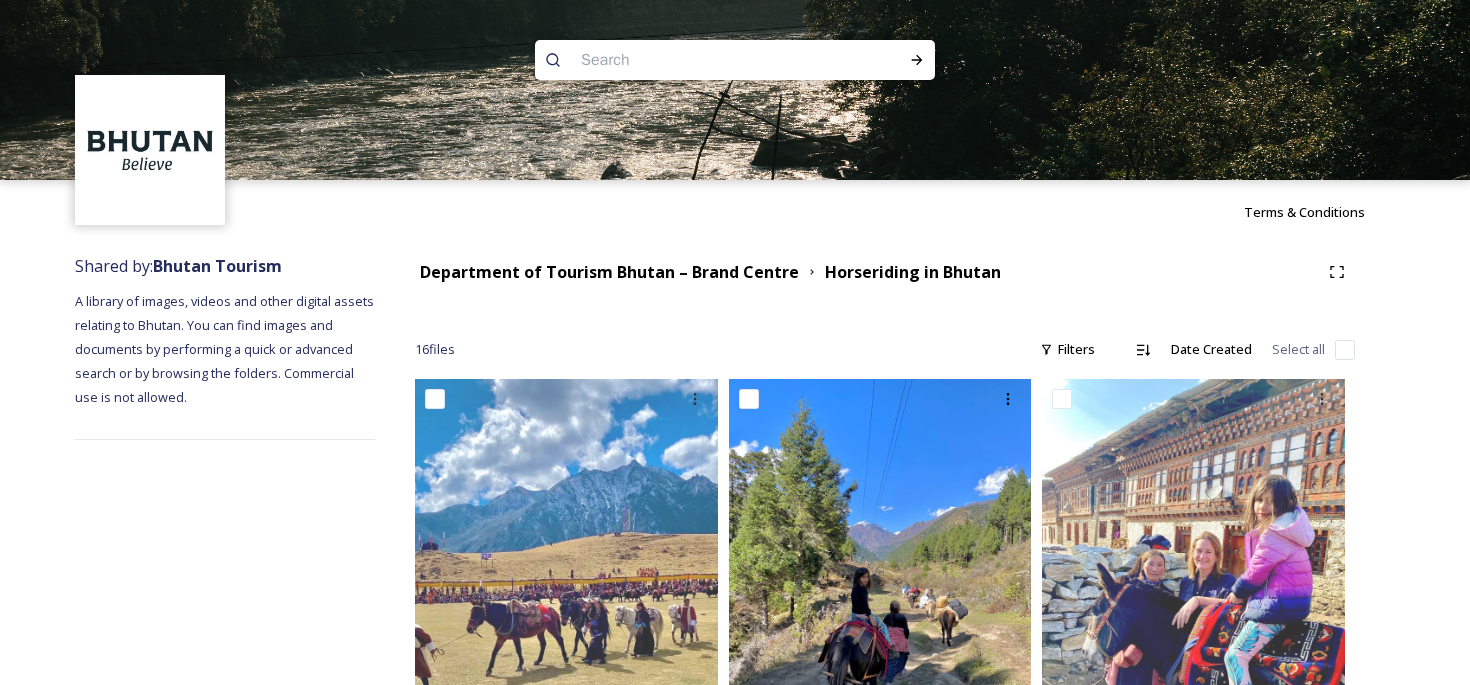 click on "Department of Tourism Bhutan – Brand Centre" at bounding box center (609, 272) 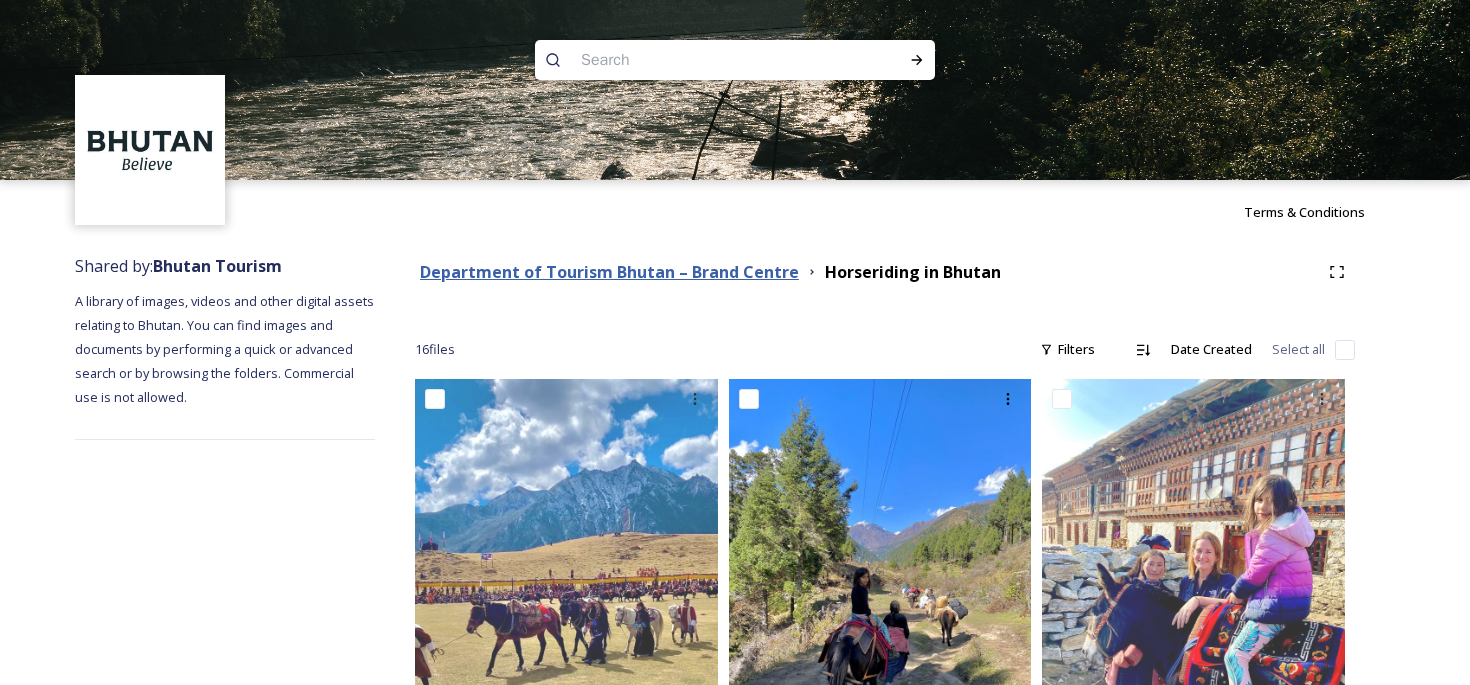 click on "Department of Tourism Bhutan – Brand Centre" at bounding box center [609, 272] 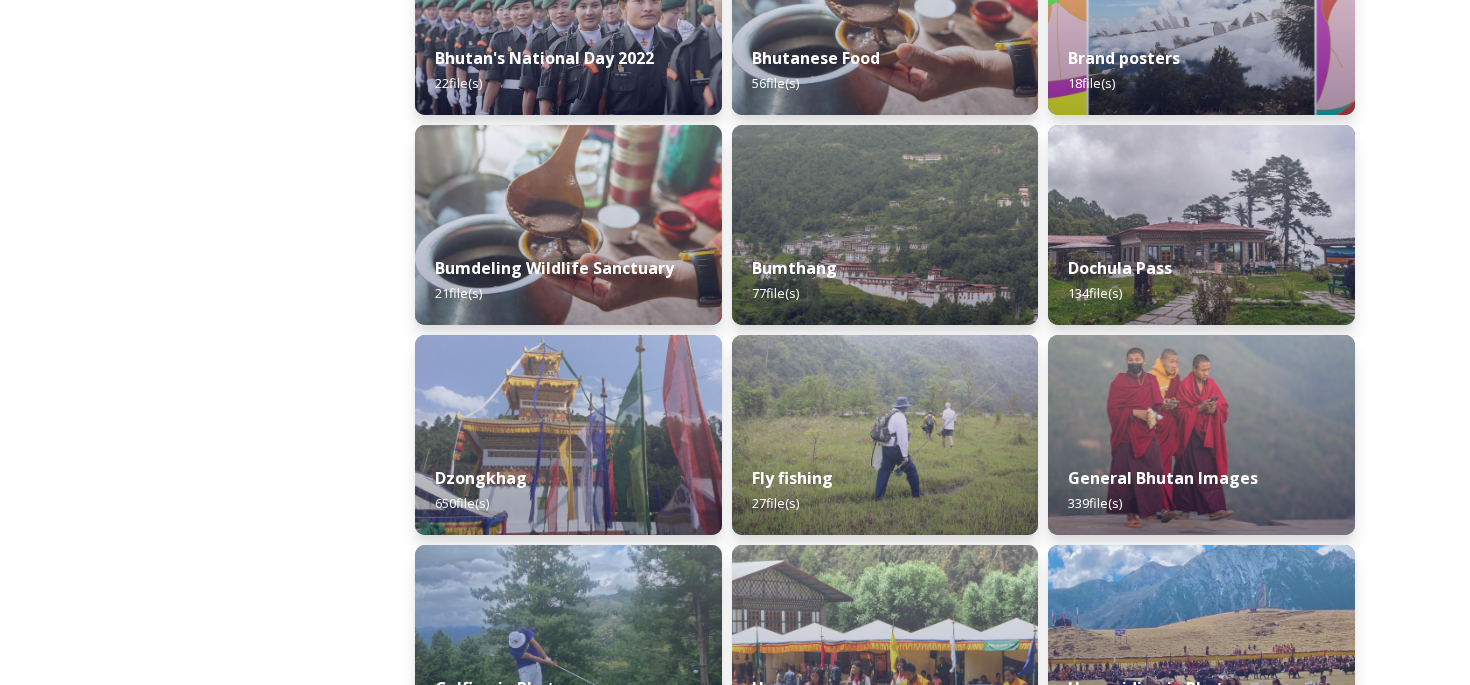 scroll, scrollTop: 619, scrollLeft: 0, axis: vertical 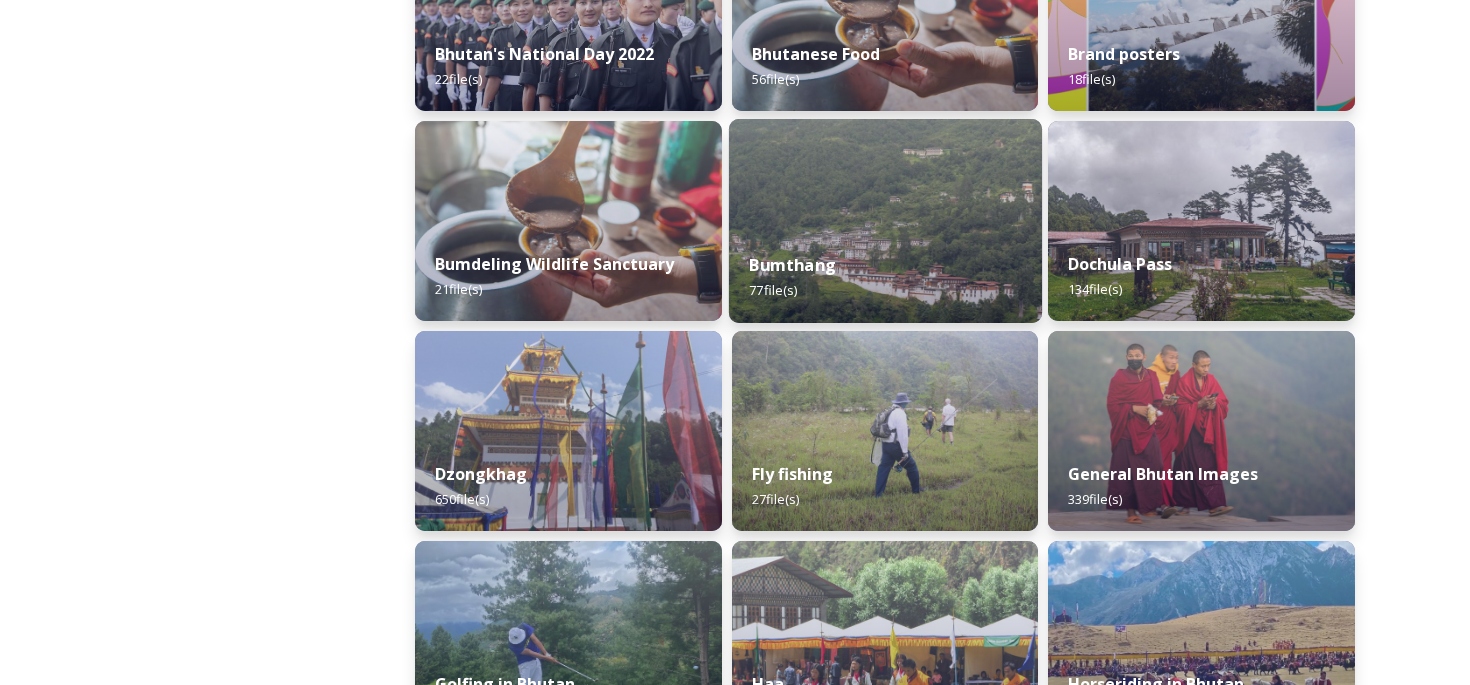 click on "Bumthang 77  file(s)" at bounding box center [885, 277] 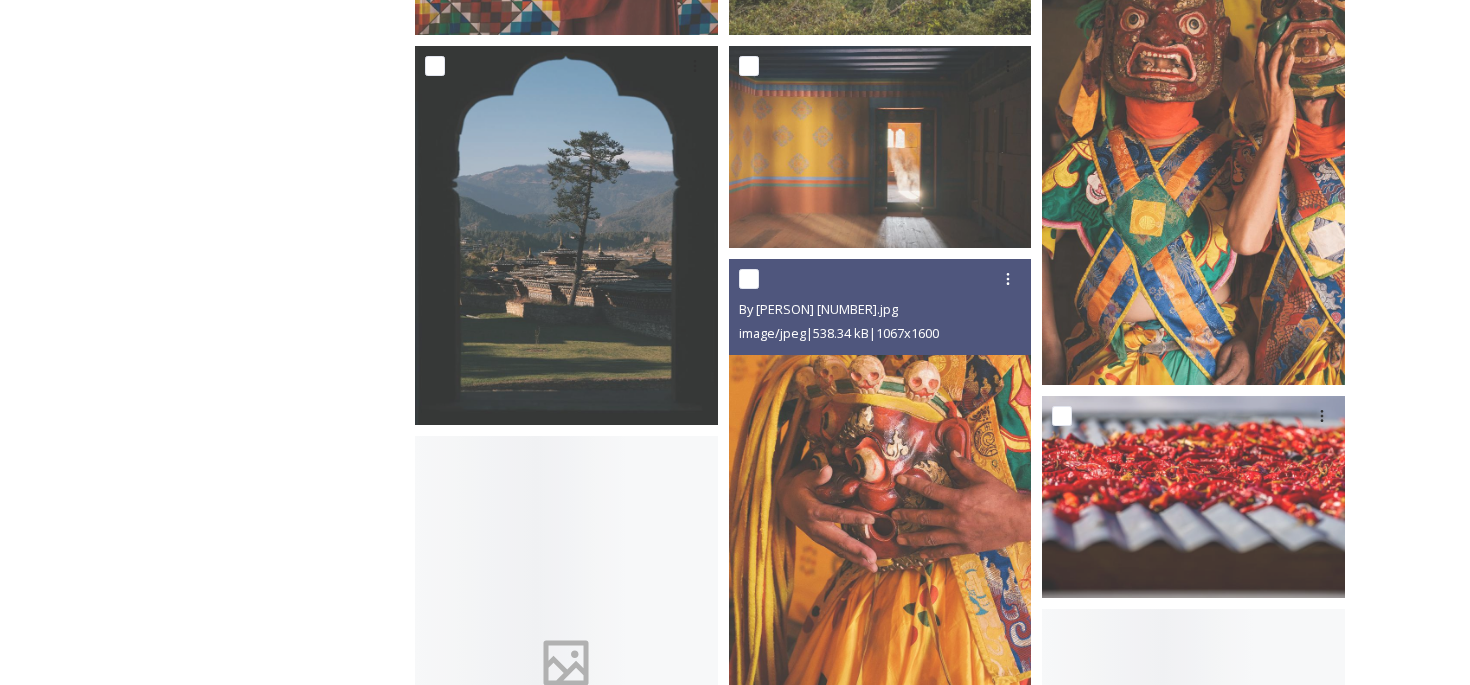 scroll, scrollTop: 1193, scrollLeft: 0, axis: vertical 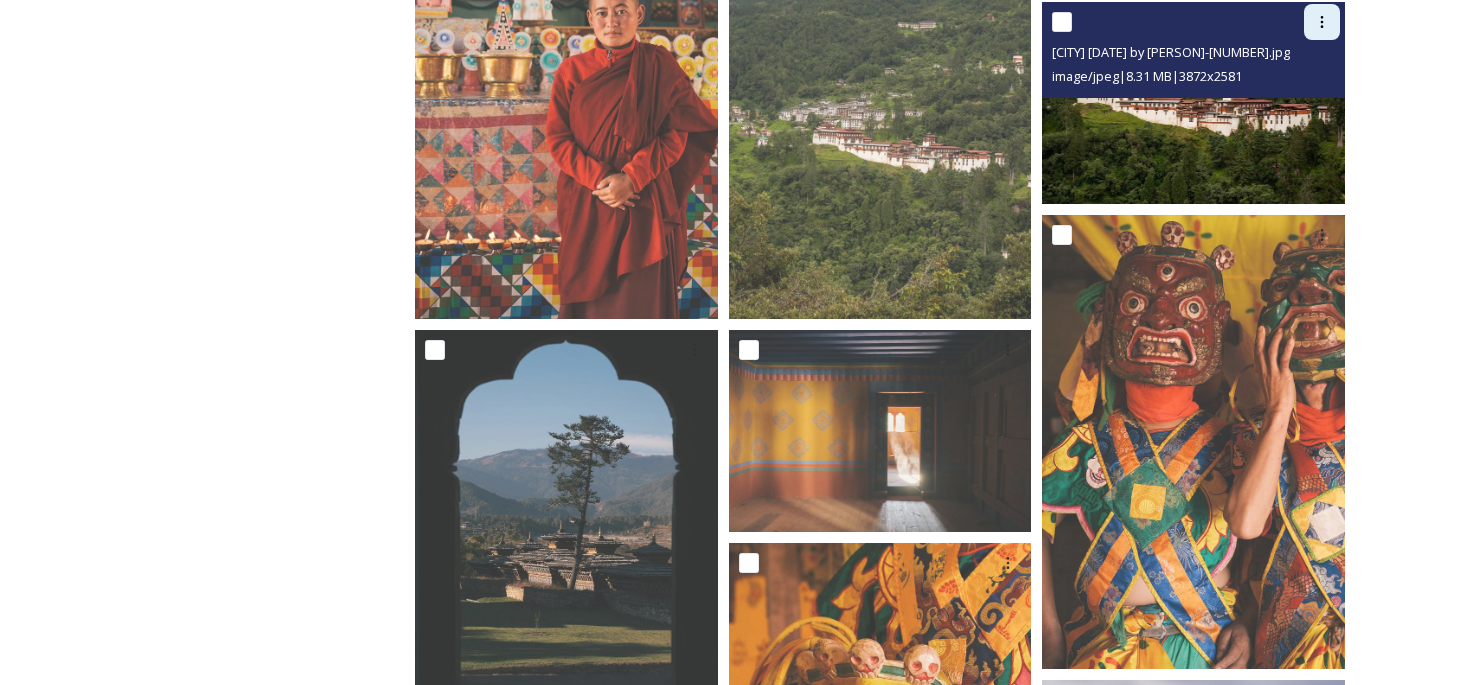 click at bounding box center [1322, 22] 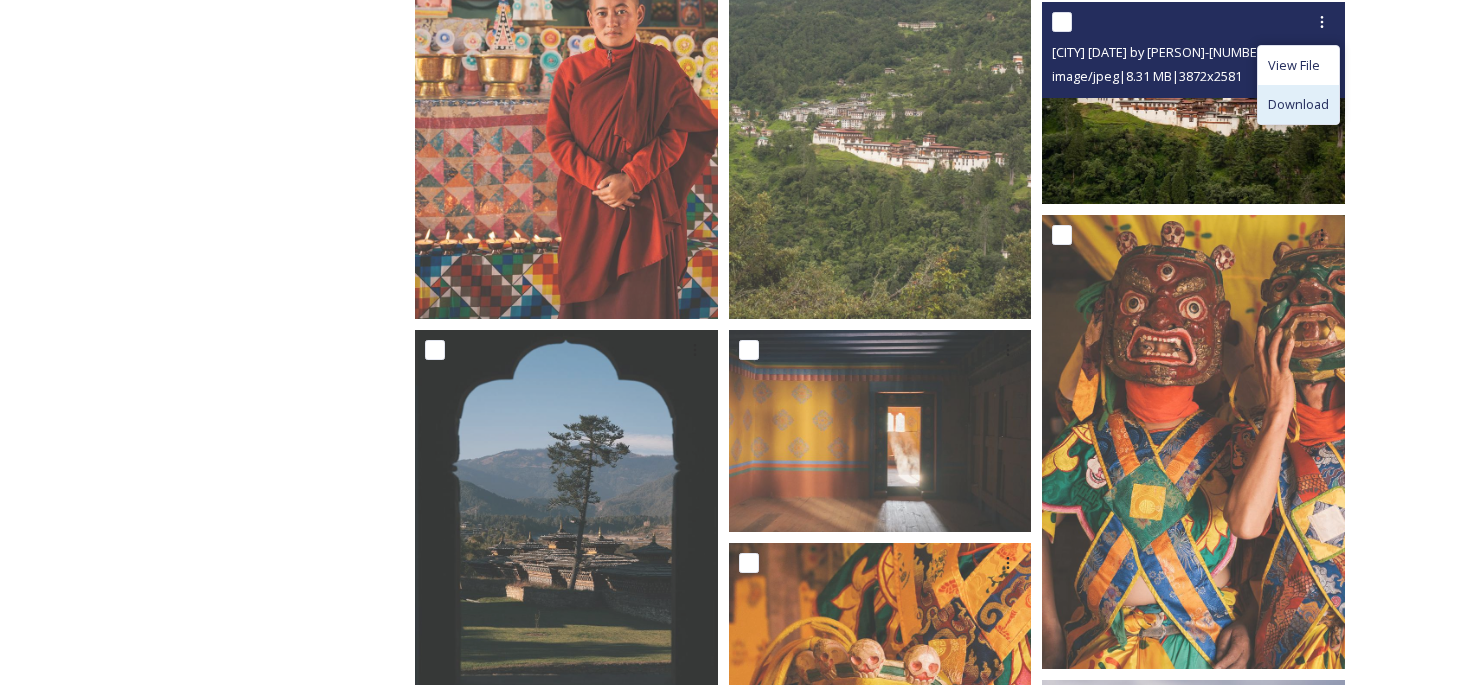 click on "Download" at bounding box center (1298, 104) 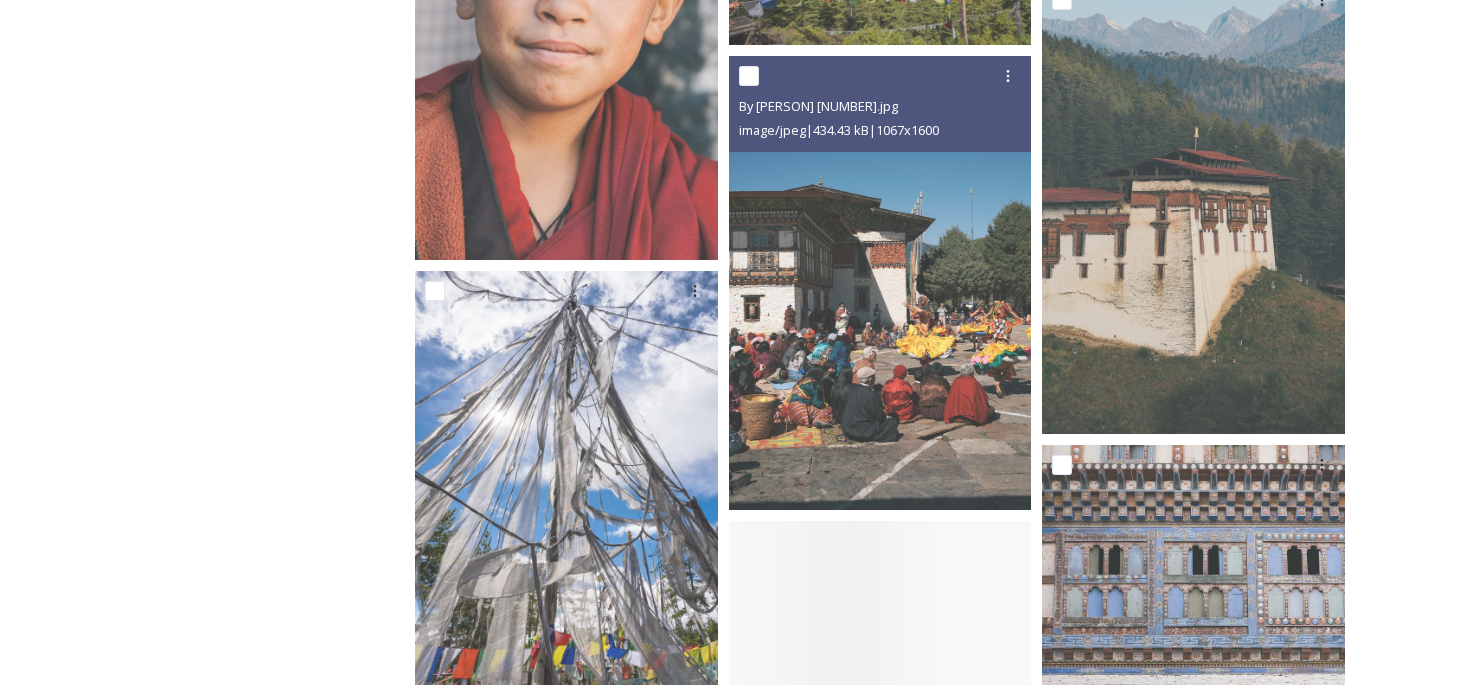 scroll, scrollTop: 2573, scrollLeft: 0, axis: vertical 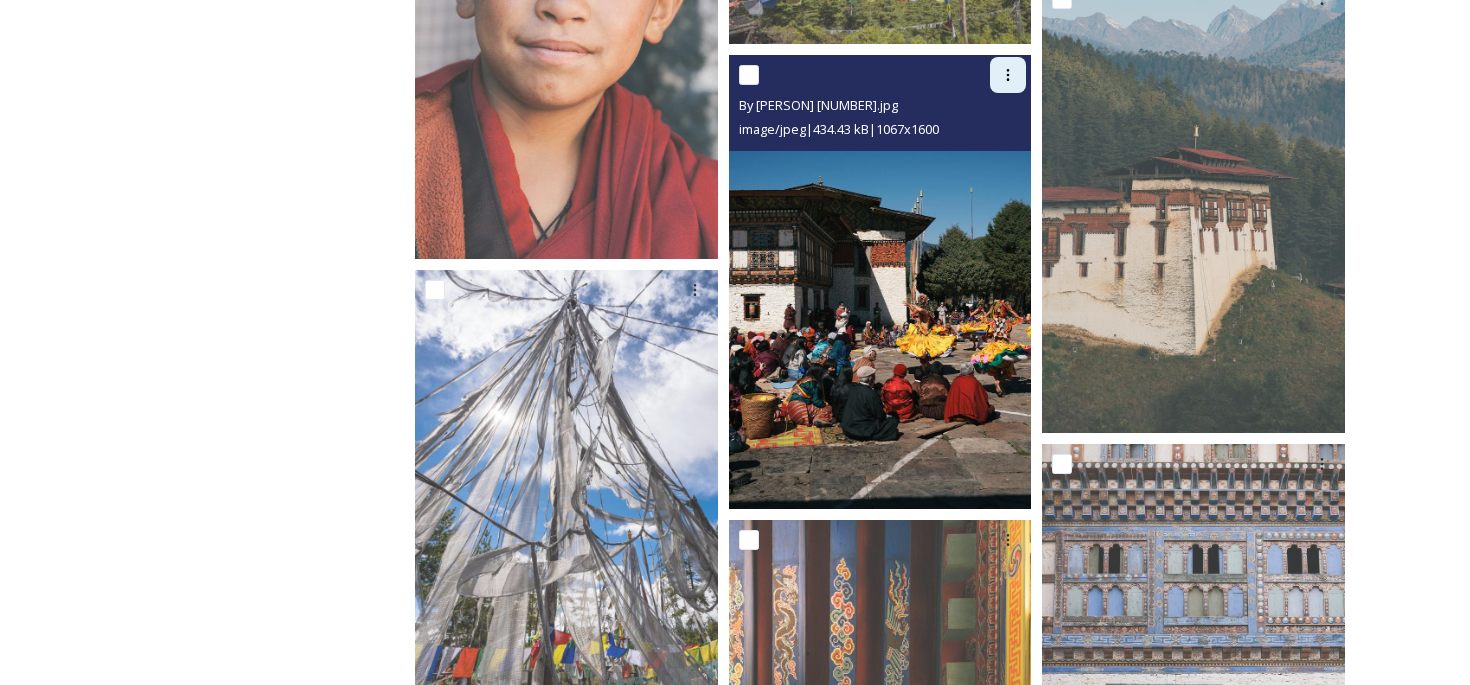 click at bounding box center (1008, 75) 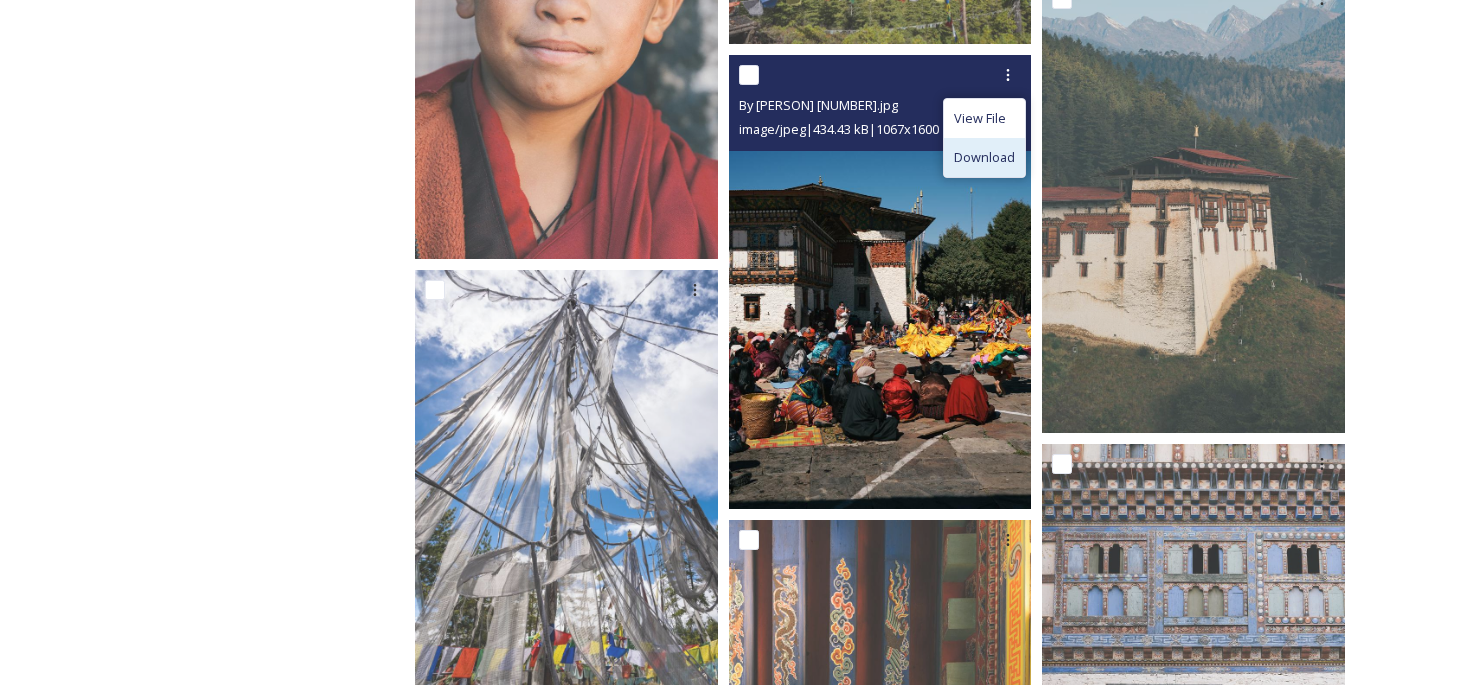 click on "Download" at bounding box center [984, 157] 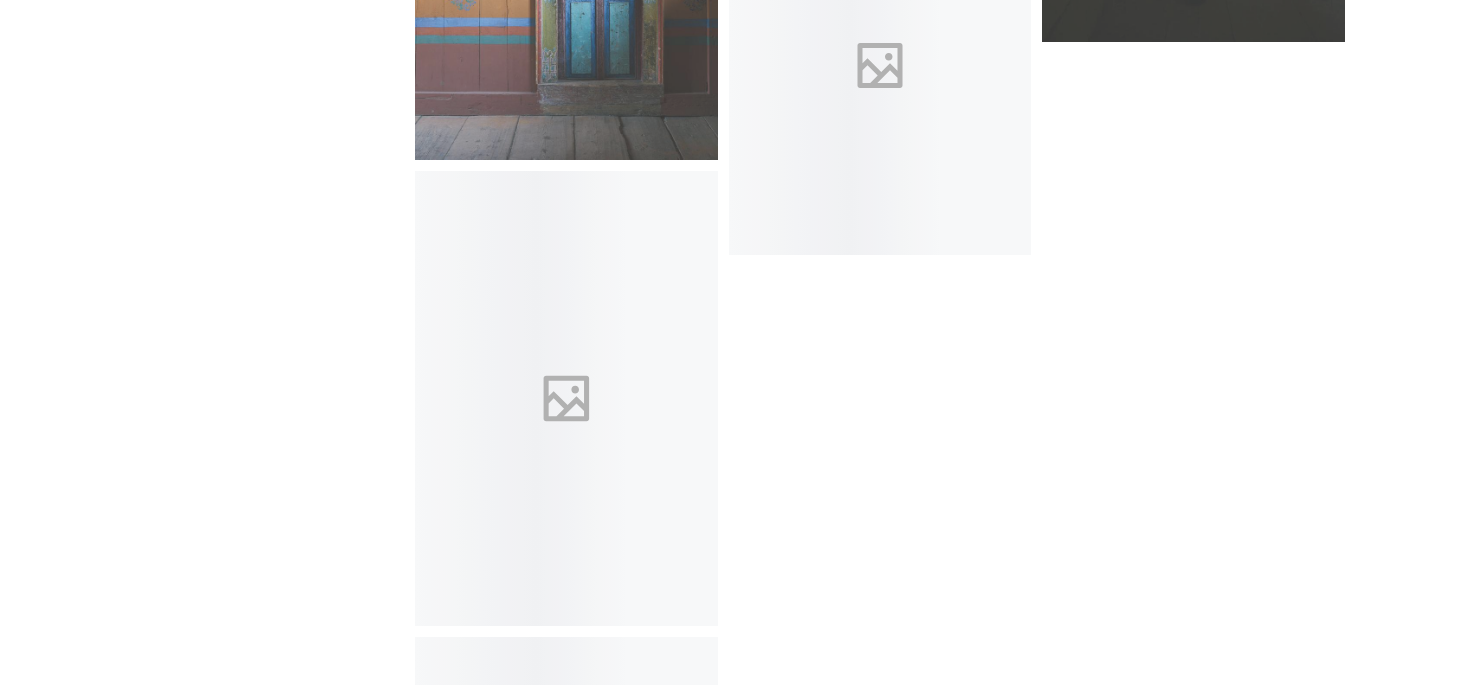 scroll, scrollTop: 8925, scrollLeft: 0, axis: vertical 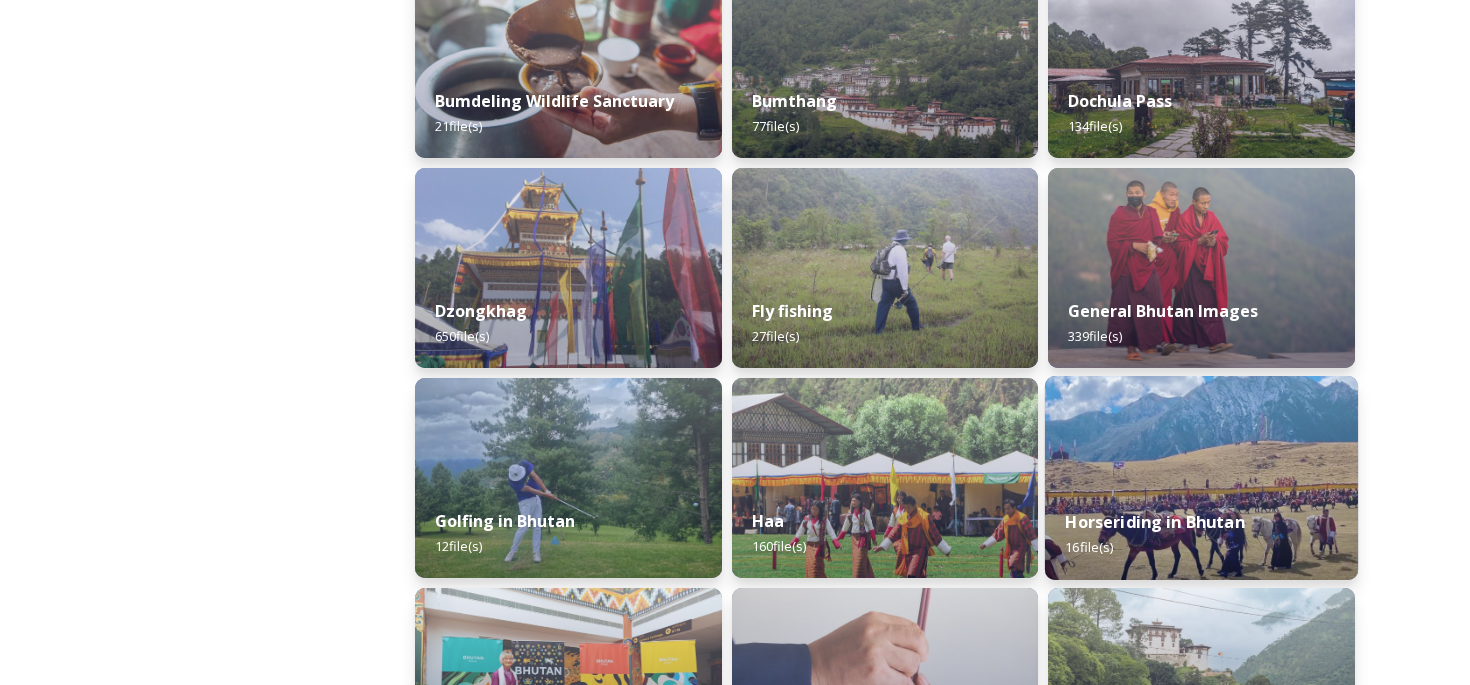 click on "Horseriding in Bhutan [NUMBER] file(s)" at bounding box center [1201, 534] 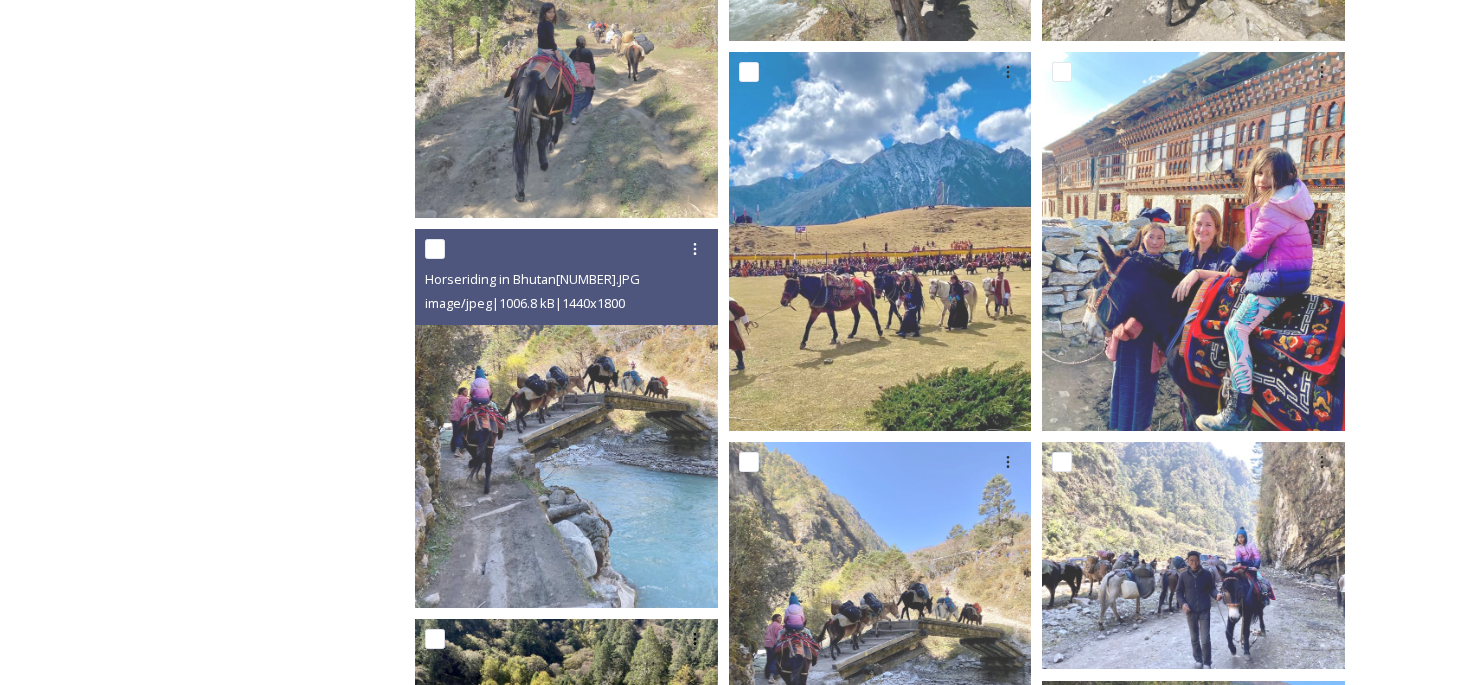 scroll, scrollTop: 564, scrollLeft: 0, axis: vertical 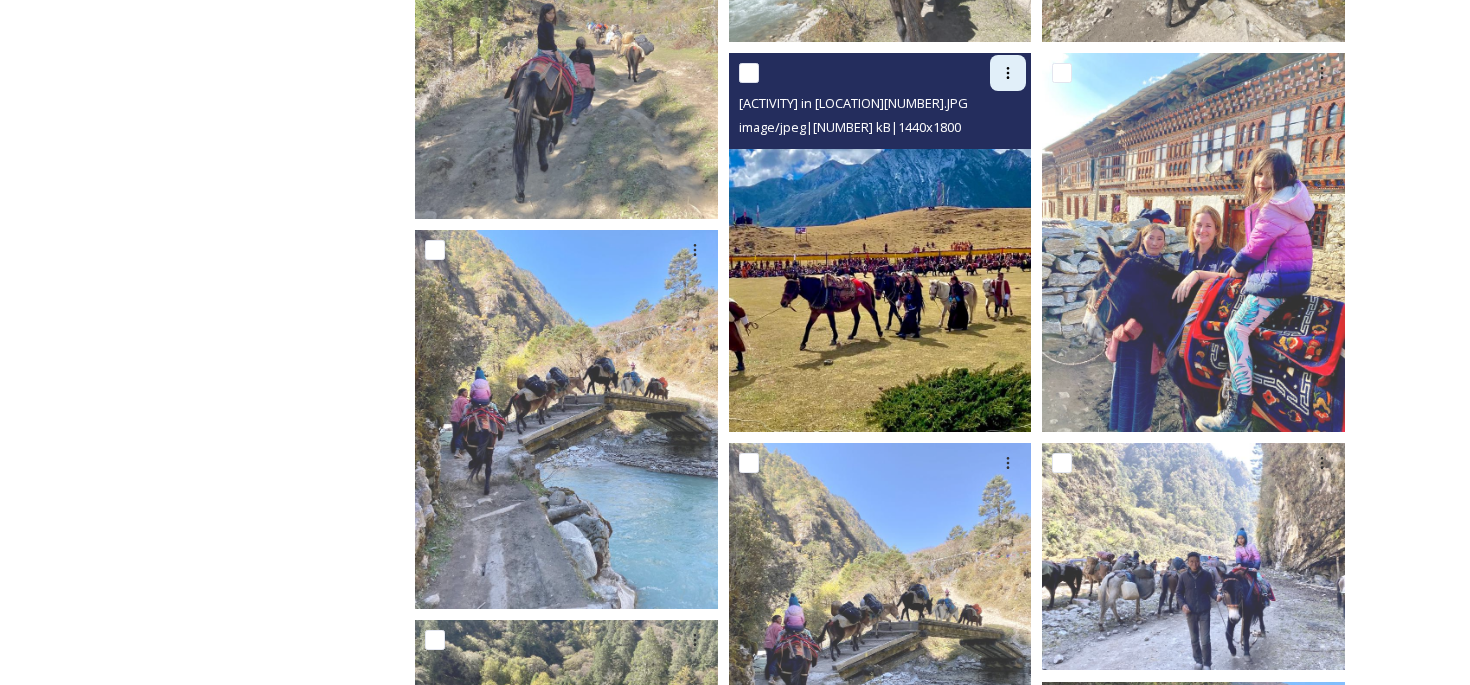 click 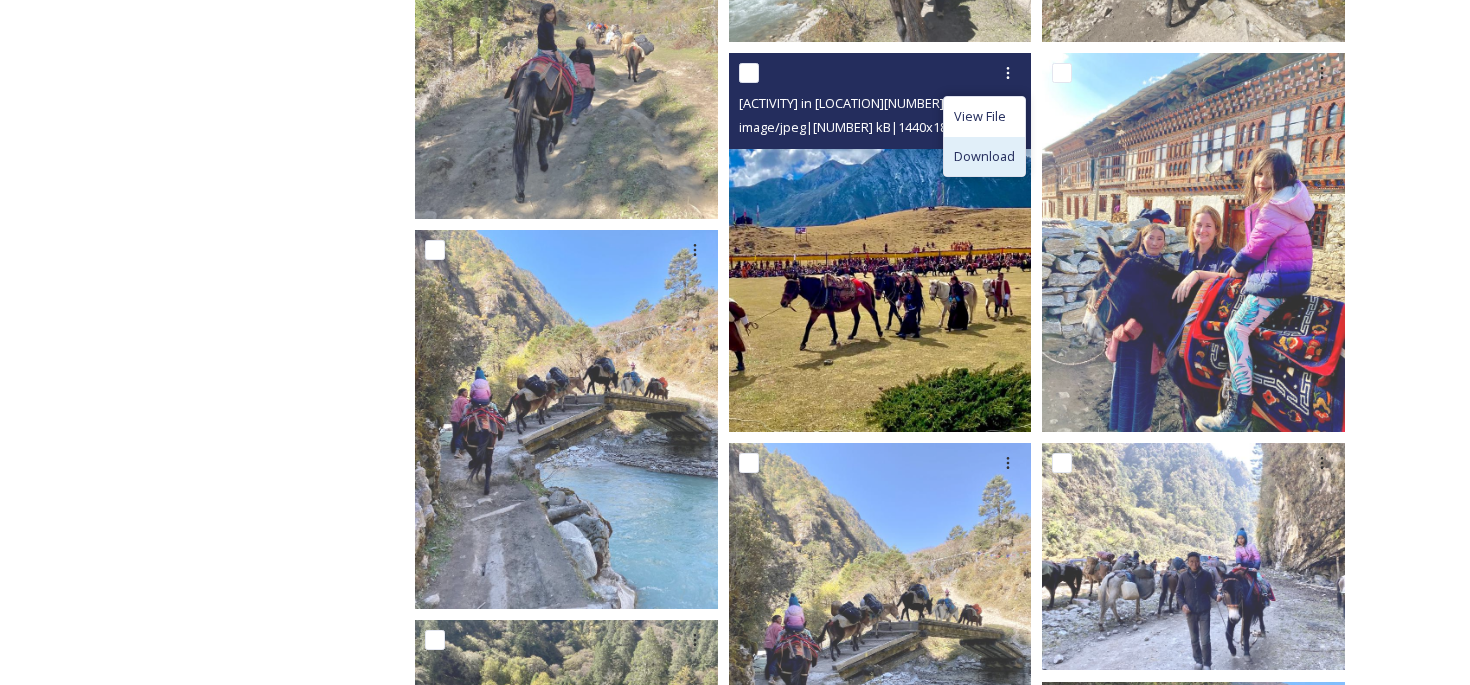 click on "Download" at bounding box center (984, 156) 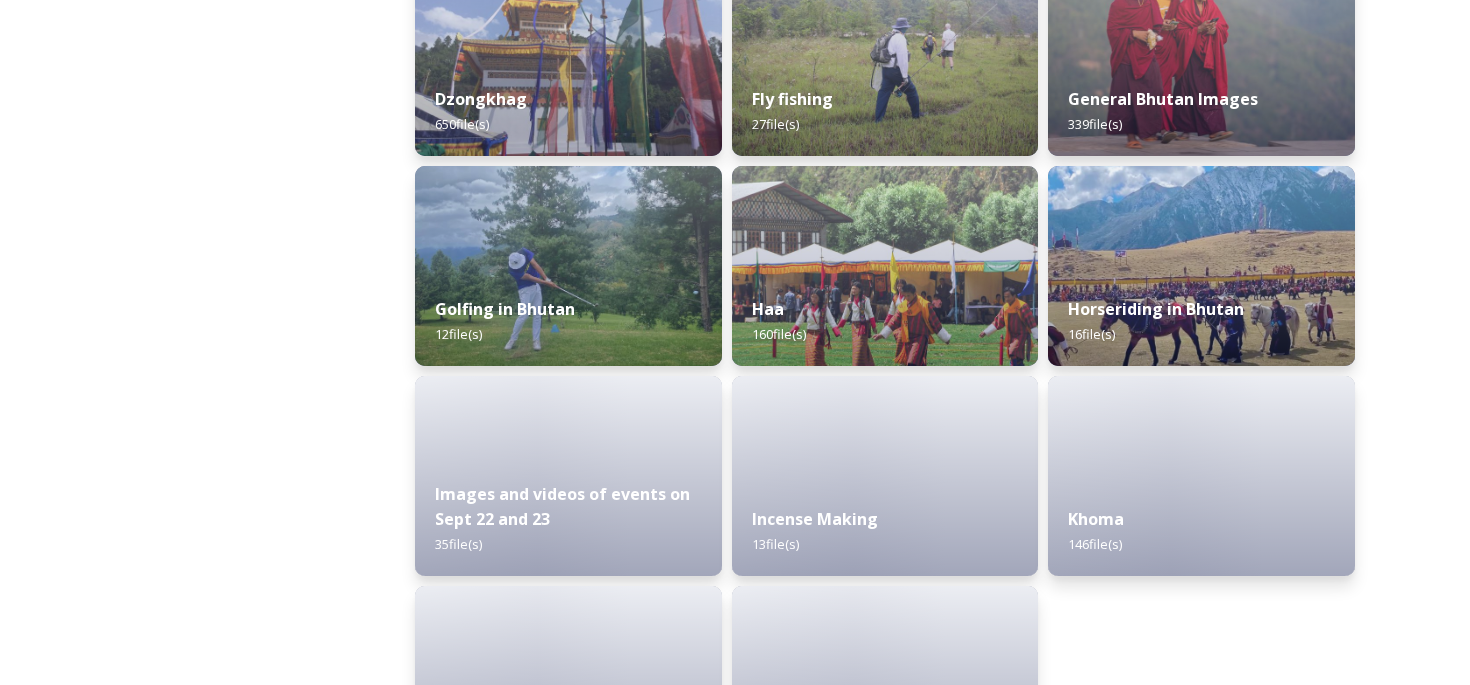 scroll, scrollTop: 1115, scrollLeft: 0, axis: vertical 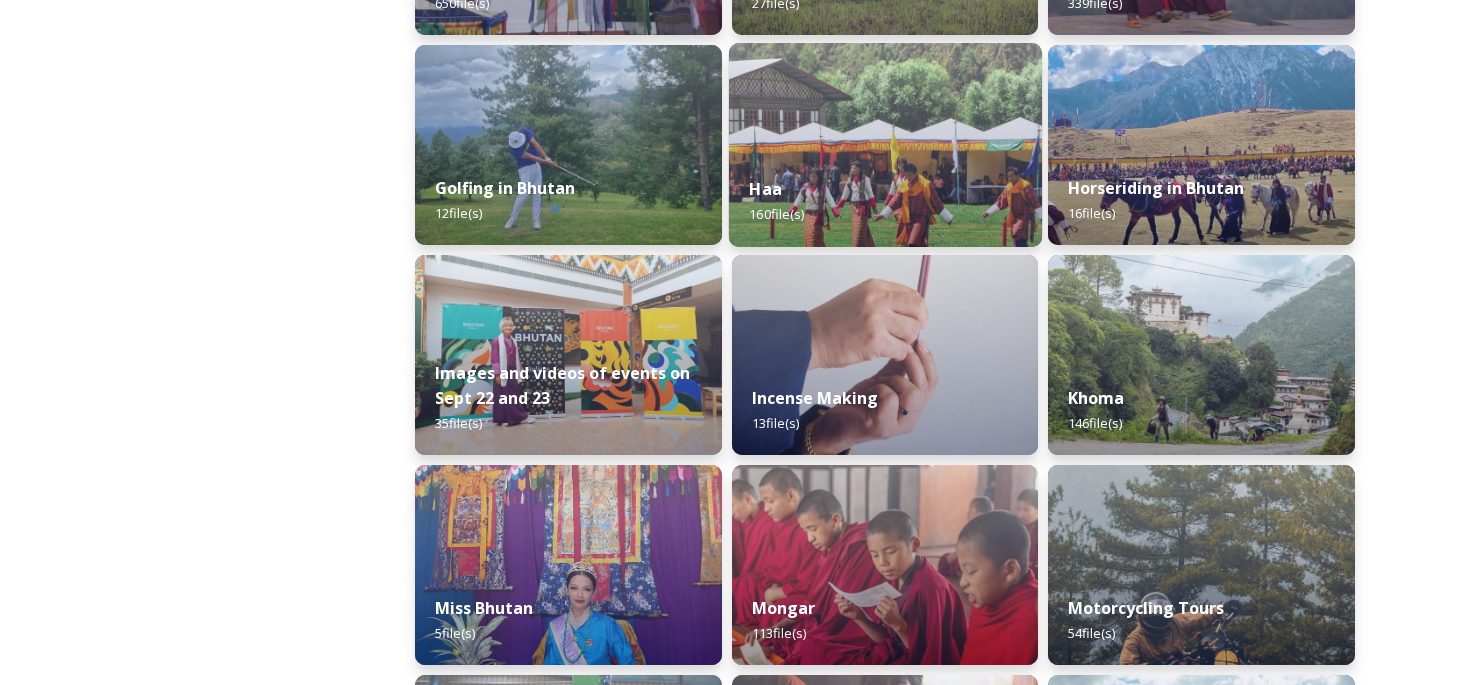 click on "Haa  160  file(s)" at bounding box center [885, 201] 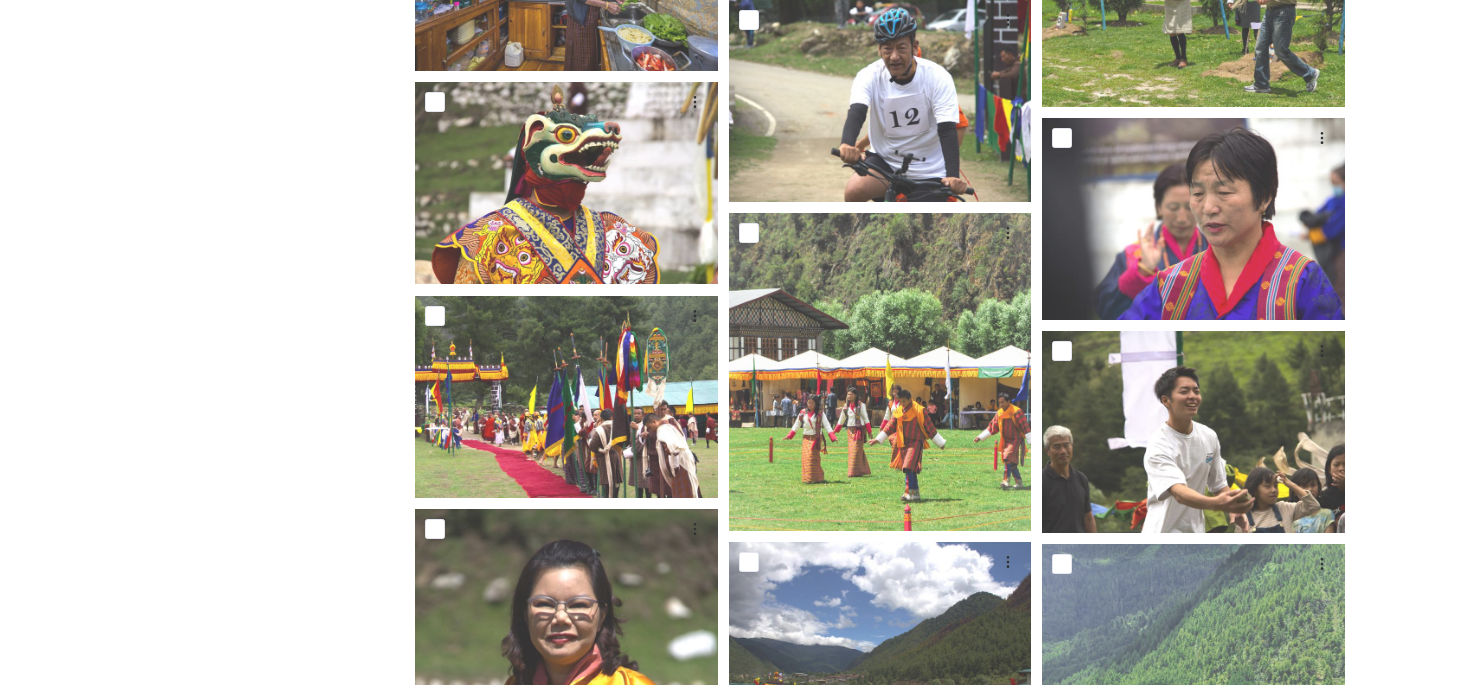 scroll, scrollTop: 6784, scrollLeft: 0, axis: vertical 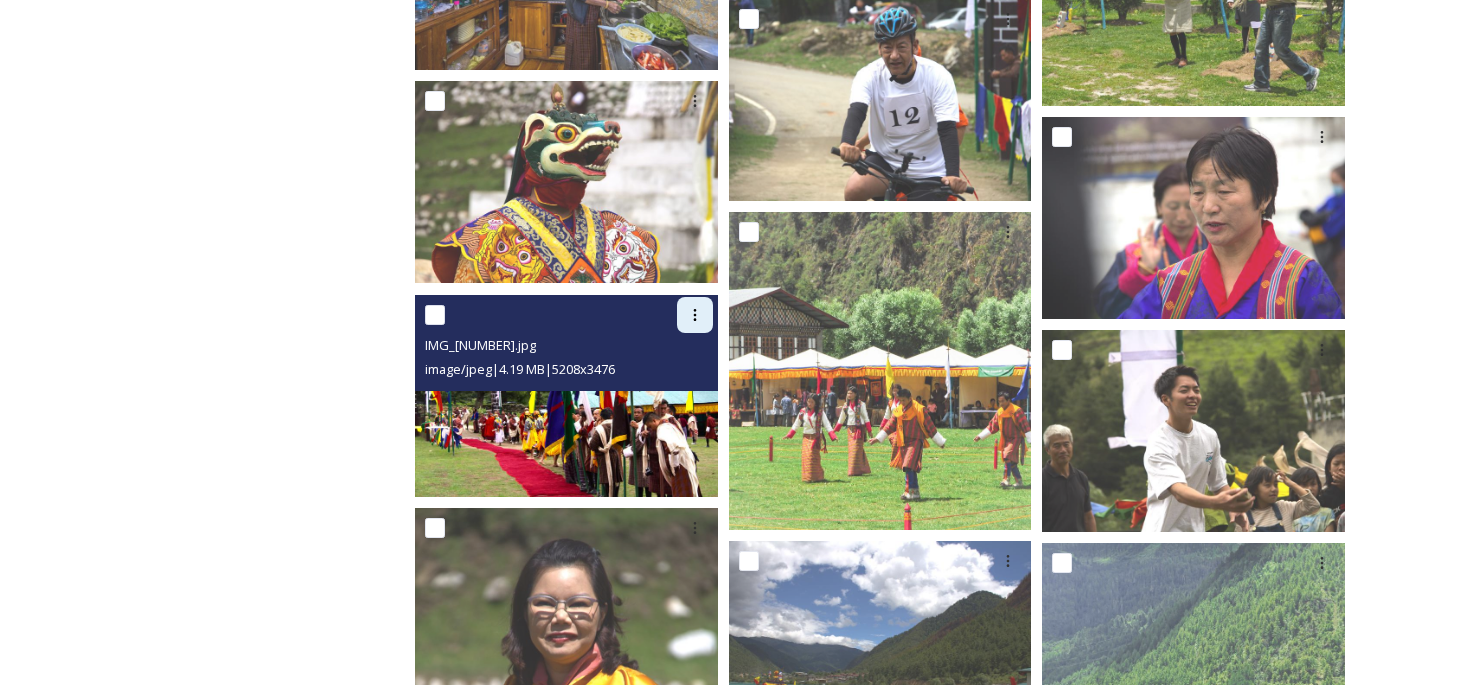 click 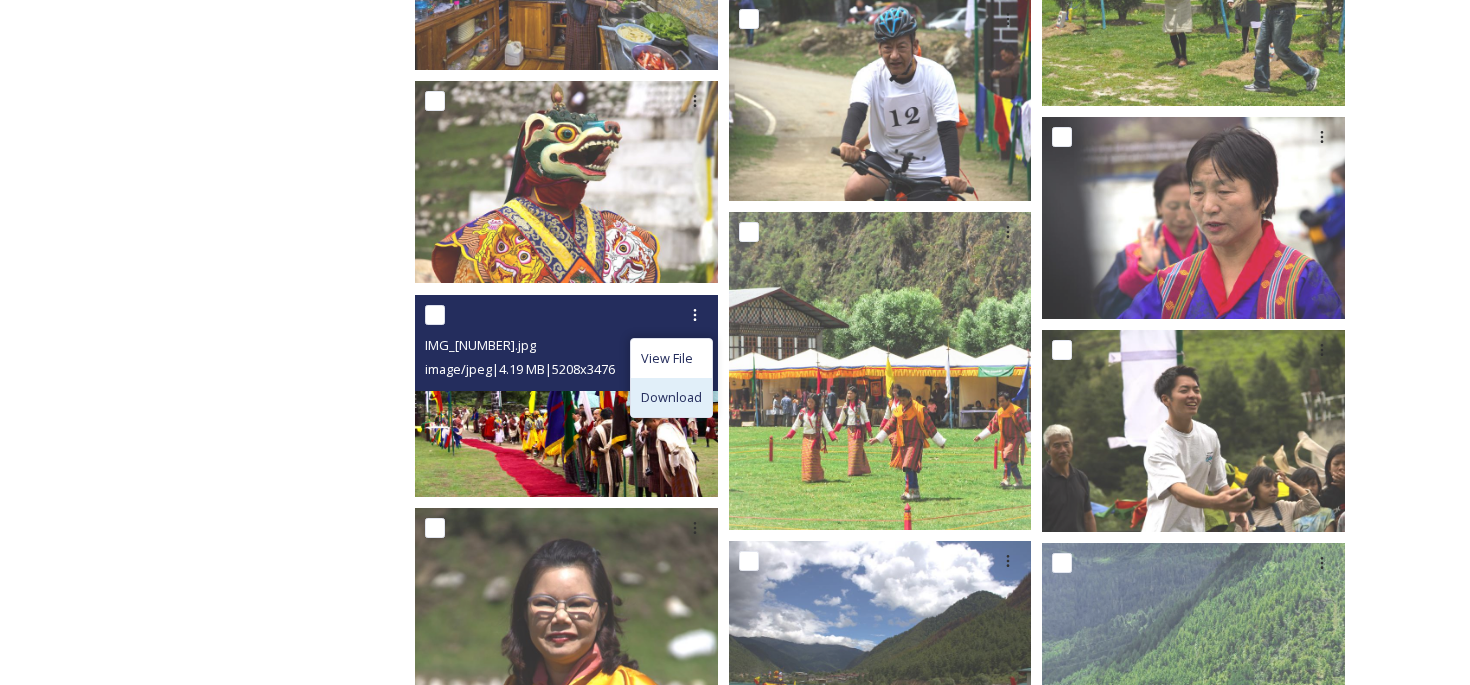 click on "Download" at bounding box center (671, 397) 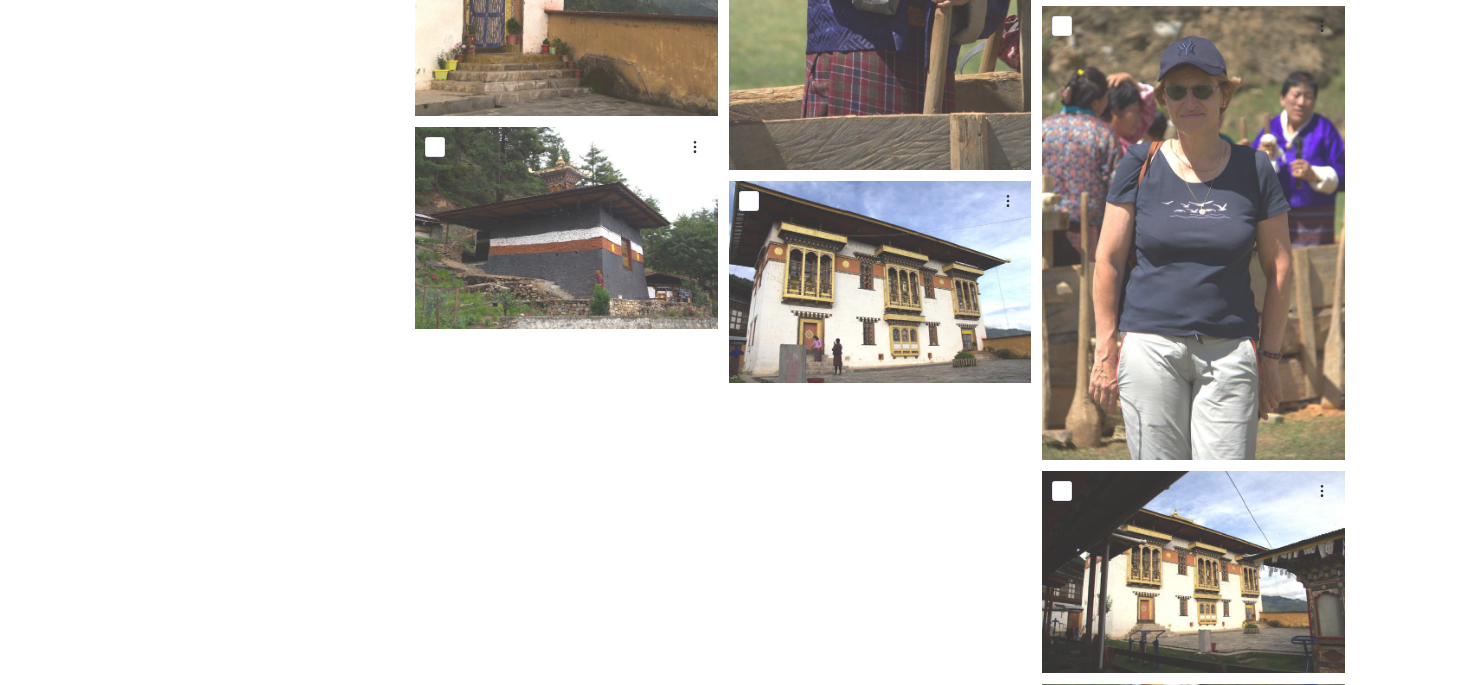 scroll, scrollTop: 14224, scrollLeft: 0, axis: vertical 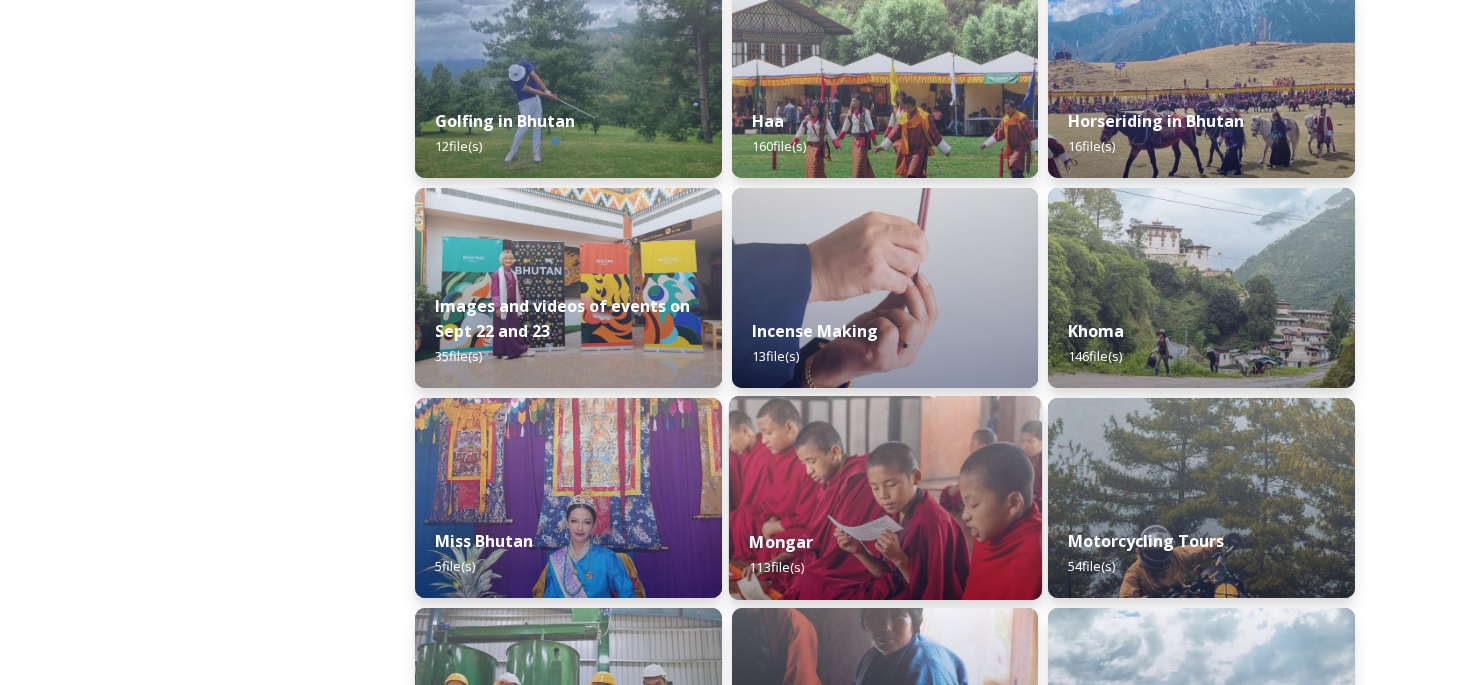 click at bounding box center [885, 498] 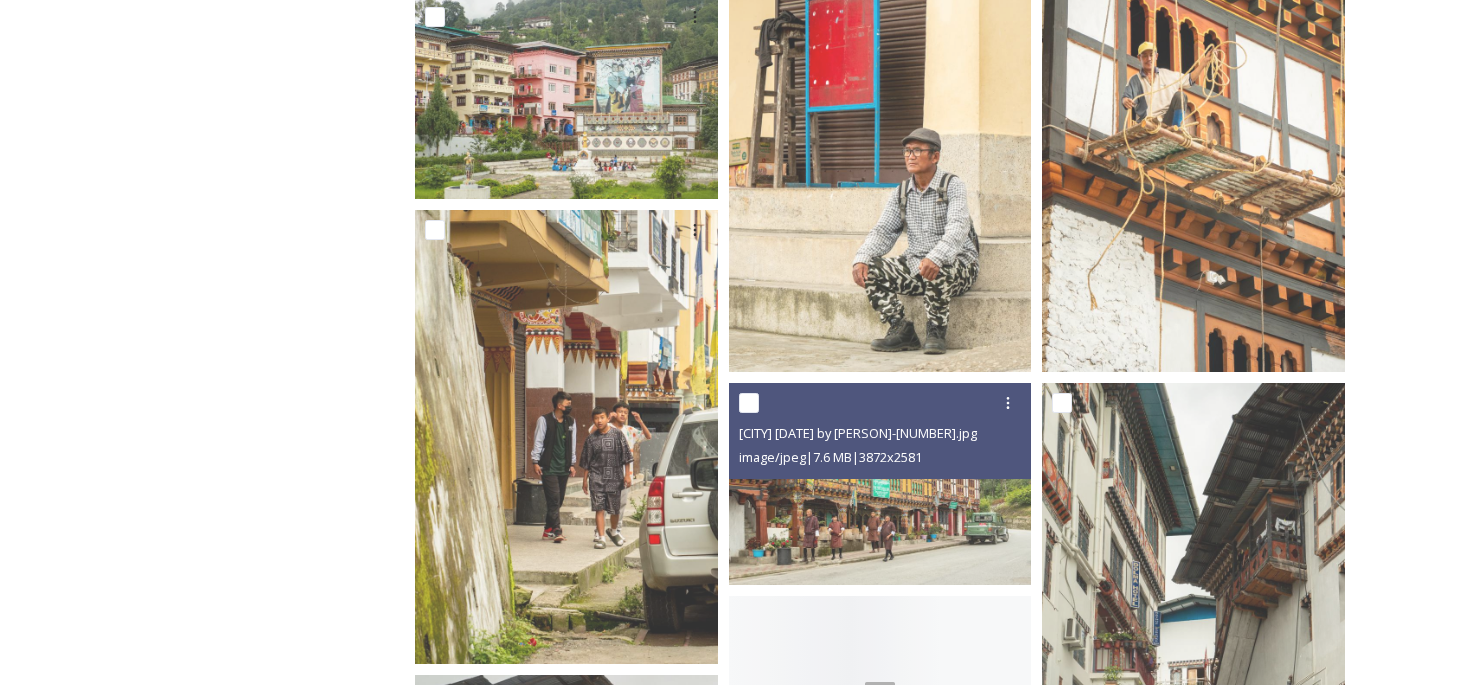 scroll, scrollTop: 5247, scrollLeft: 0, axis: vertical 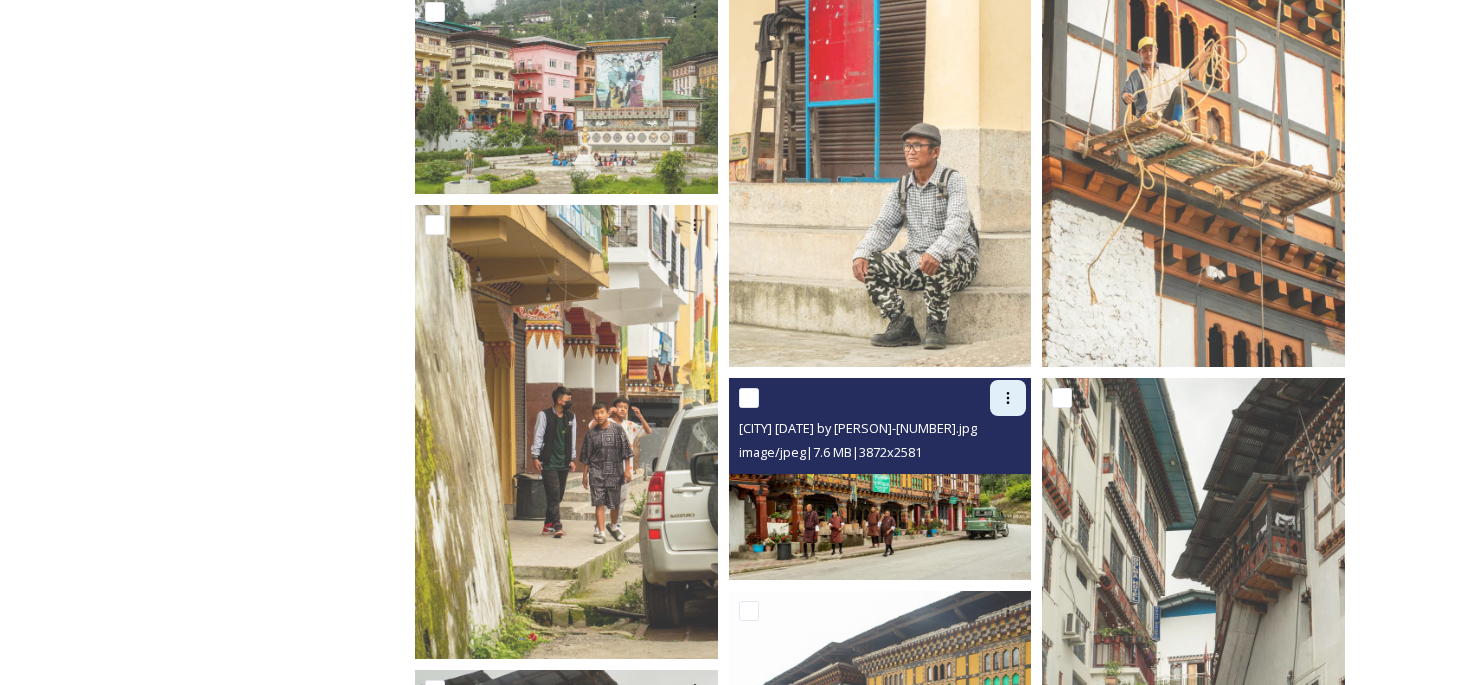 click at bounding box center [1008, 398] 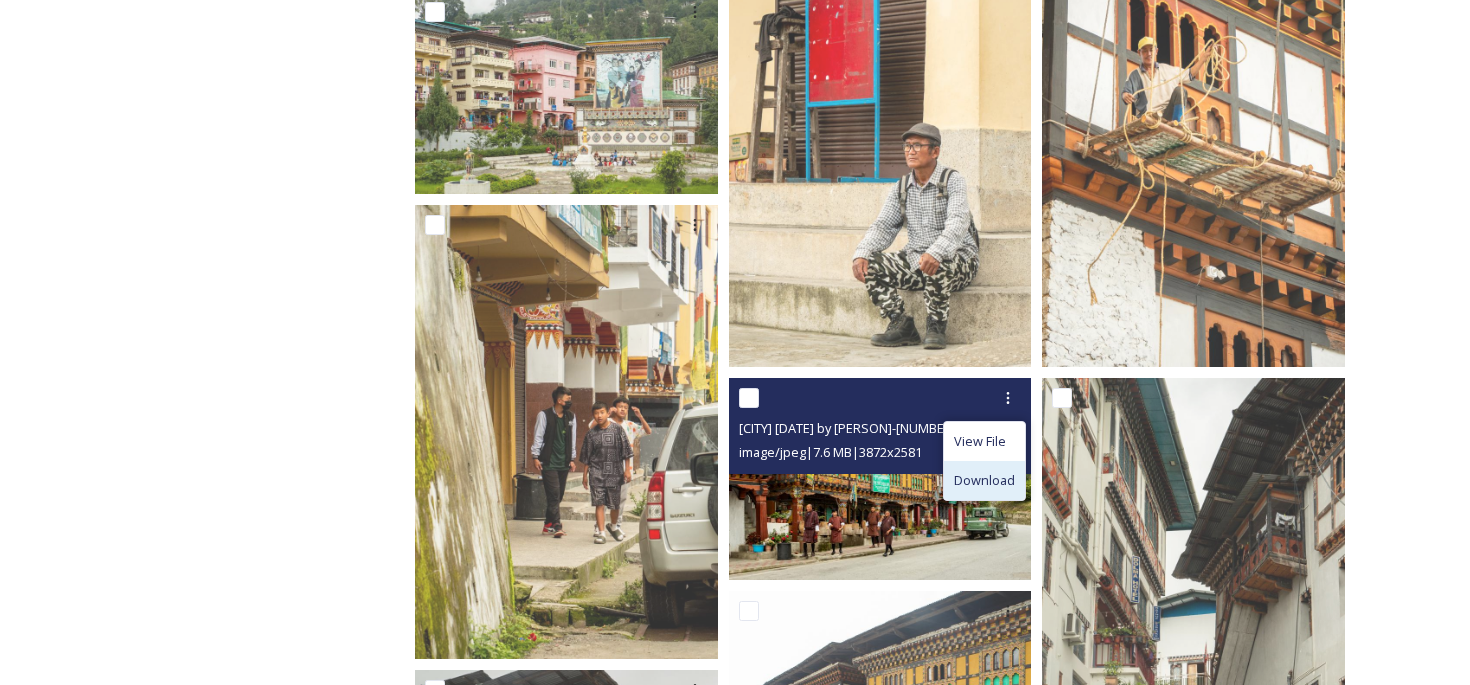 click on "Download" at bounding box center [984, 480] 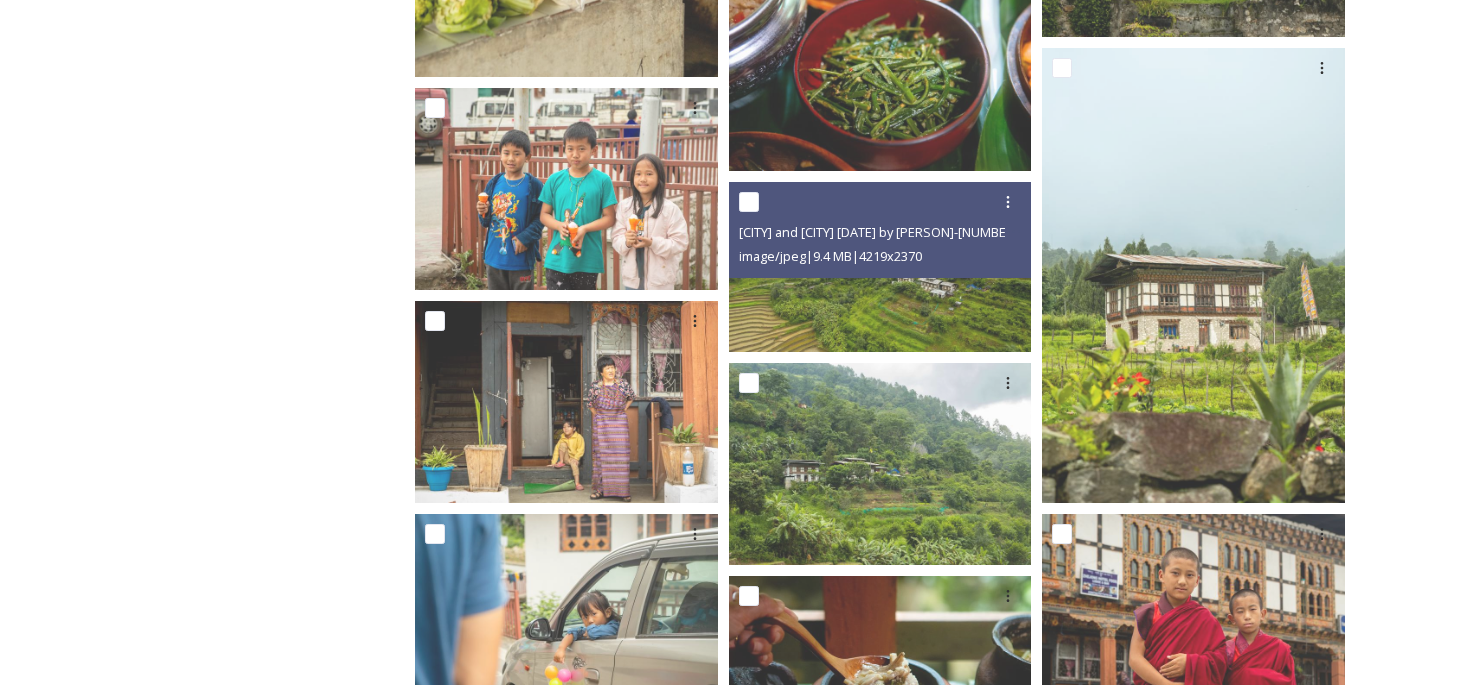 scroll, scrollTop: 7892, scrollLeft: 0, axis: vertical 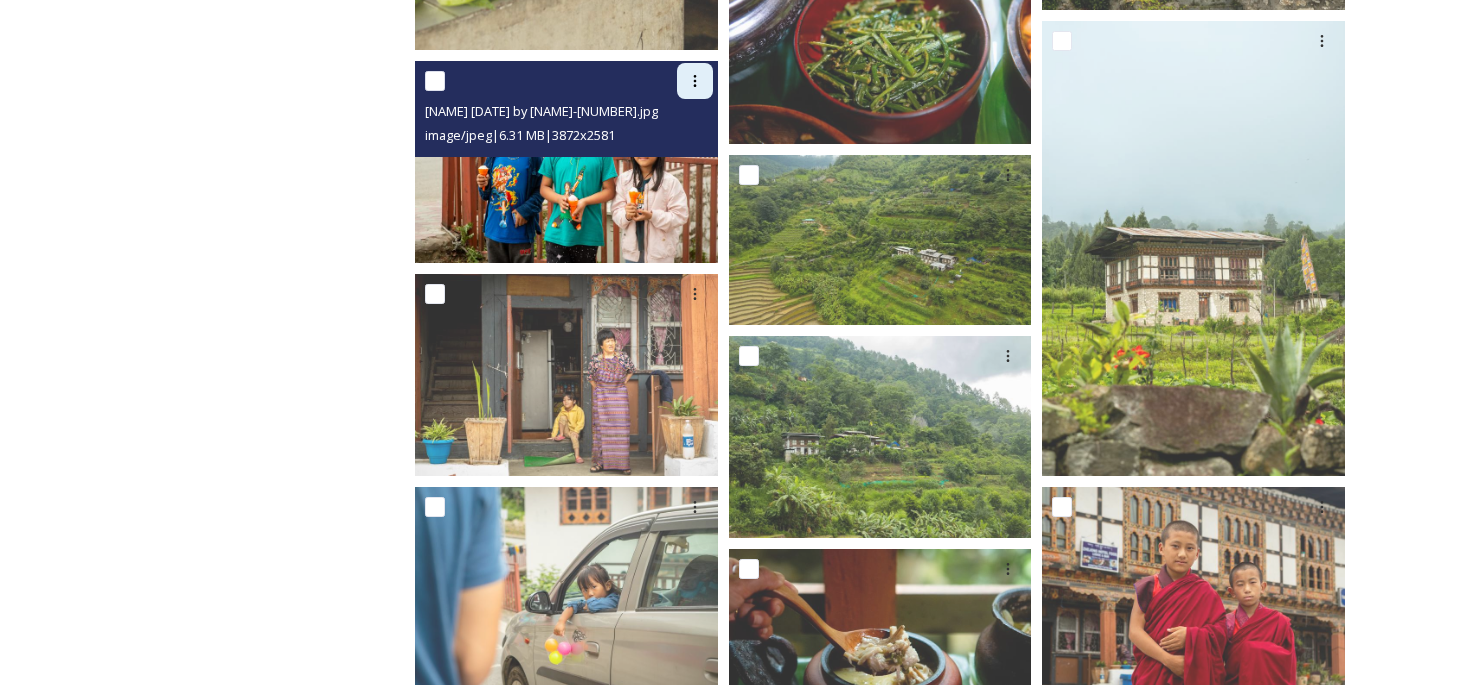 click 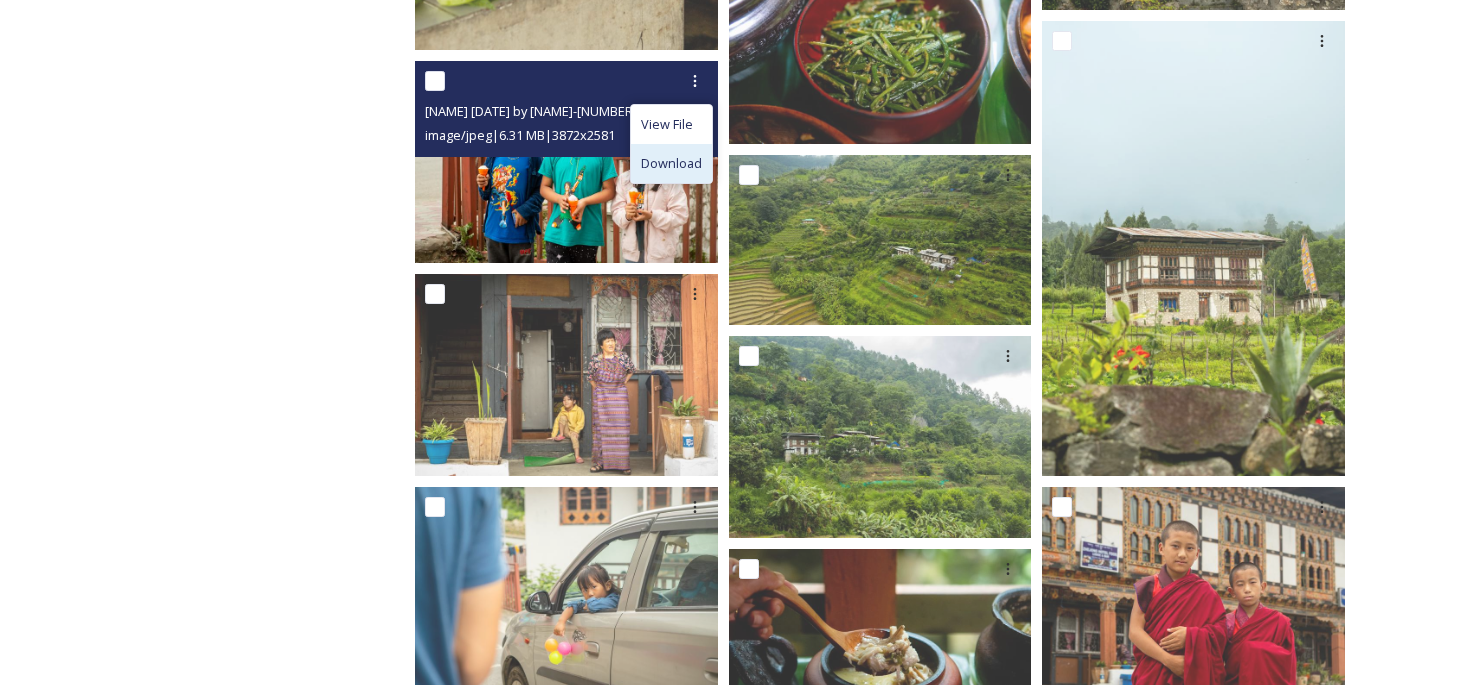 click on "Download" at bounding box center (671, 163) 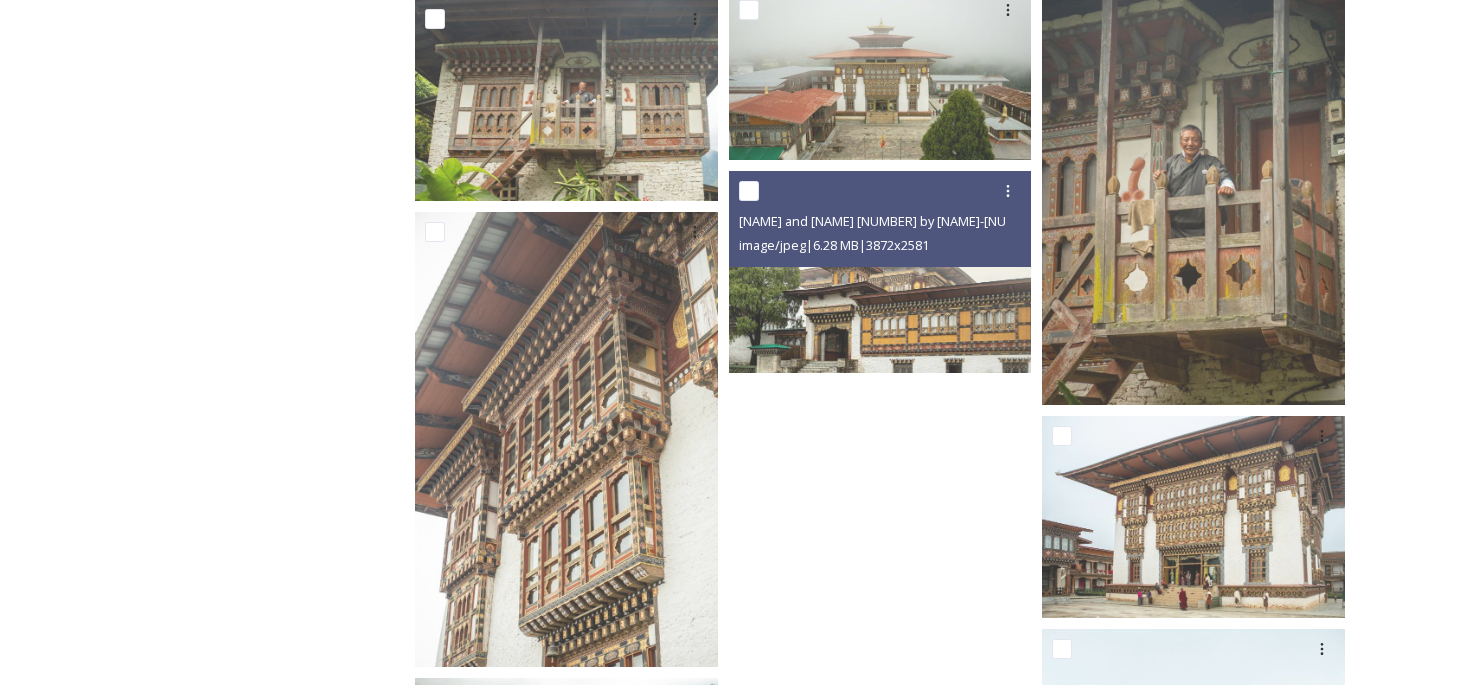 scroll, scrollTop: 10945, scrollLeft: 0, axis: vertical 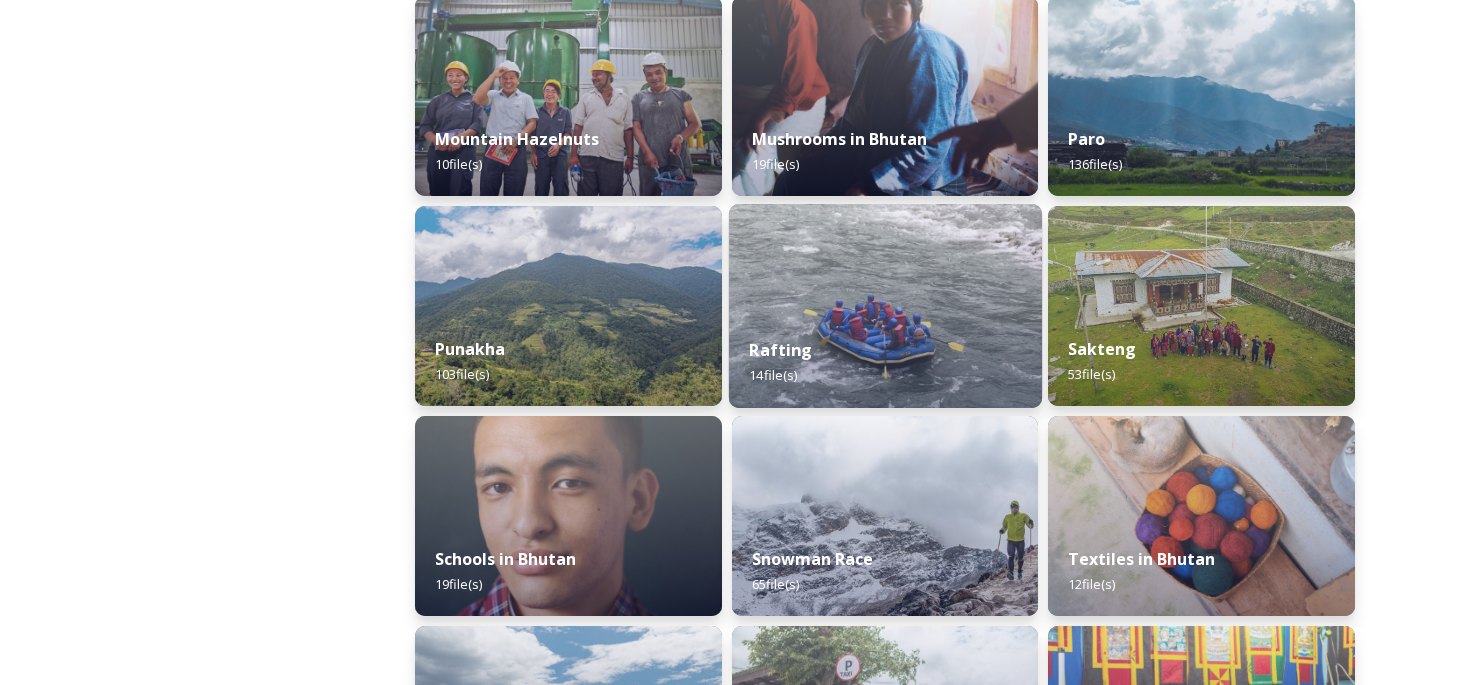 click at bounding box center [885, 306] 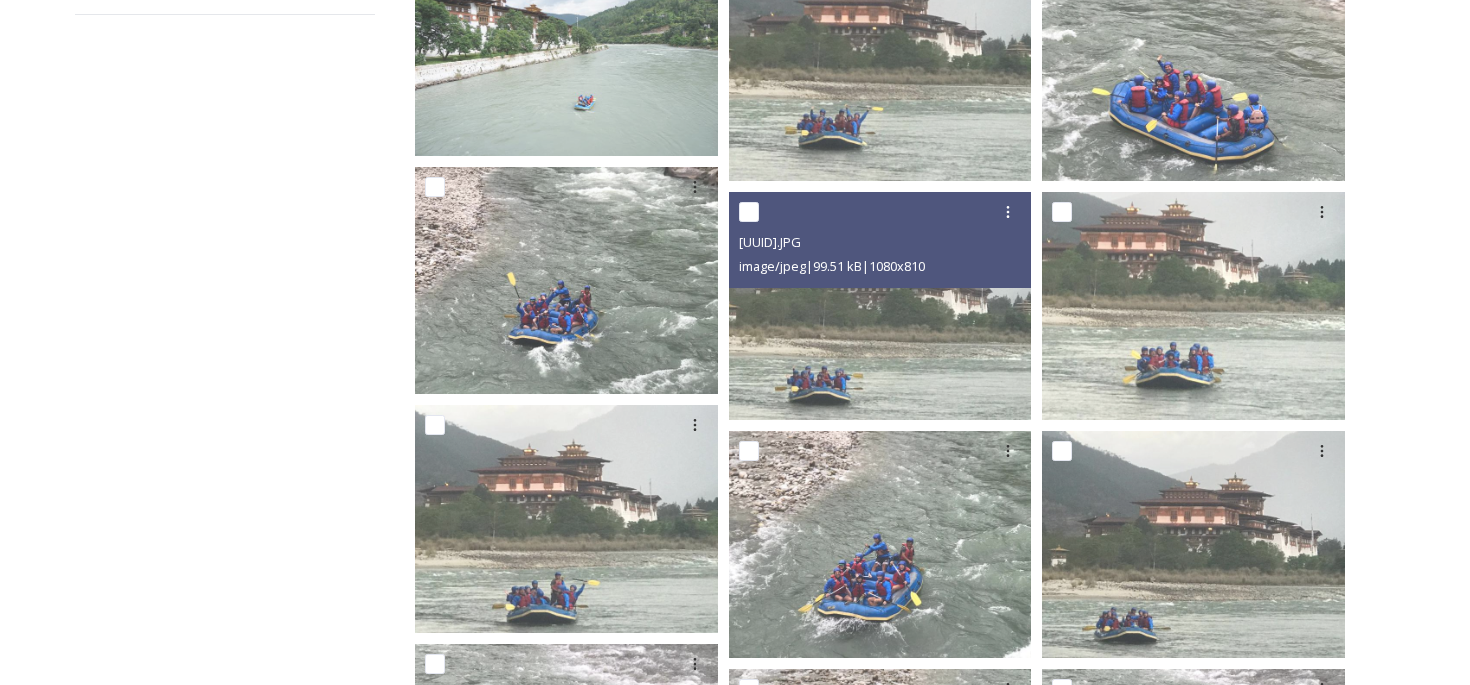scroll, scrollTop: 433, scrollLeft: 0, axis: vertical 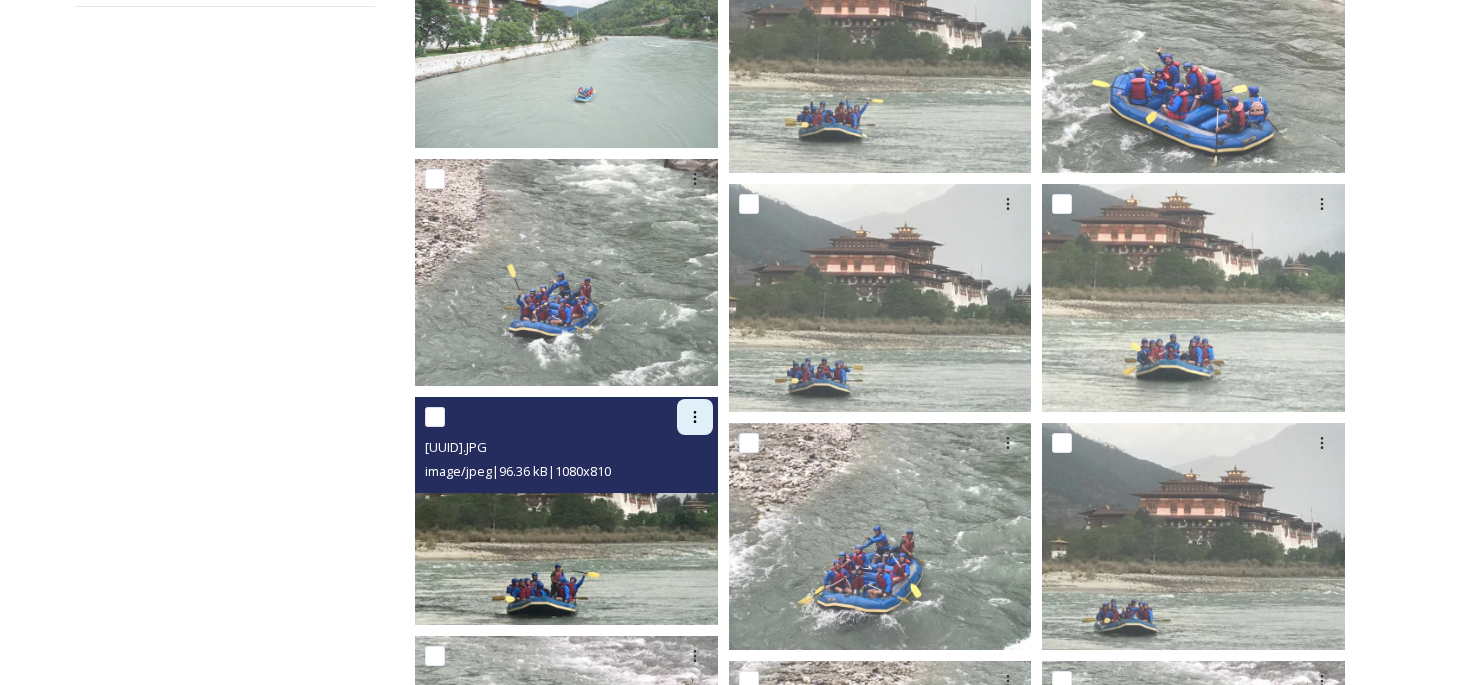 click at bounding box center [695, 417] 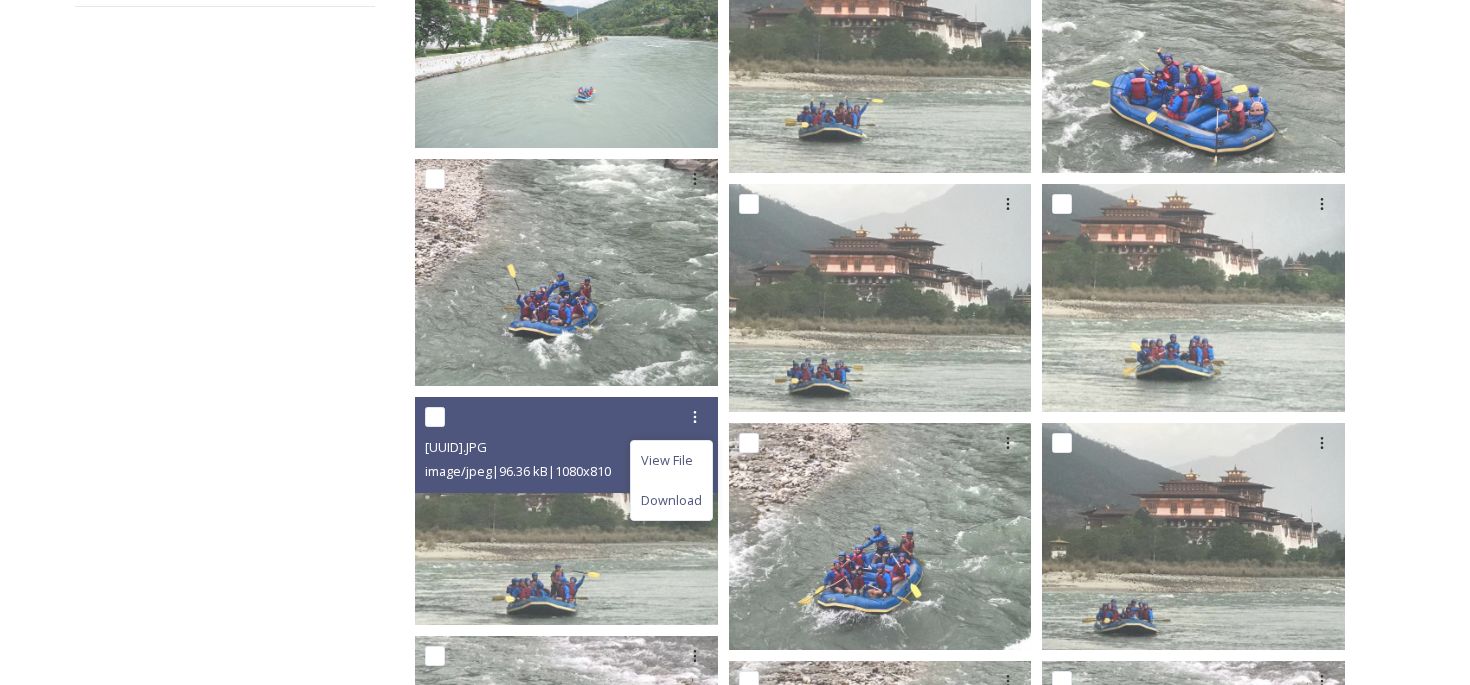 click on "Shared by: [TITLE] [TITLE] [LOCATION]. You can find images and documents by performing a quick or advanced search or by browsing the folders. Commercial use is not allowed." at bounding box center (225, 490) 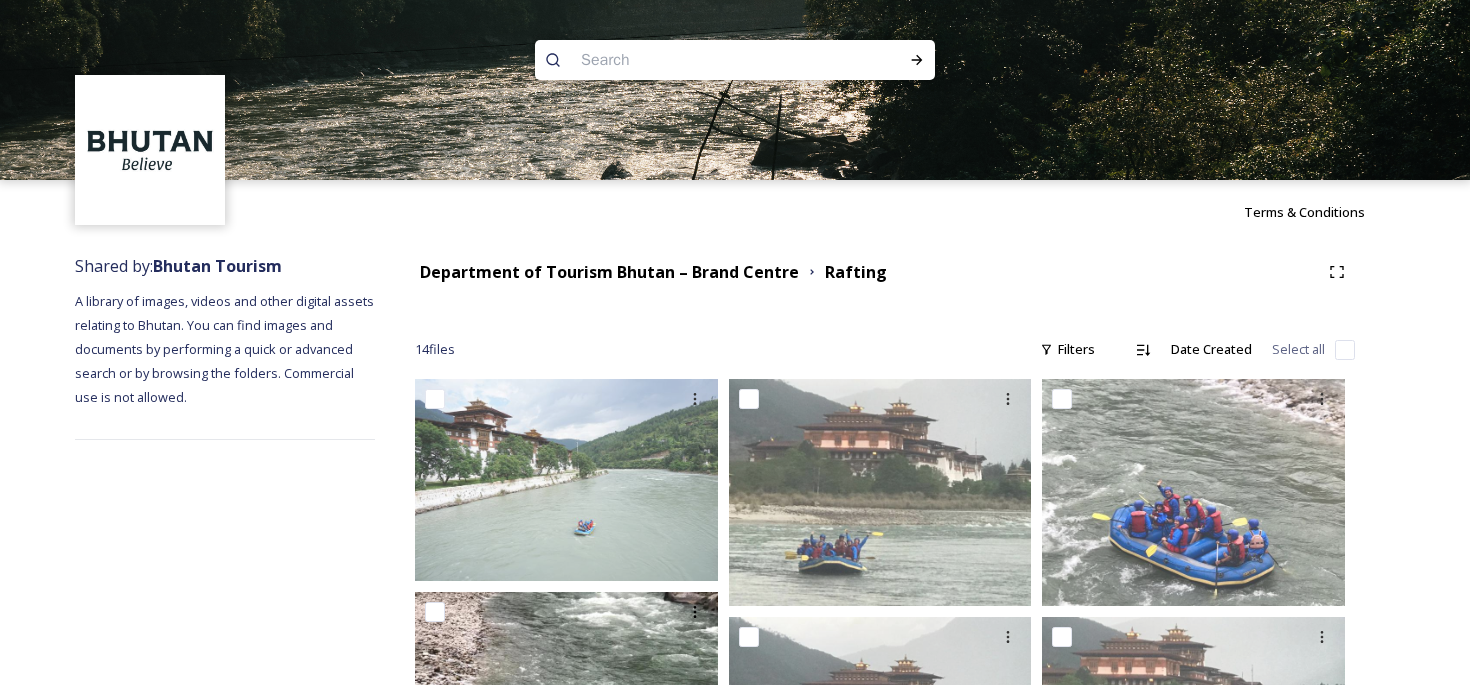 scroll, scrollTop: 109, scrollLeft: 0, axis: vertical 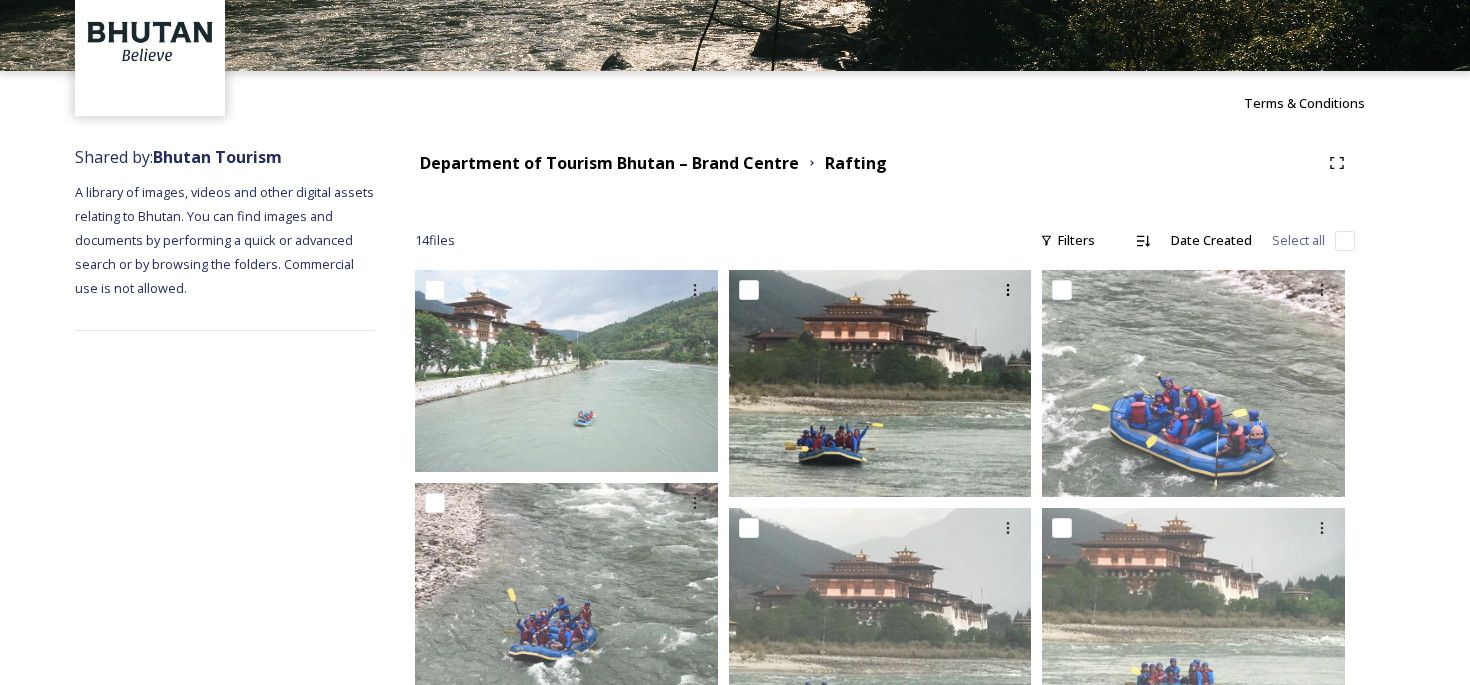 click at bounding box center [880, 294] 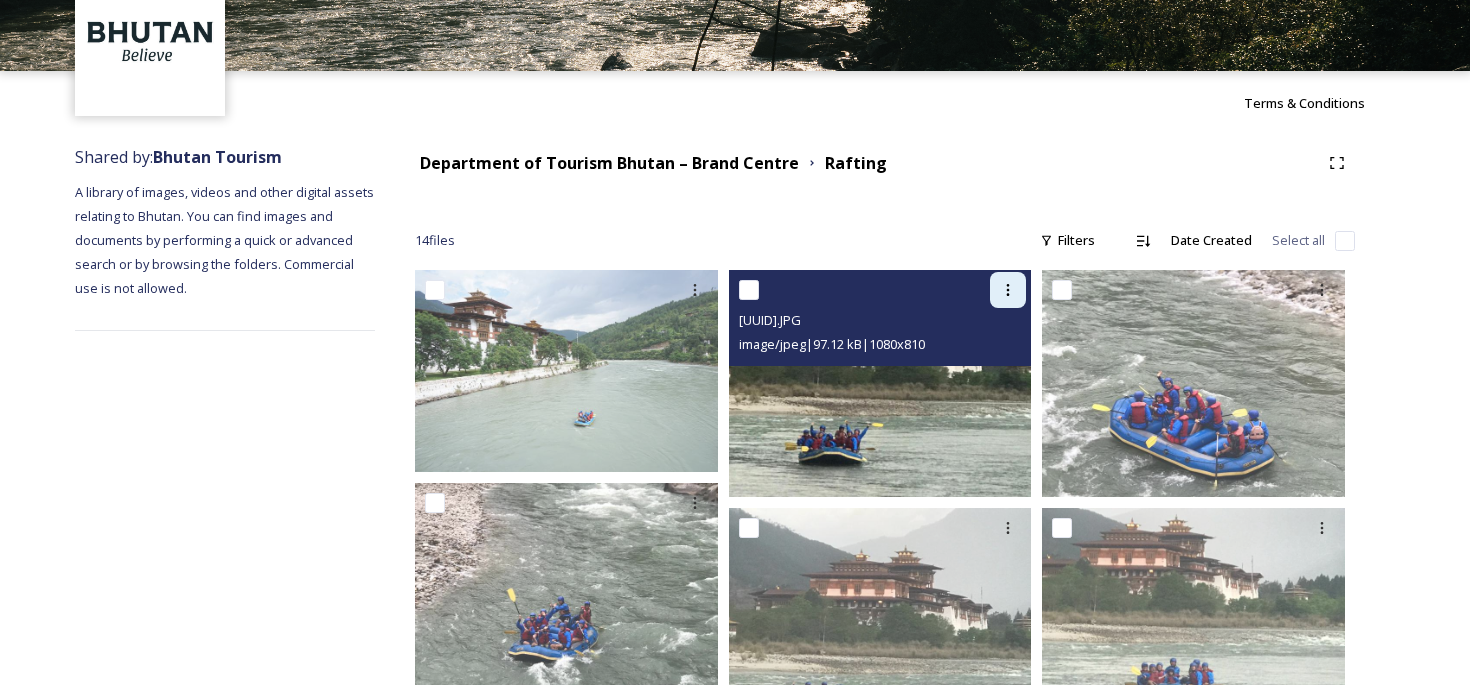 click 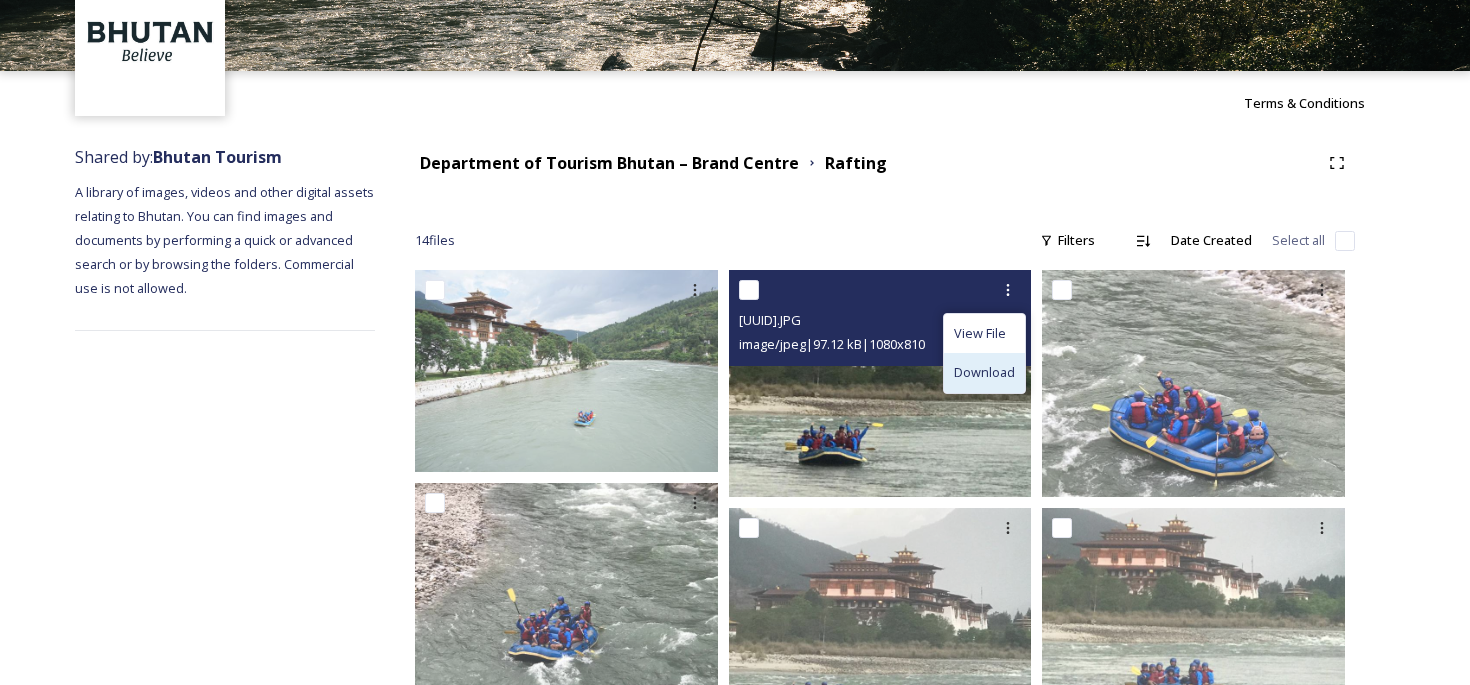 click on "Download" at bounding box center [984, 372] 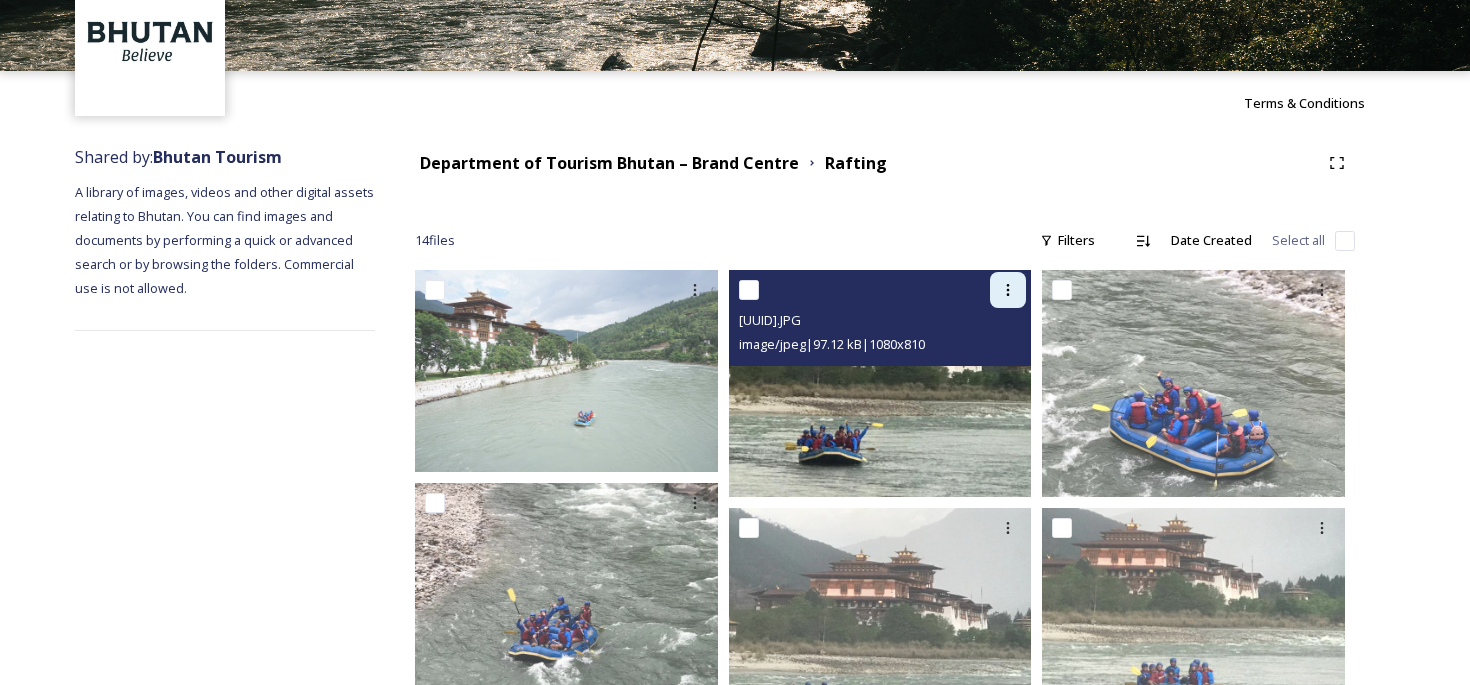 click 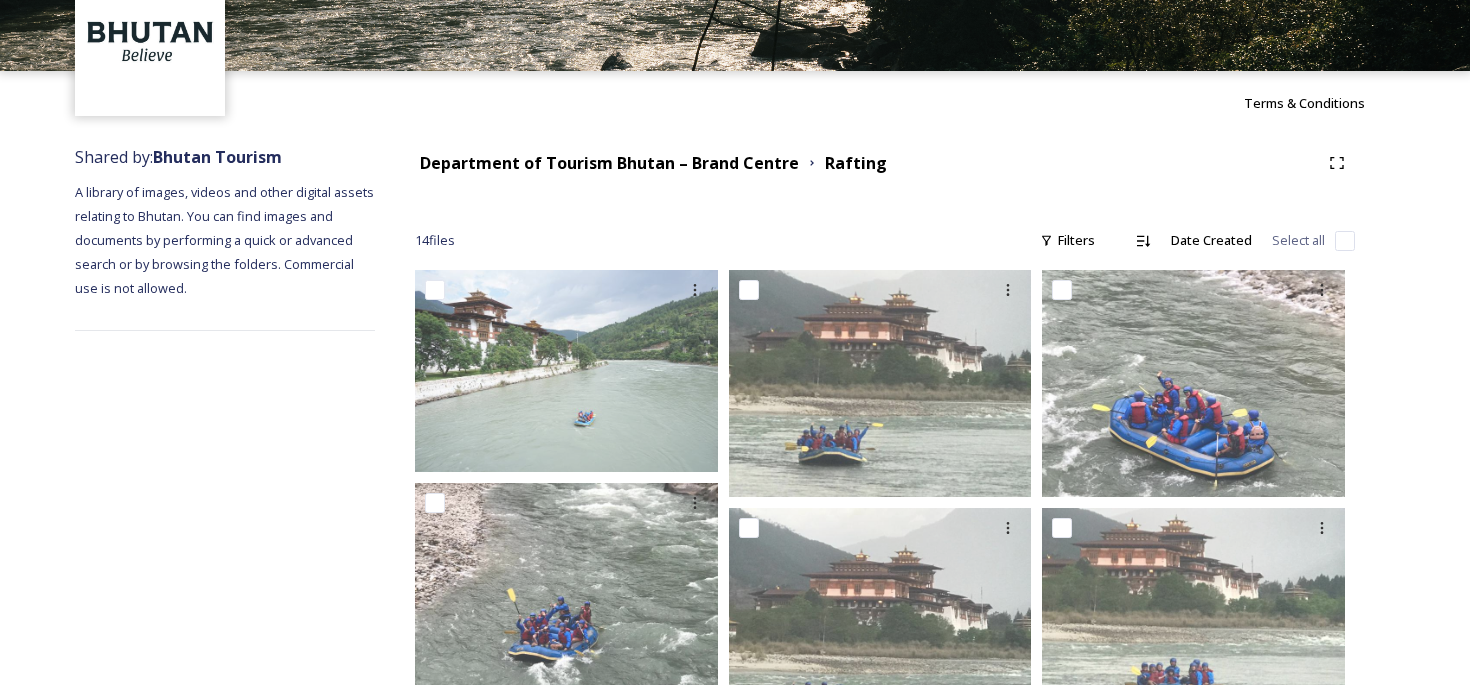 click on "[NUMBER] file s Filters Date Created Select all" at bounding box center (885, 240) 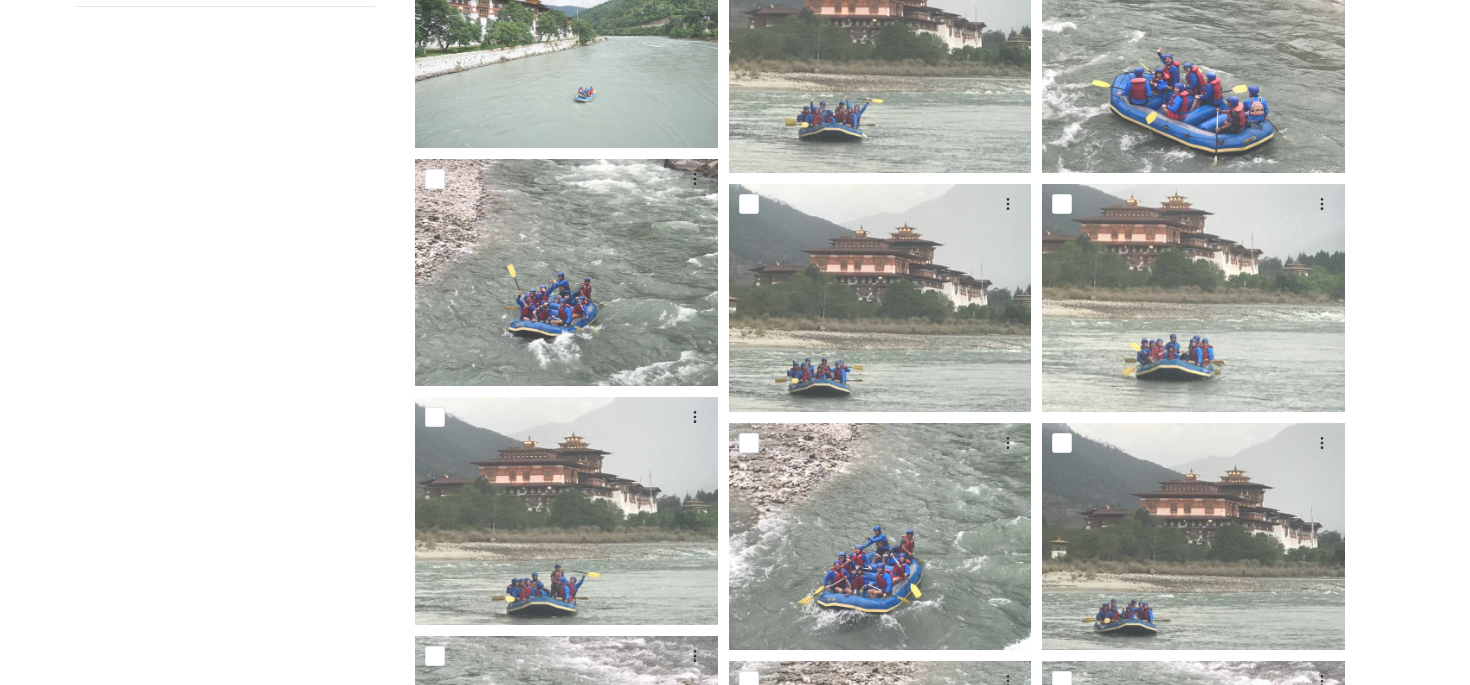 scroll, scrollTop: 918, scrollLeft: 0, axis: vertical 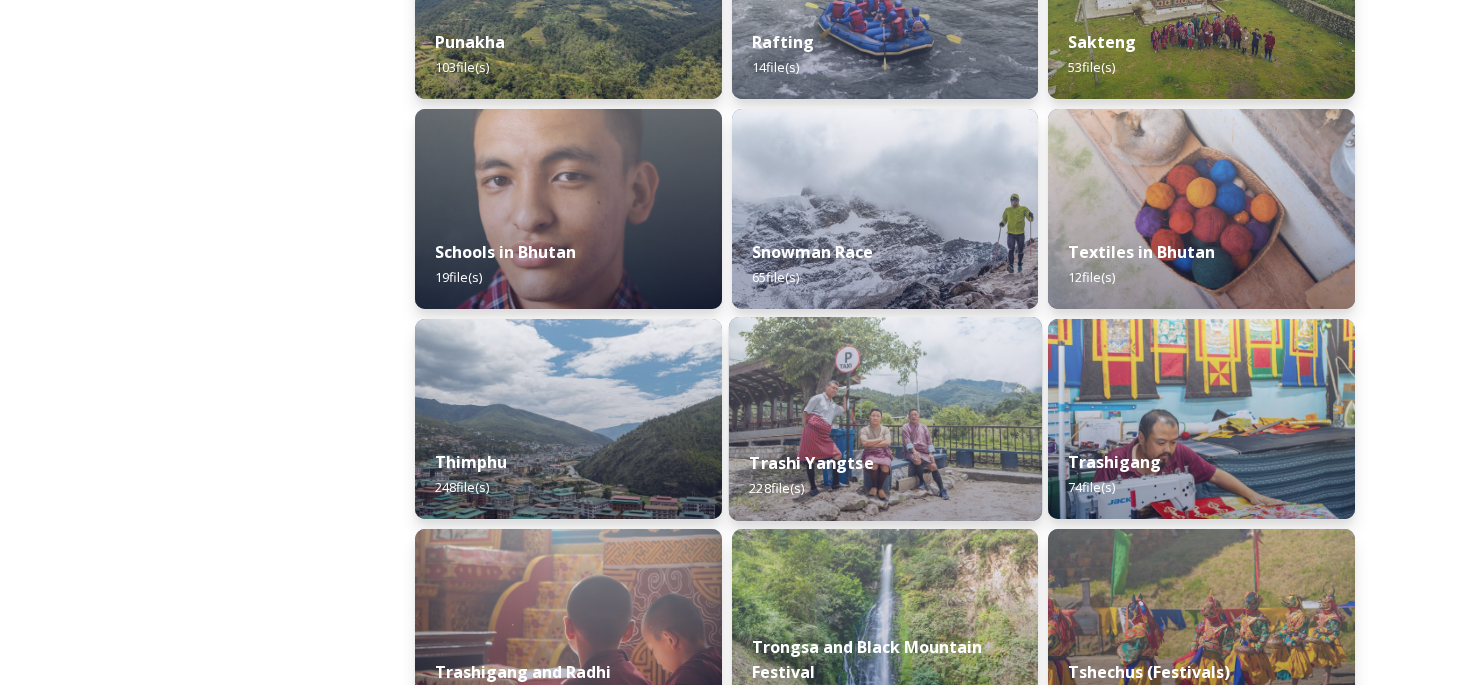 click at bounding box center (885, 419) 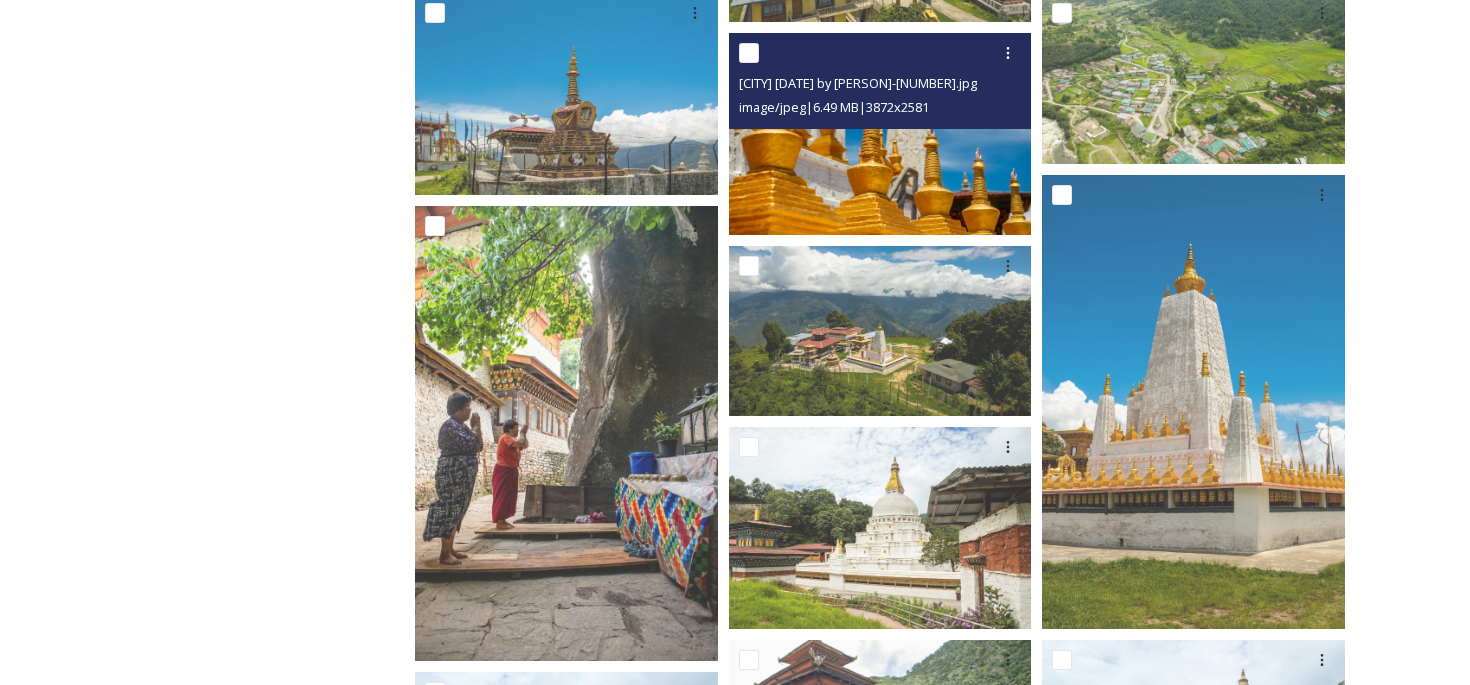 scroll, scrollTop: 1923, scrollLeft: 0, axis: vertical 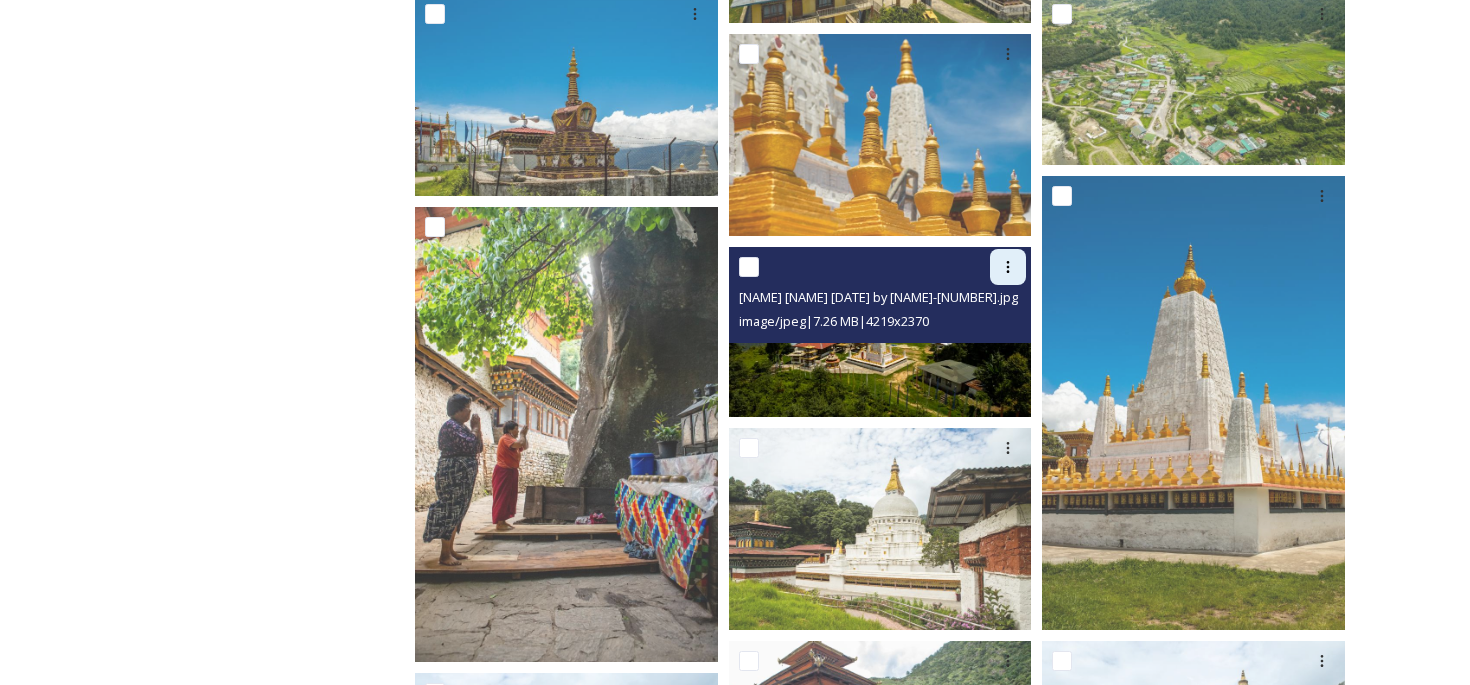 click at bounding box center (1008, 267) 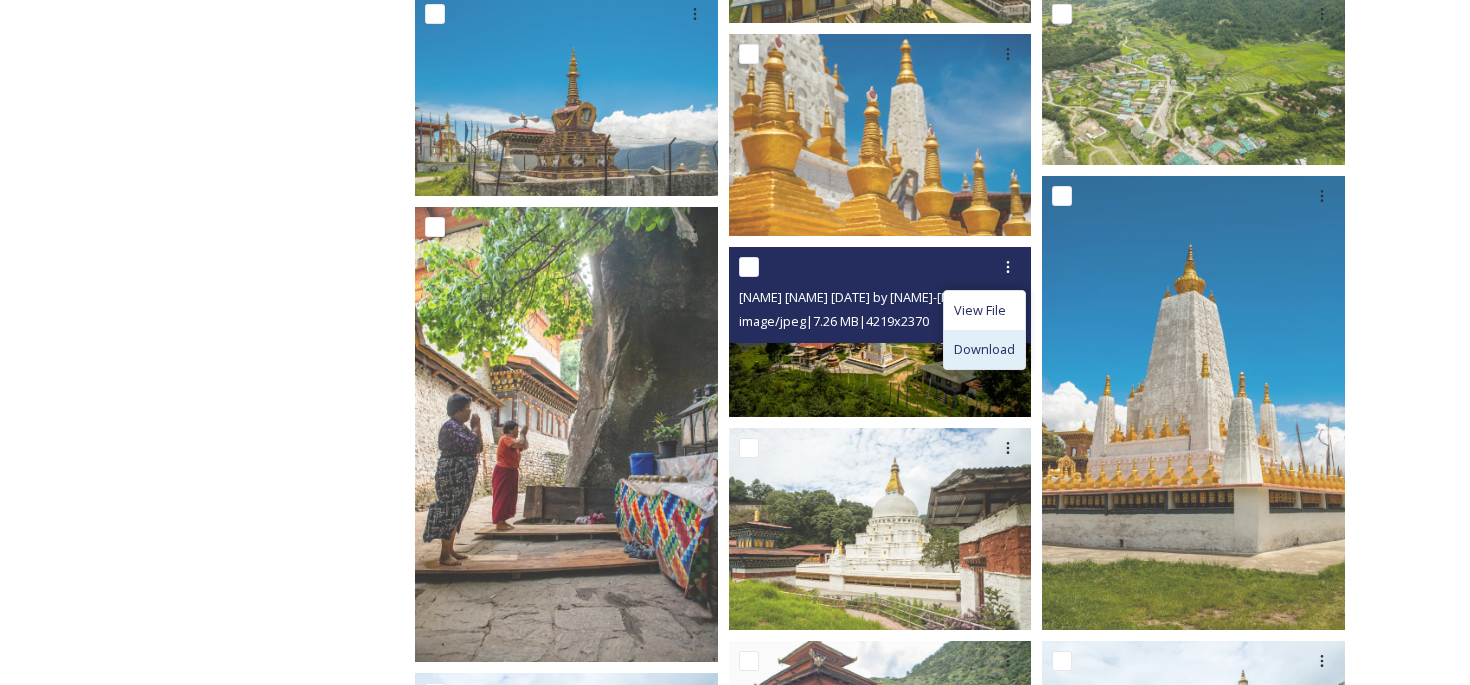 click on "Download" at bounding box center (984, 349) 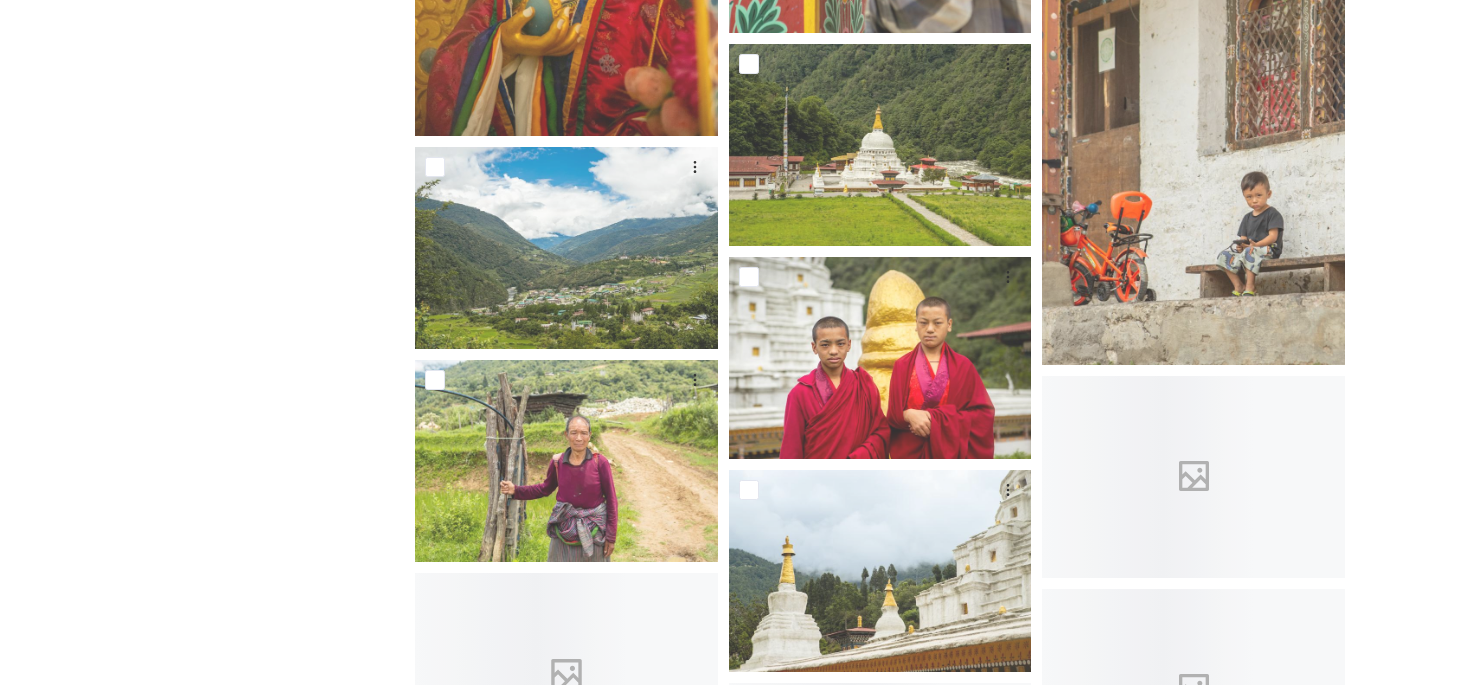 scroll, scrollTop: 6482, scrollLeft: 0, axis: vertical 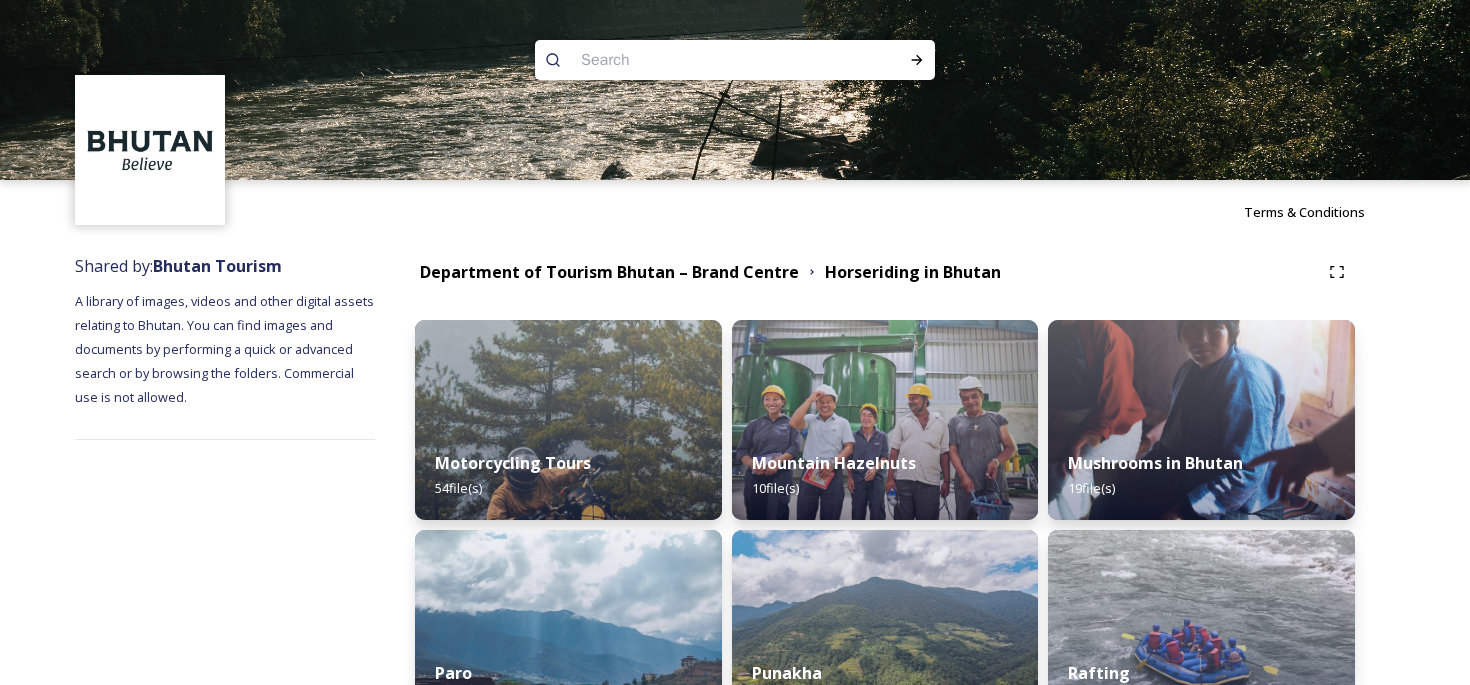 click on "Department of Tourism [BRAND] – Brand Centre Horseriding in [BRAND]" at bounding box center [885, 272] 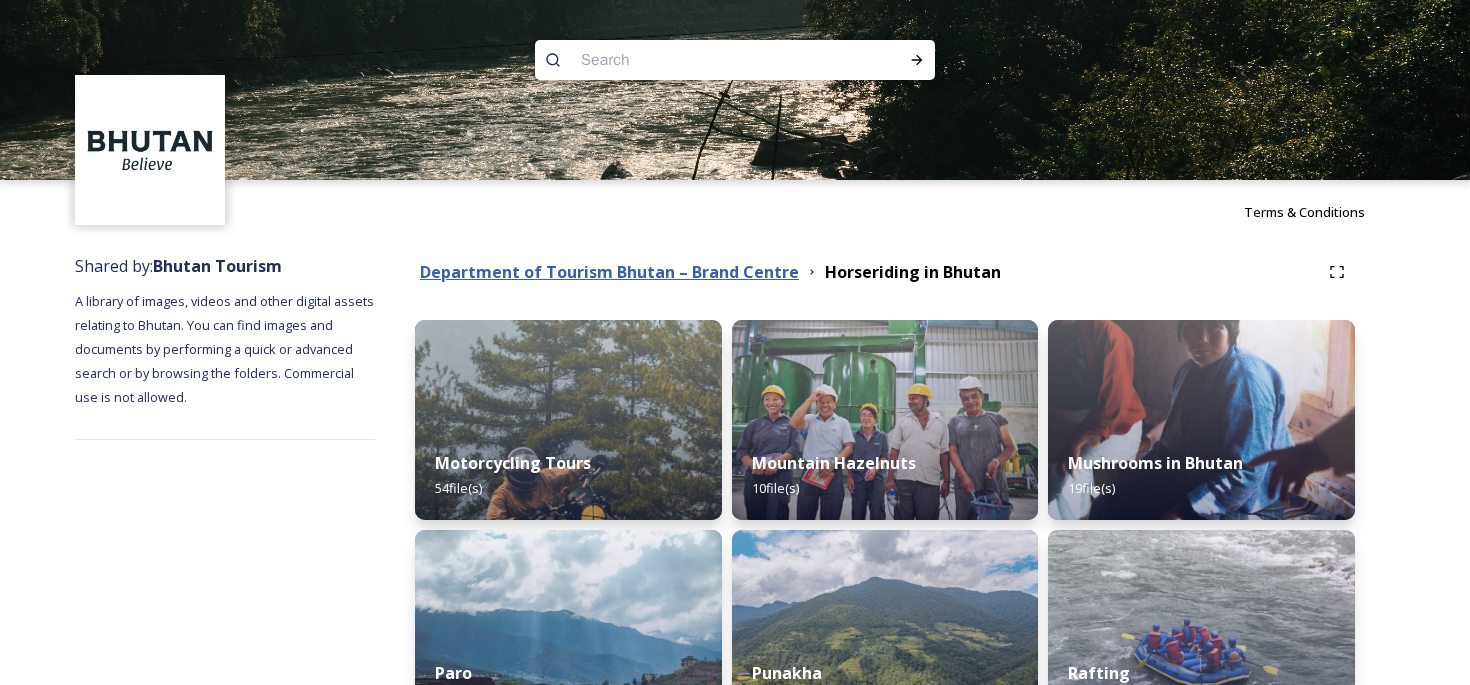 click on "Department of Tourism Bhutan – Brand Centre" at bounding box center (609, 272) 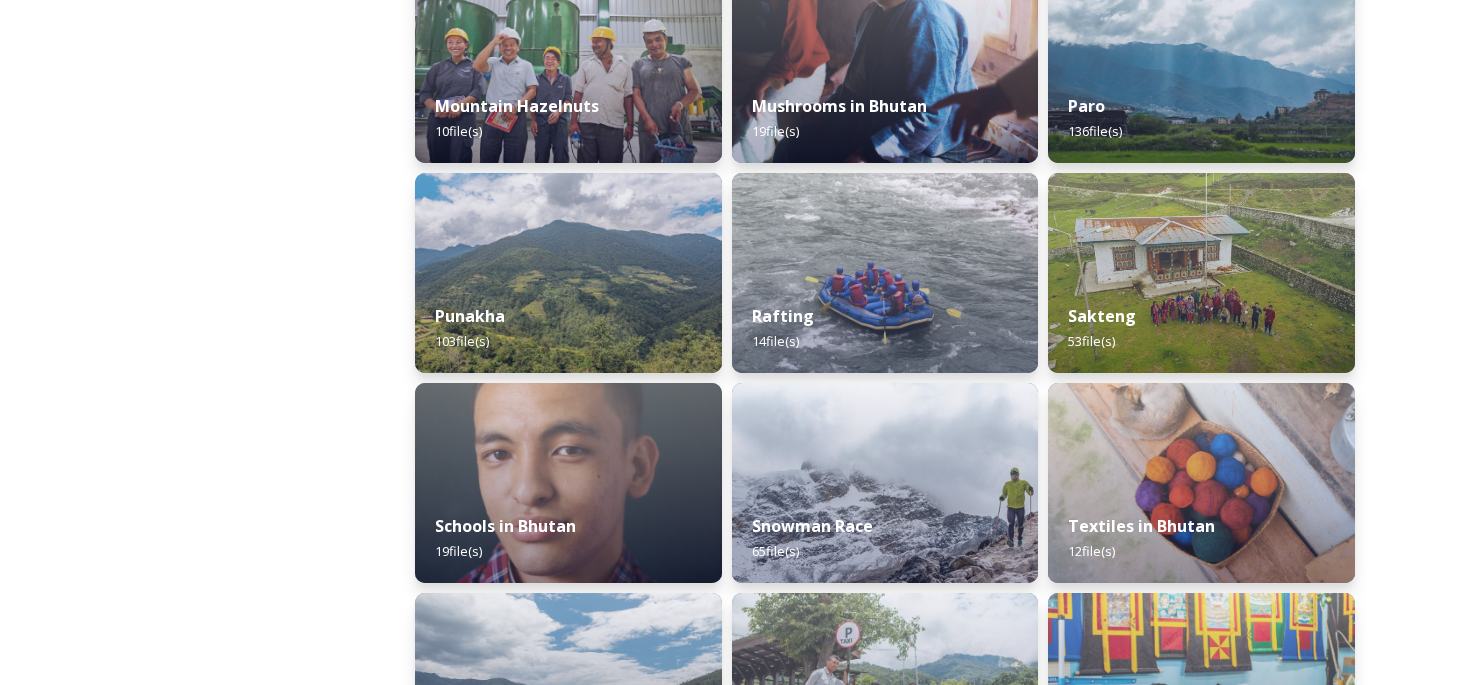 scroll, scrollTop: 1828, scrollLeft: 0, axis: vertical 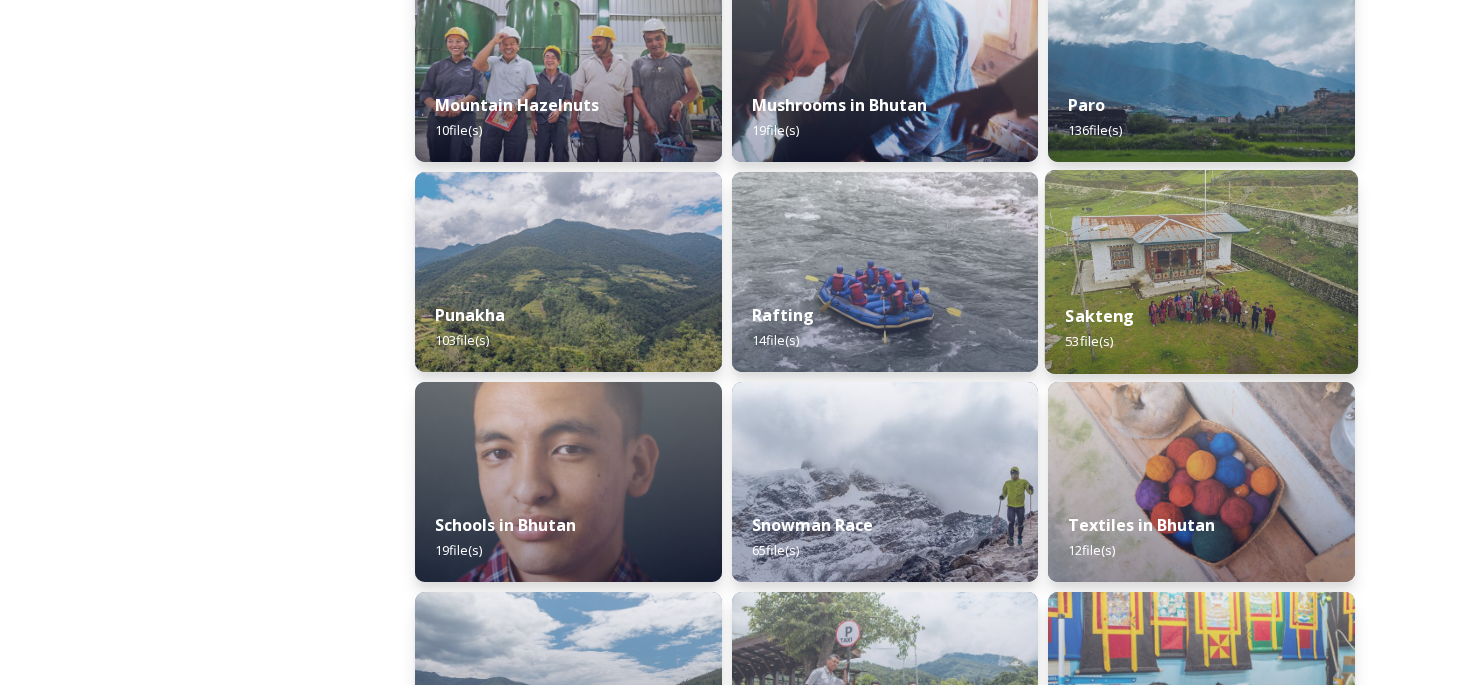 click on "Sakteng 53  file(s)" at bounding box center [1201, 328] 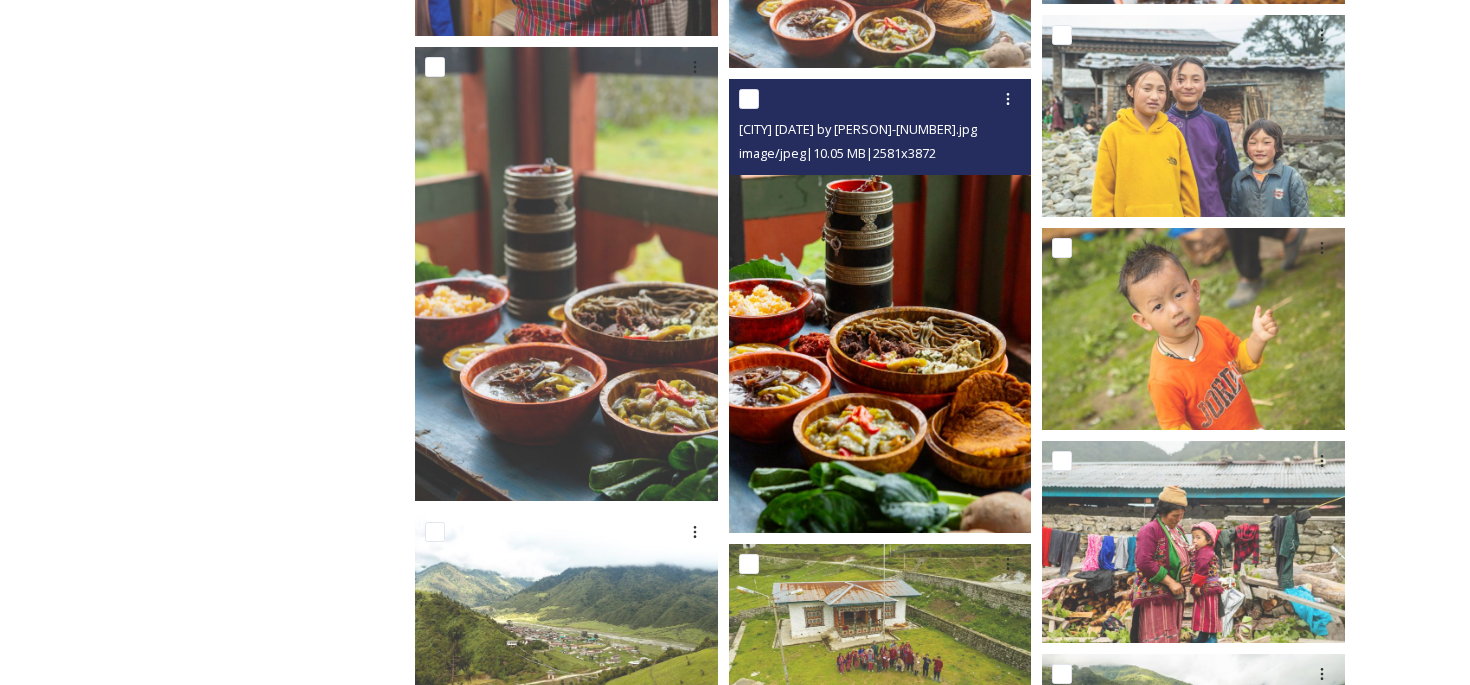 scroll, scrollTop: 1603, scrollLeft: 0, axis: vertical 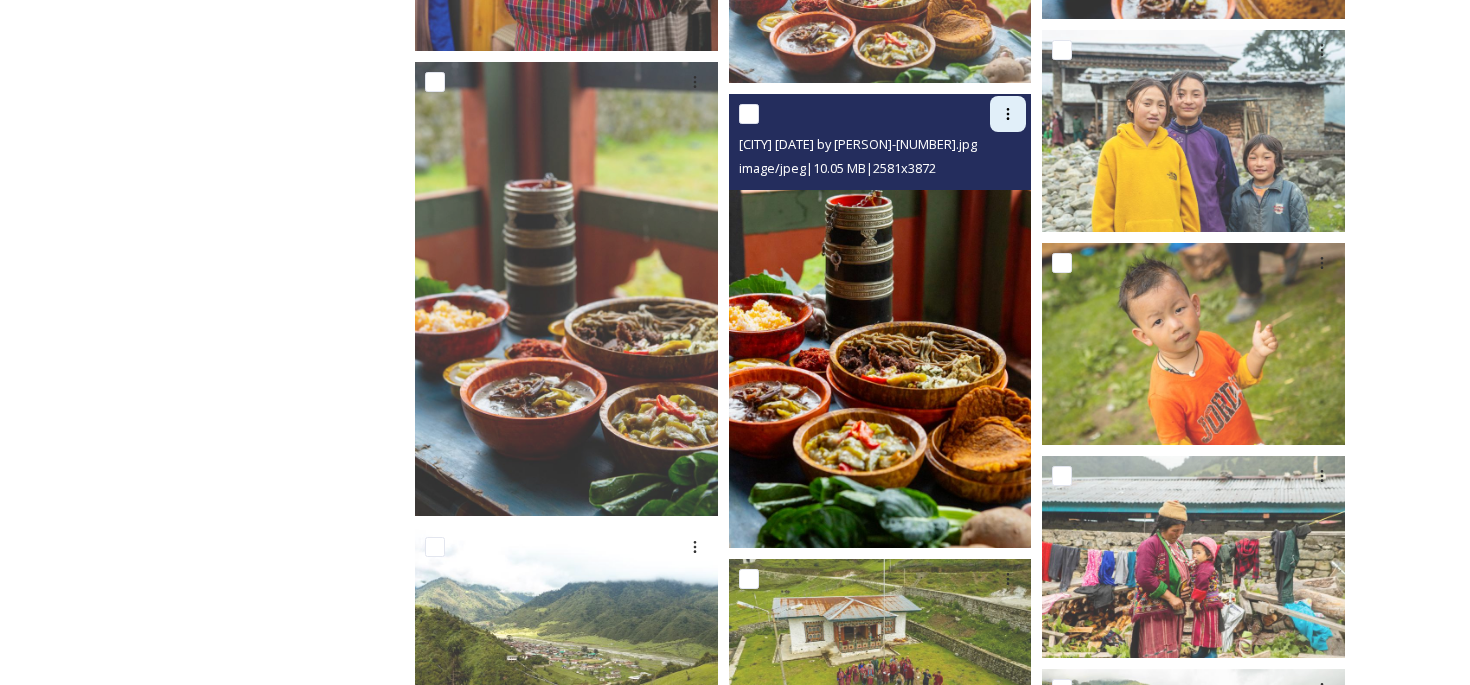 click 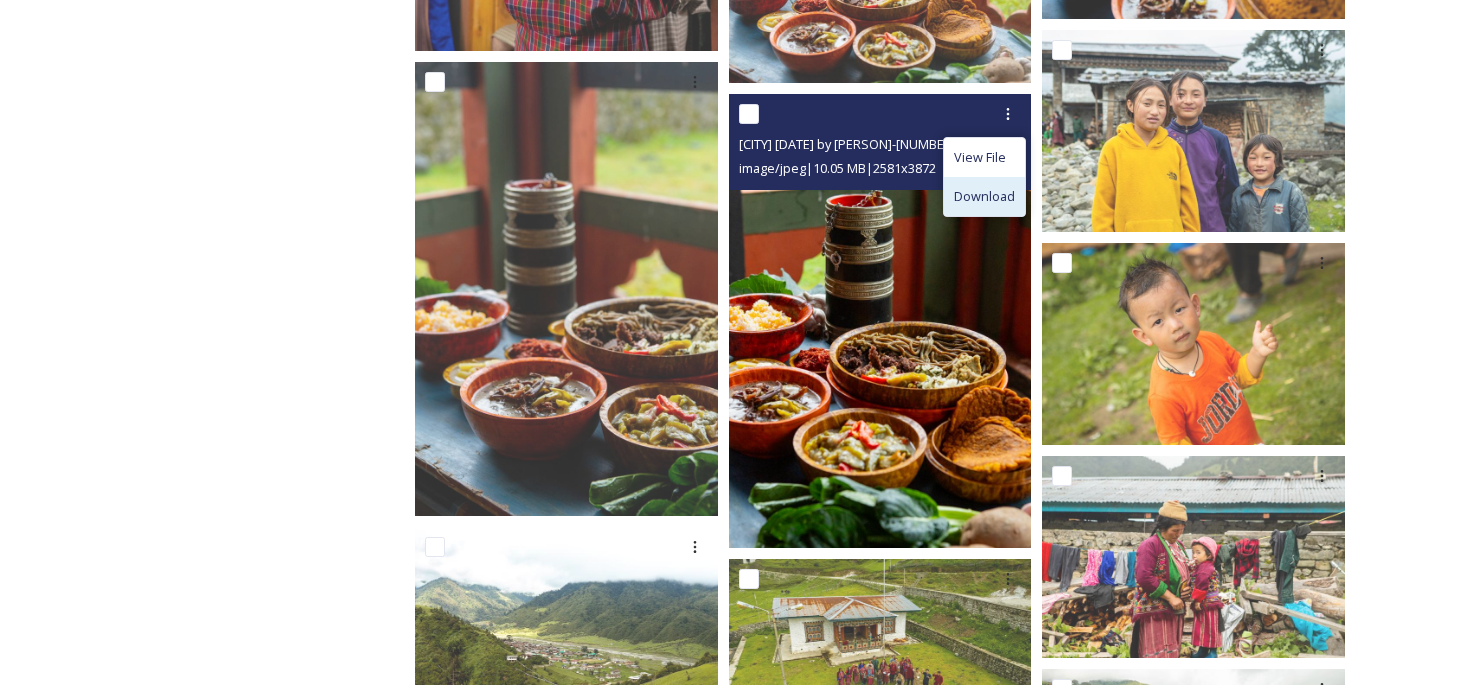 click on "Download" at bounding box center [984, 196] 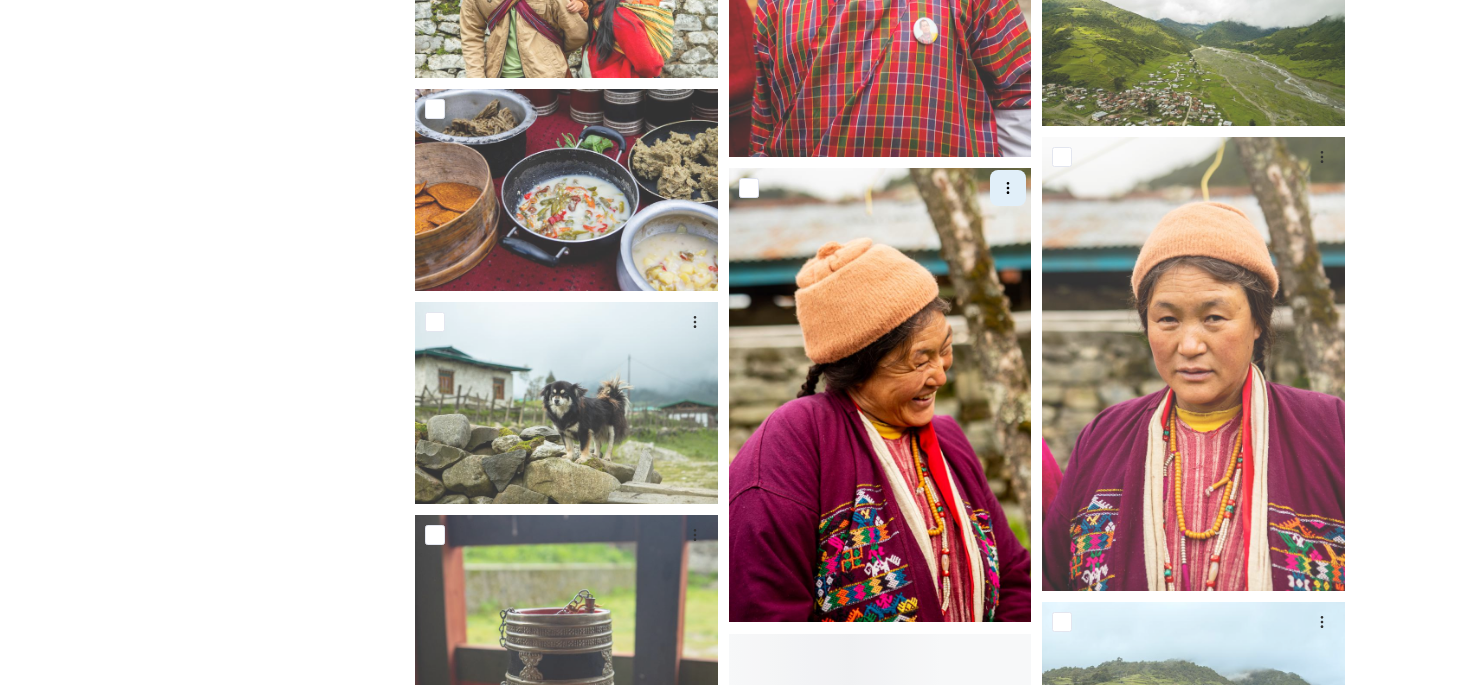 scroll, scrollTop: 3787, scrollLeft: 0, axis: vertical 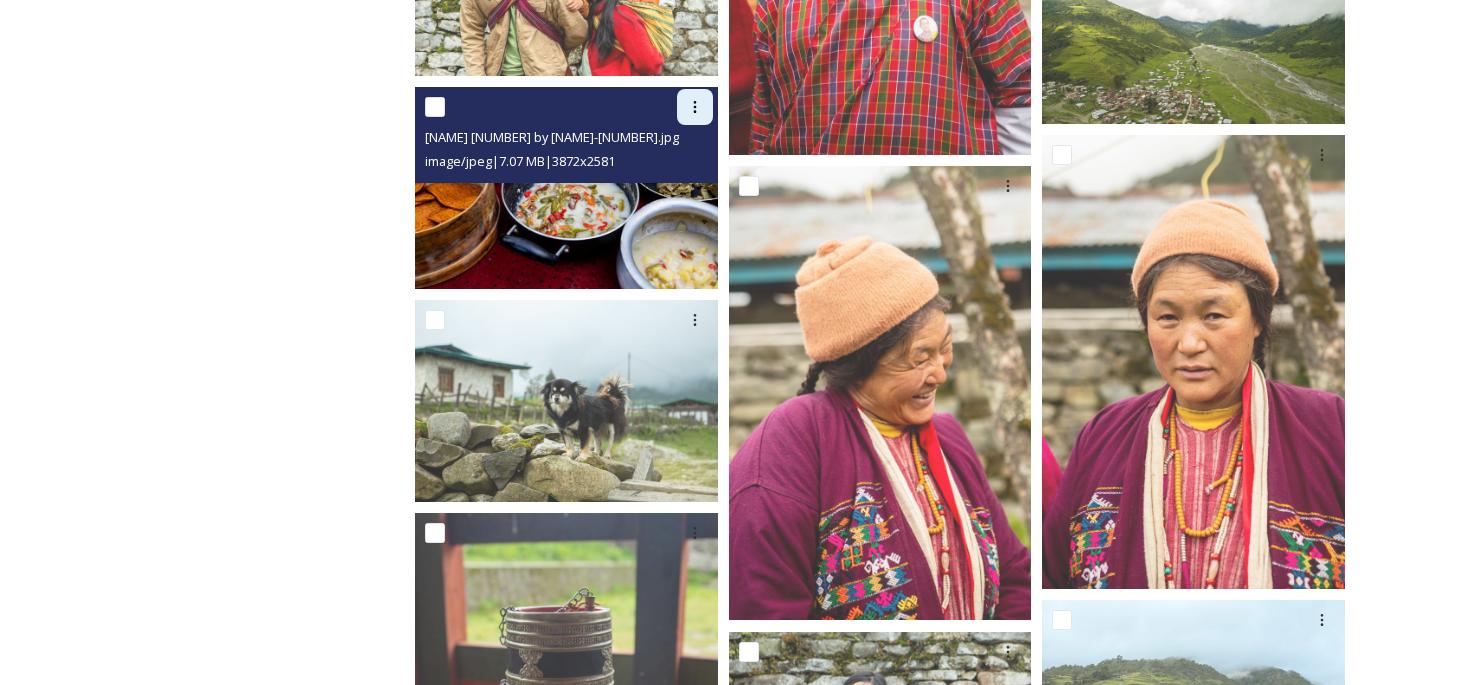click 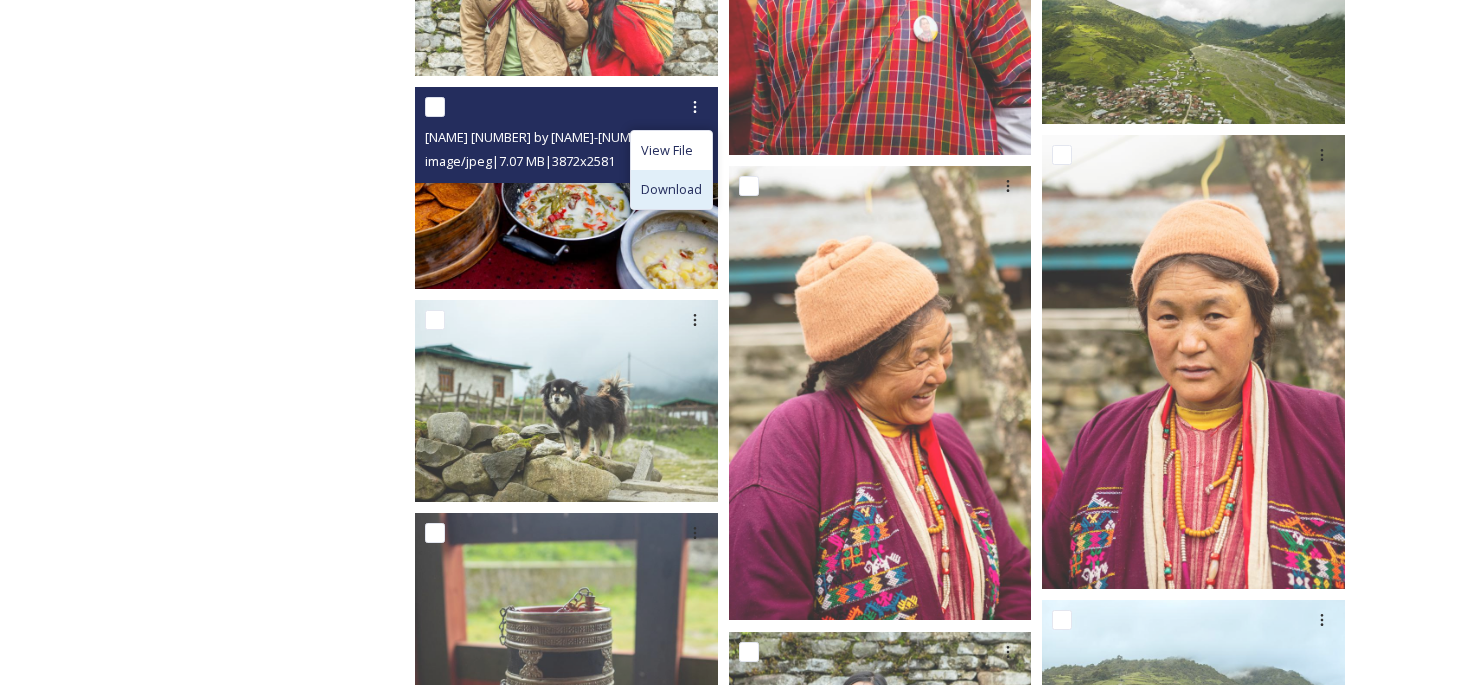 click on "Download" at bounding box center (671, 189) 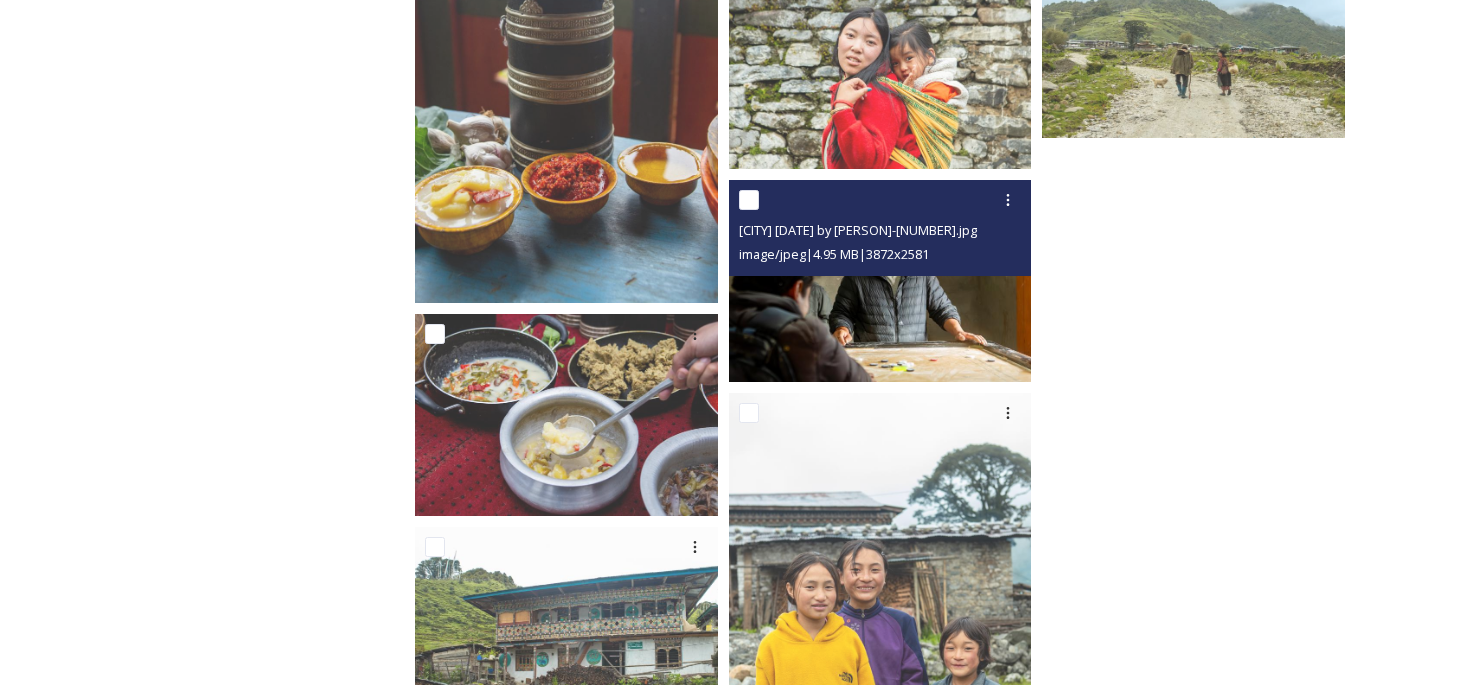 scroll, scrollTop: 4252, scrollLeft: 0, axis: vertical 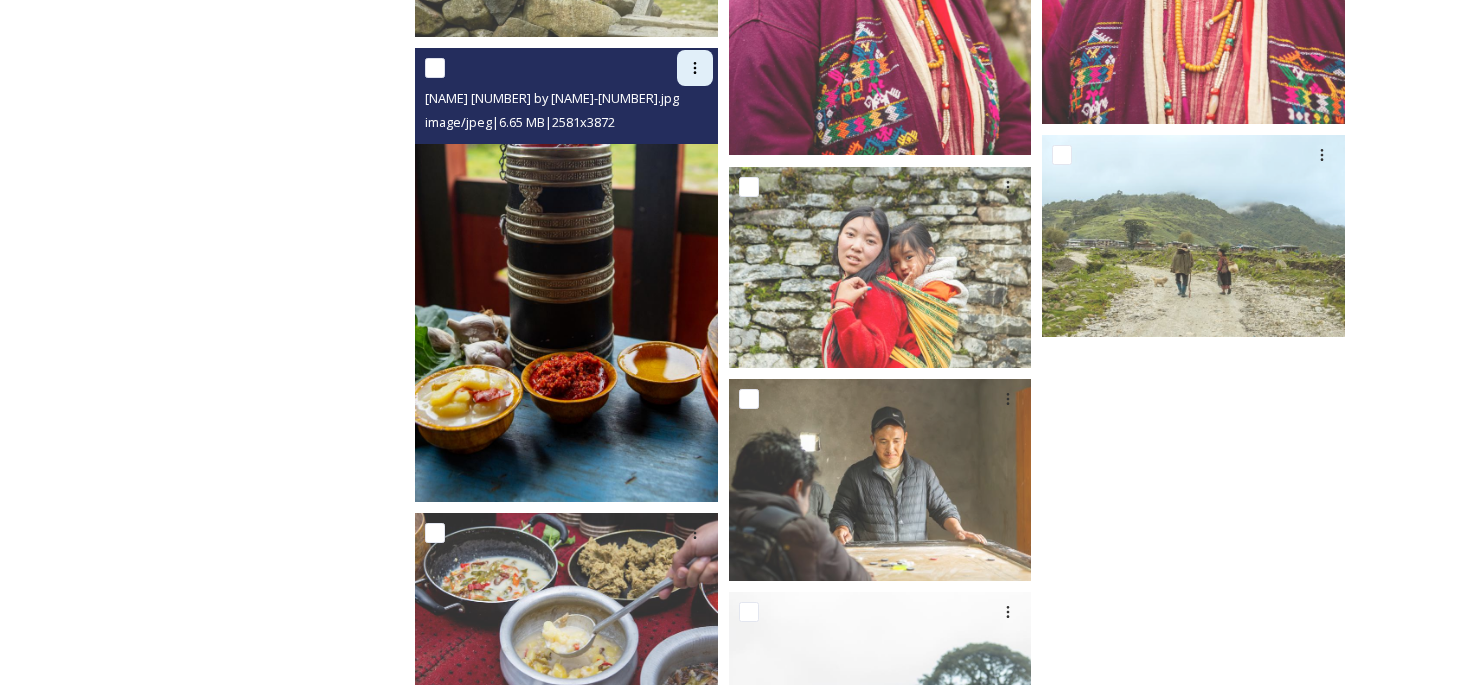 click at bounding box center [695, 68] 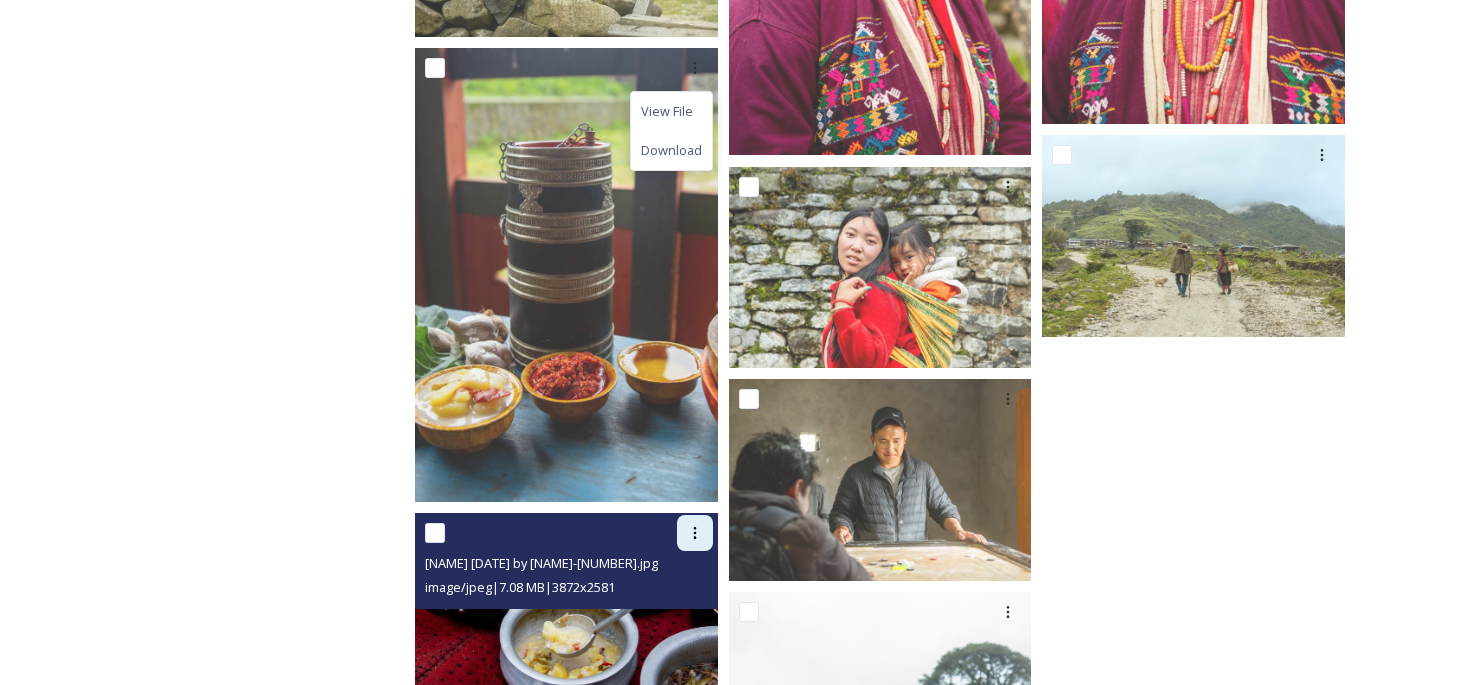 click at bounding box center (695, 533) 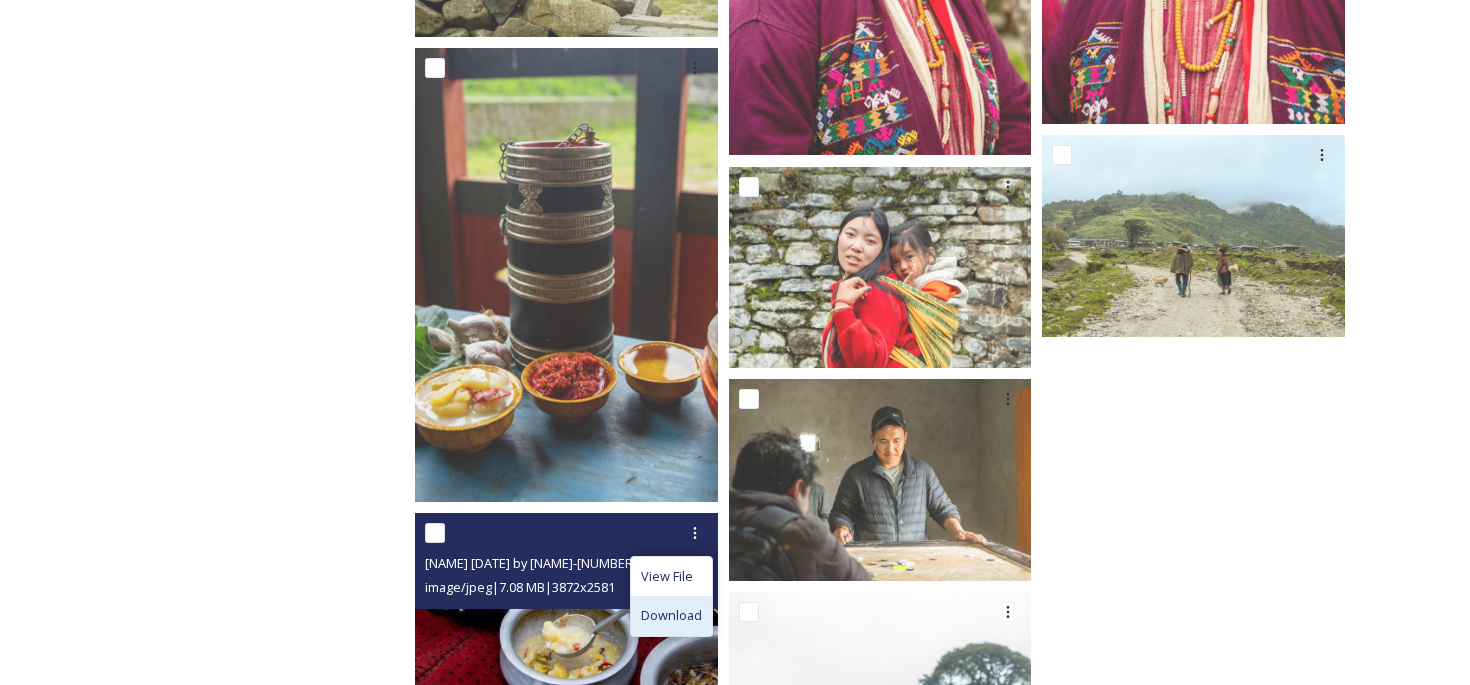 click on "Download" at bounding box center [671, 615] 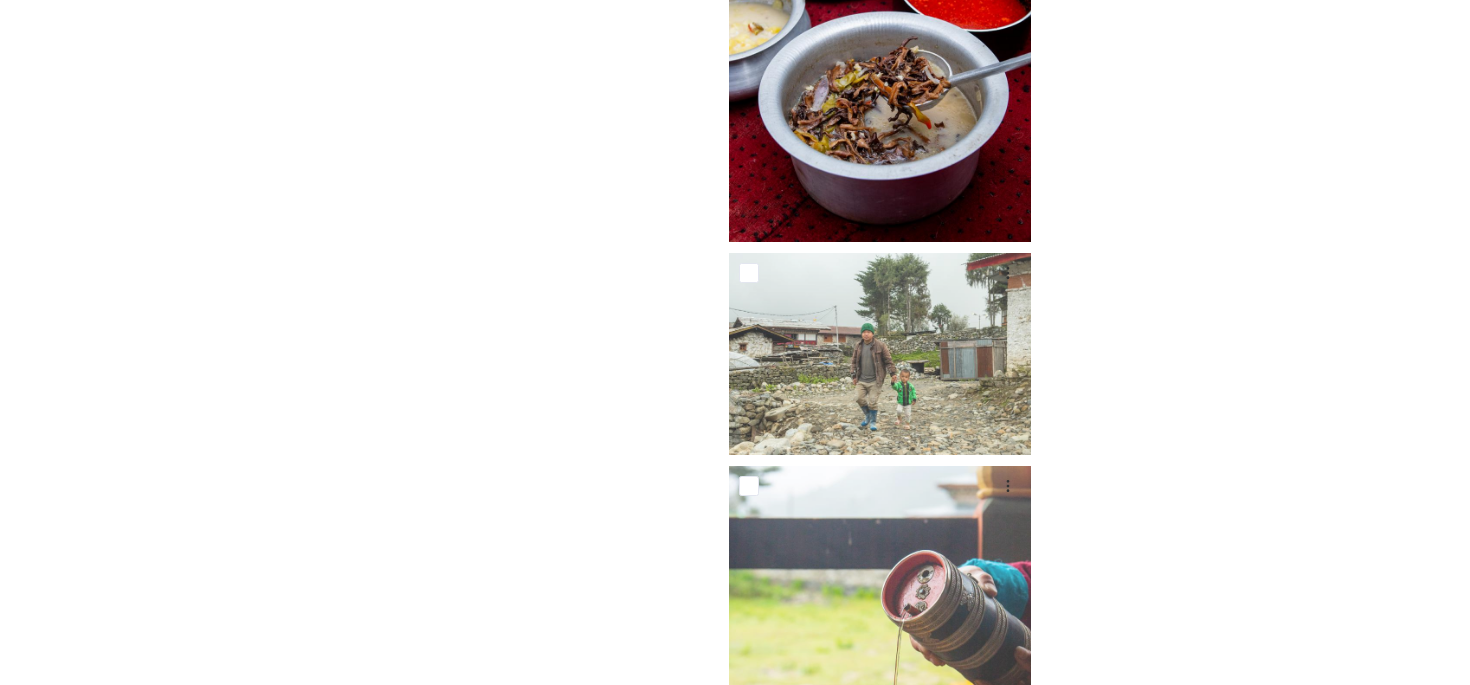scroll, scrollTop: 5802, scrollLeft: 0, axis: vertical 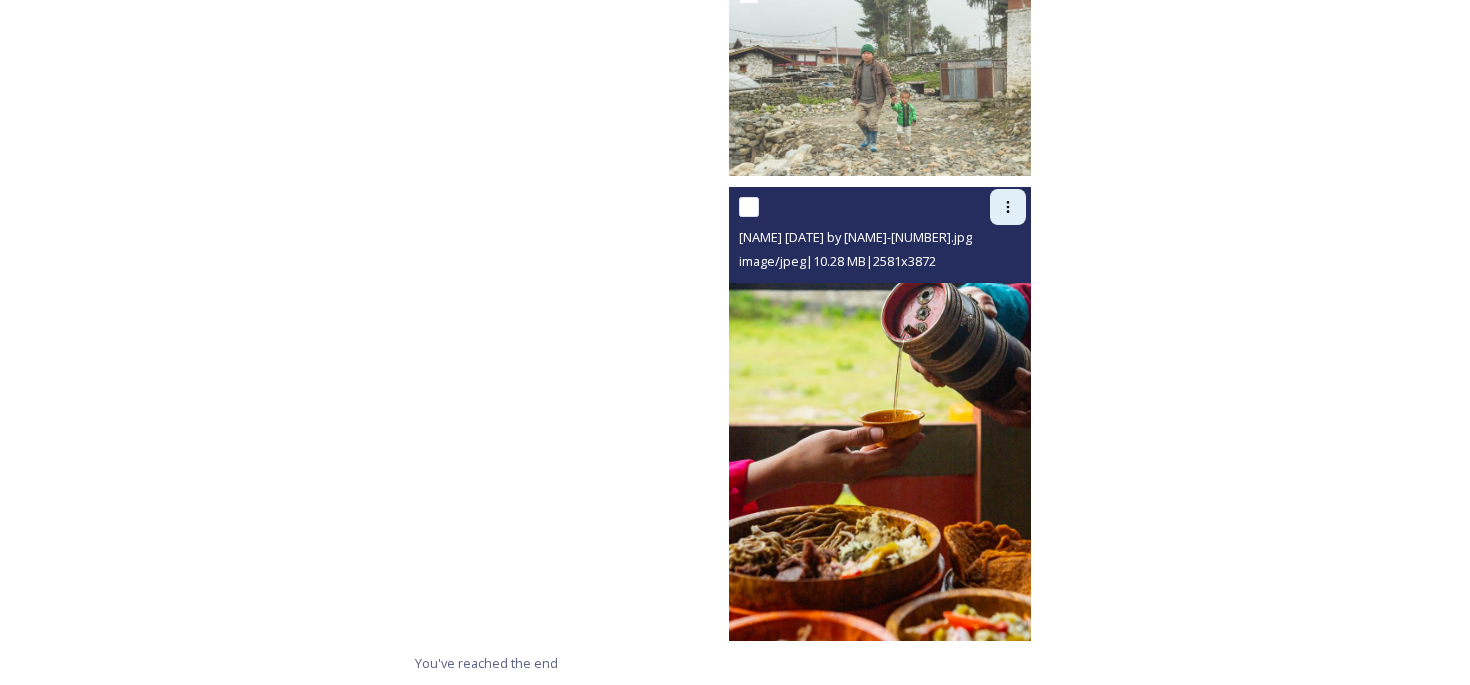 click 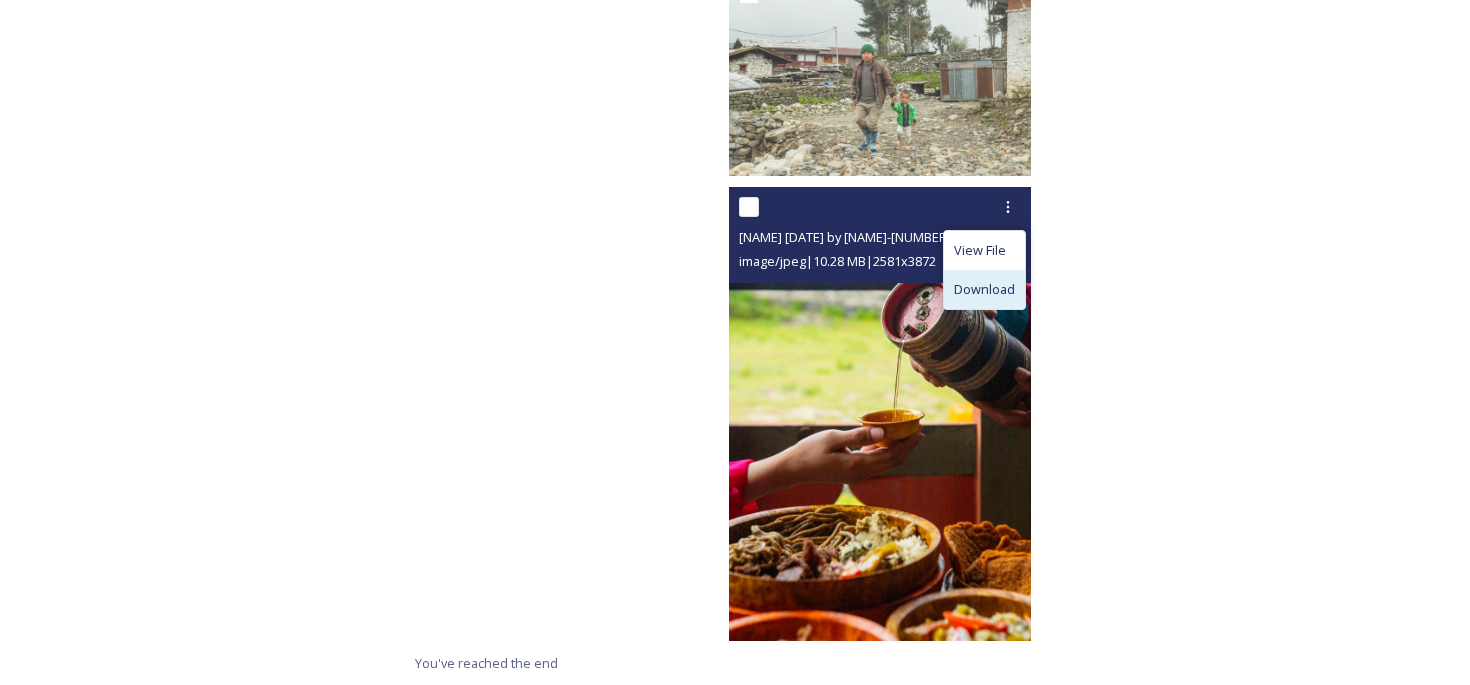 click on "Download" at bounding box center (984, 289) 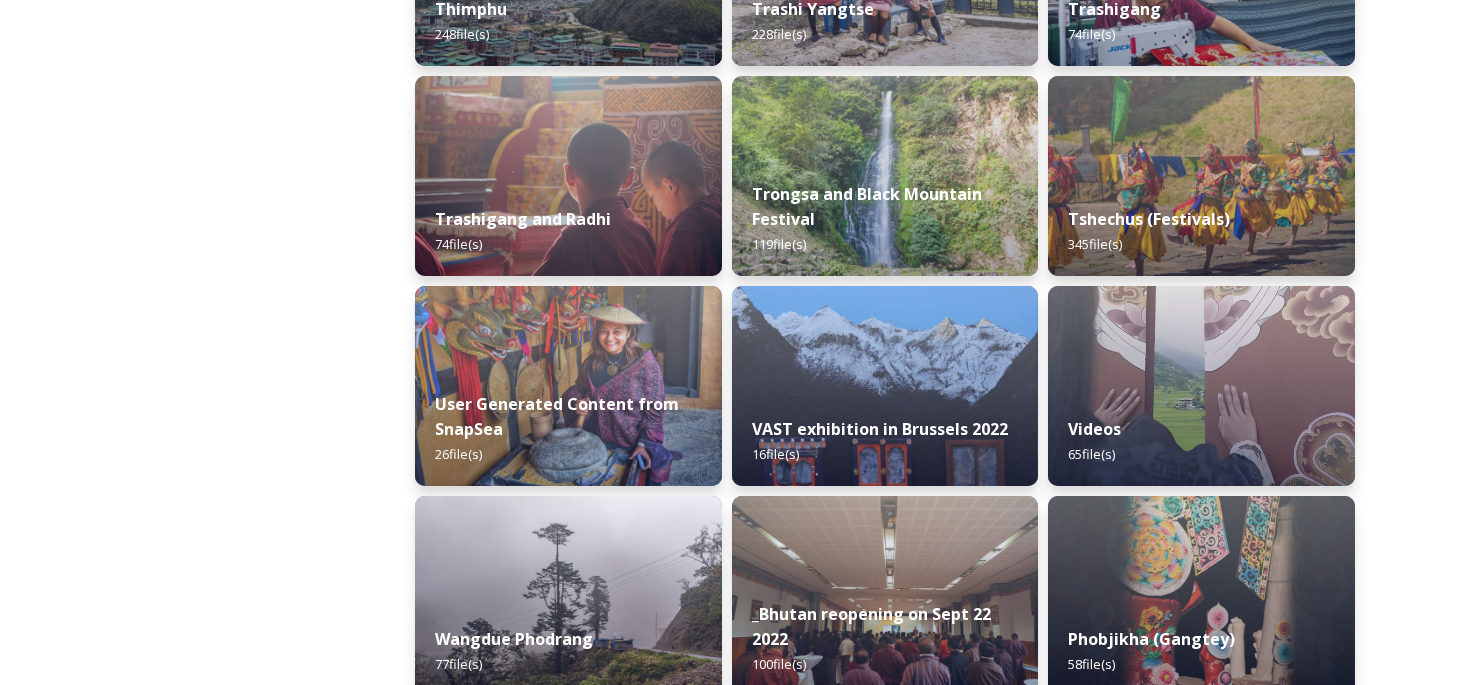 scroll, scrollTop: 2568, scrollLeft: 0, axis: vertical 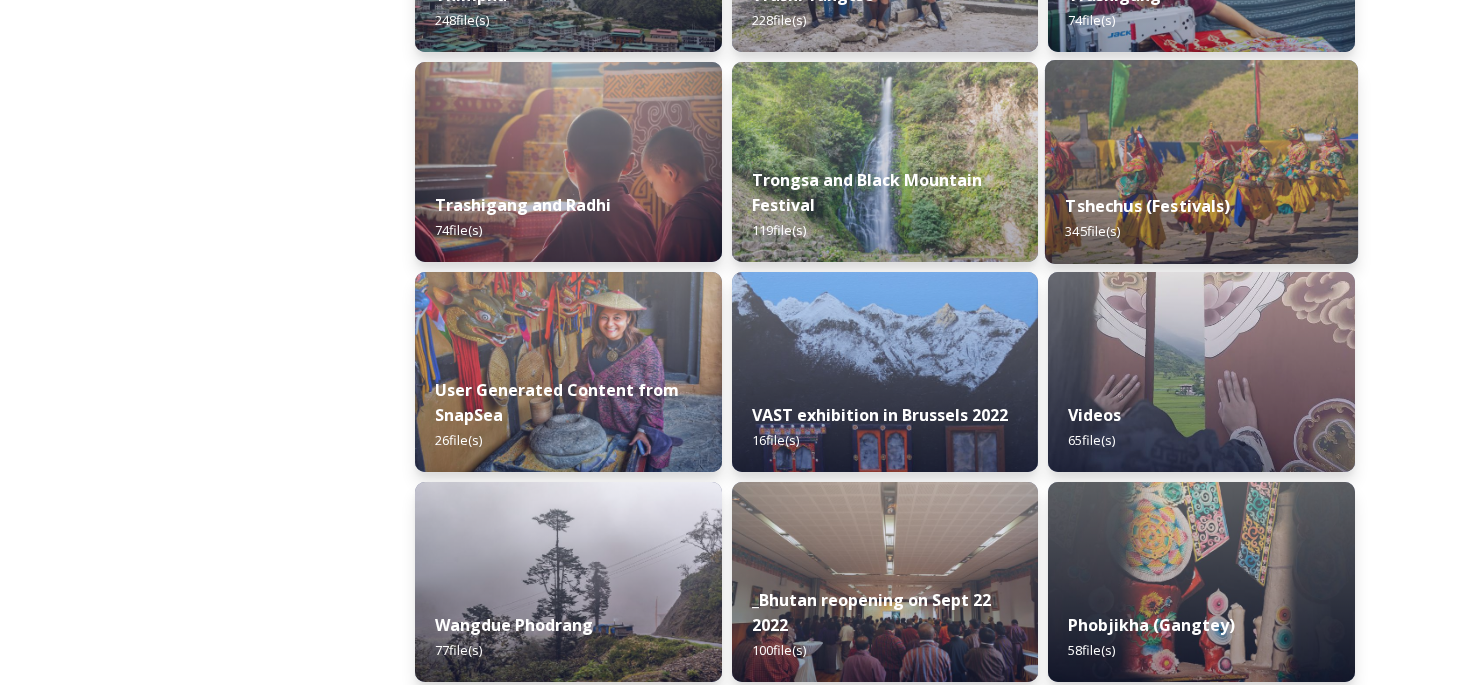 click at bounding box center [1201, 162] 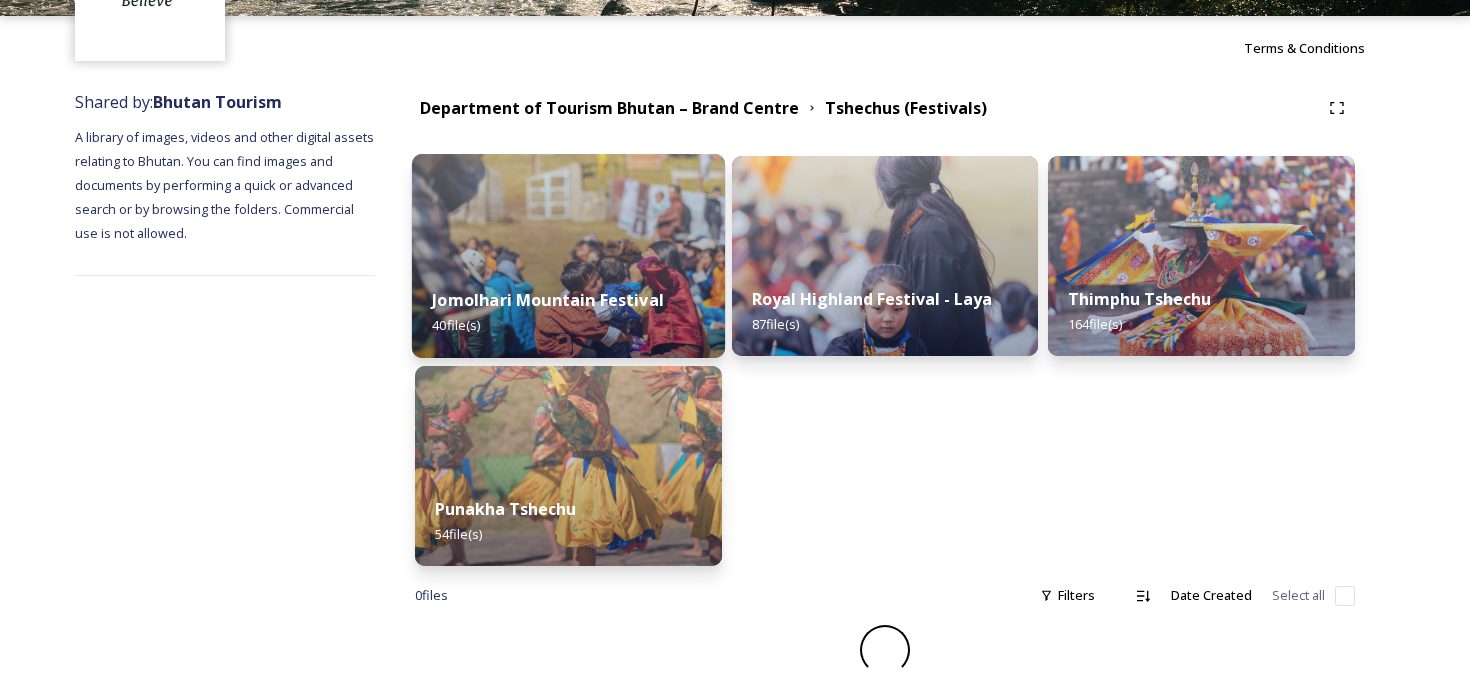 scroll, scrollTop: 167, scrollLeft: 0, axis: vertical 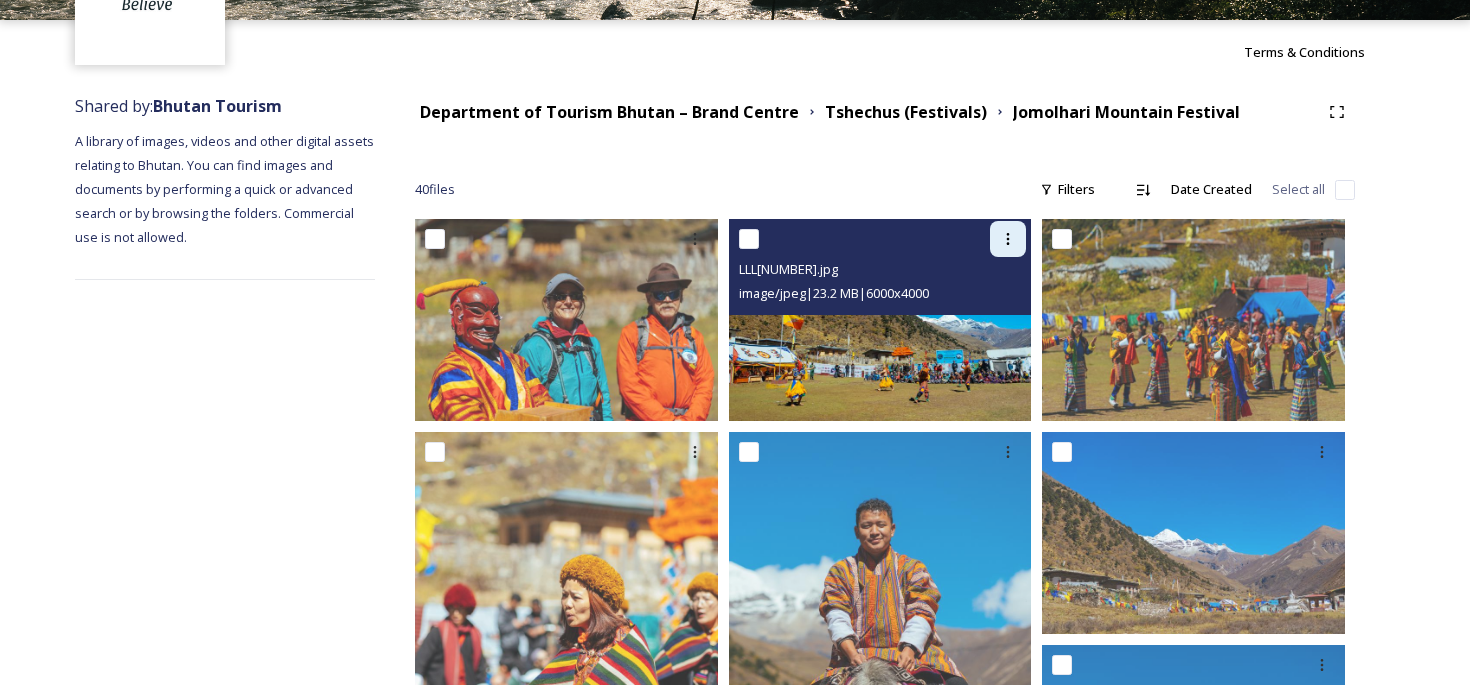 click at bounding box center (1008, 239) 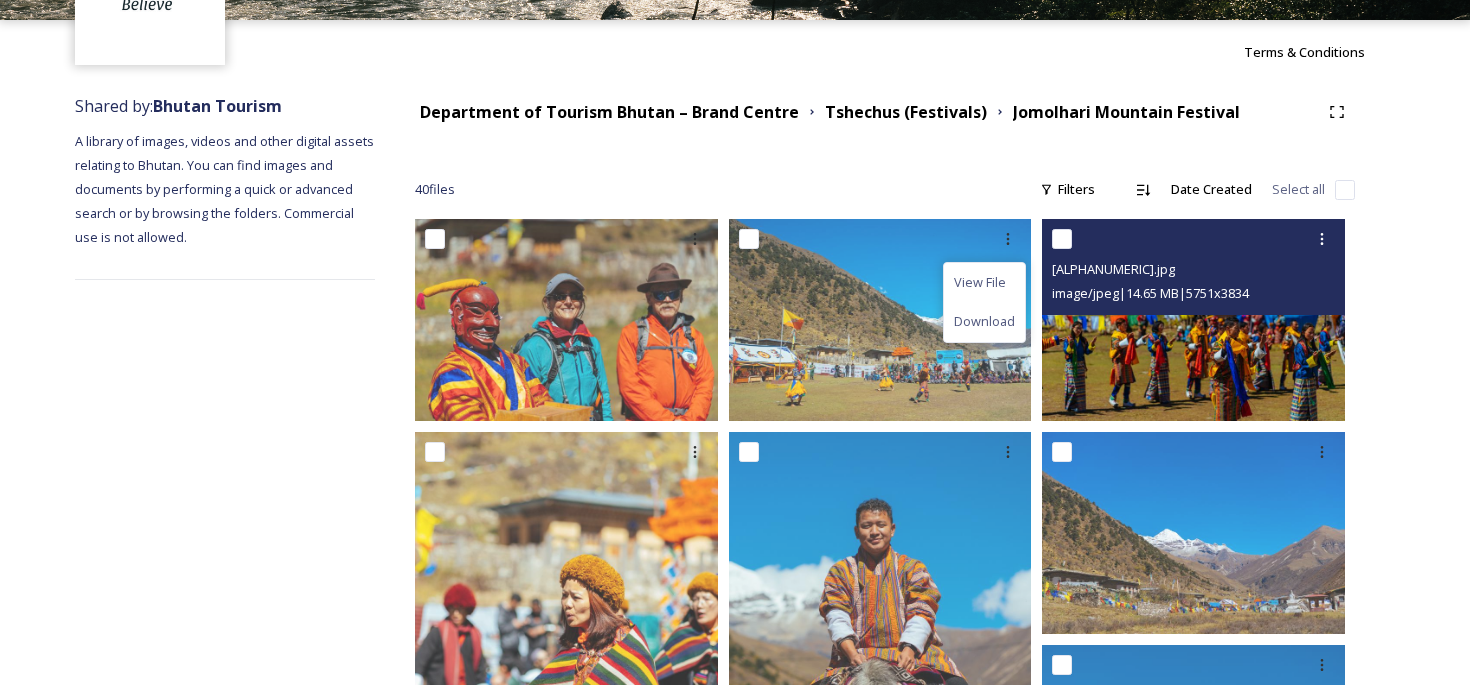 click at bounding box center (1196, 239) 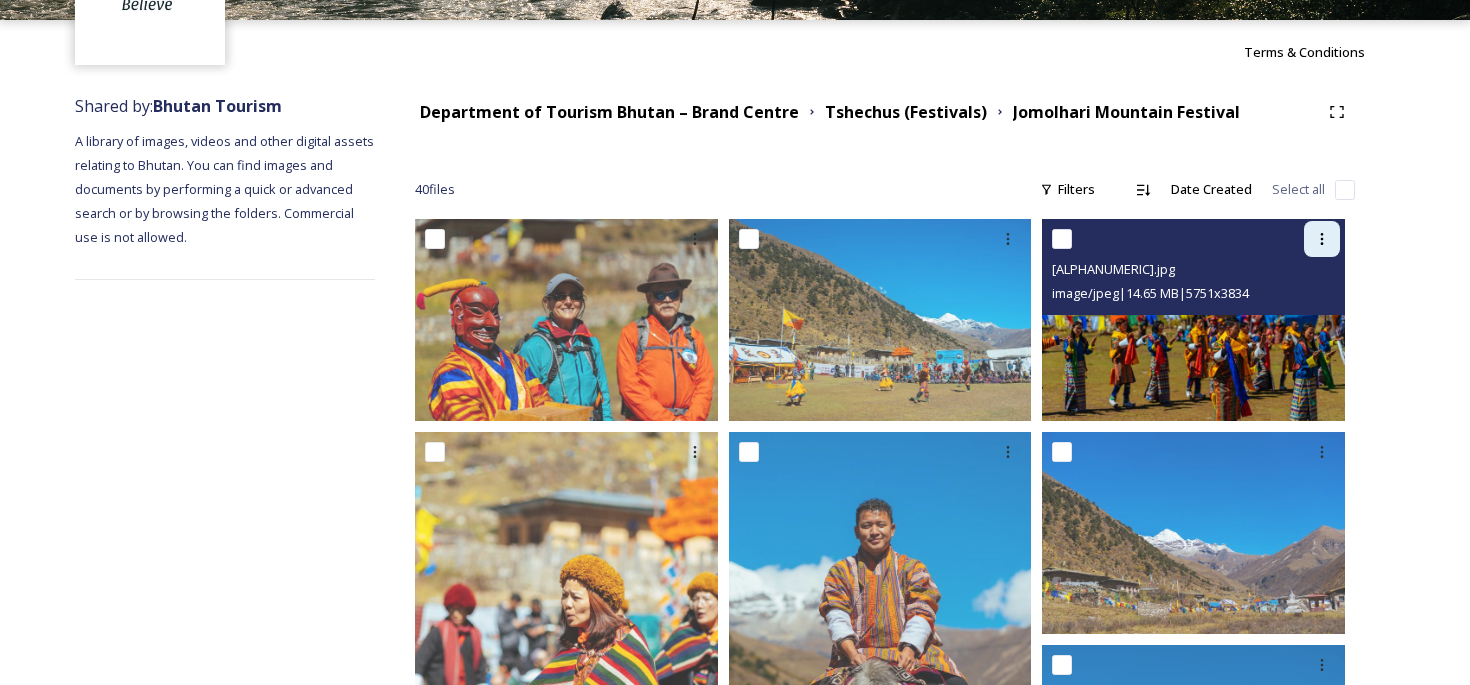 click 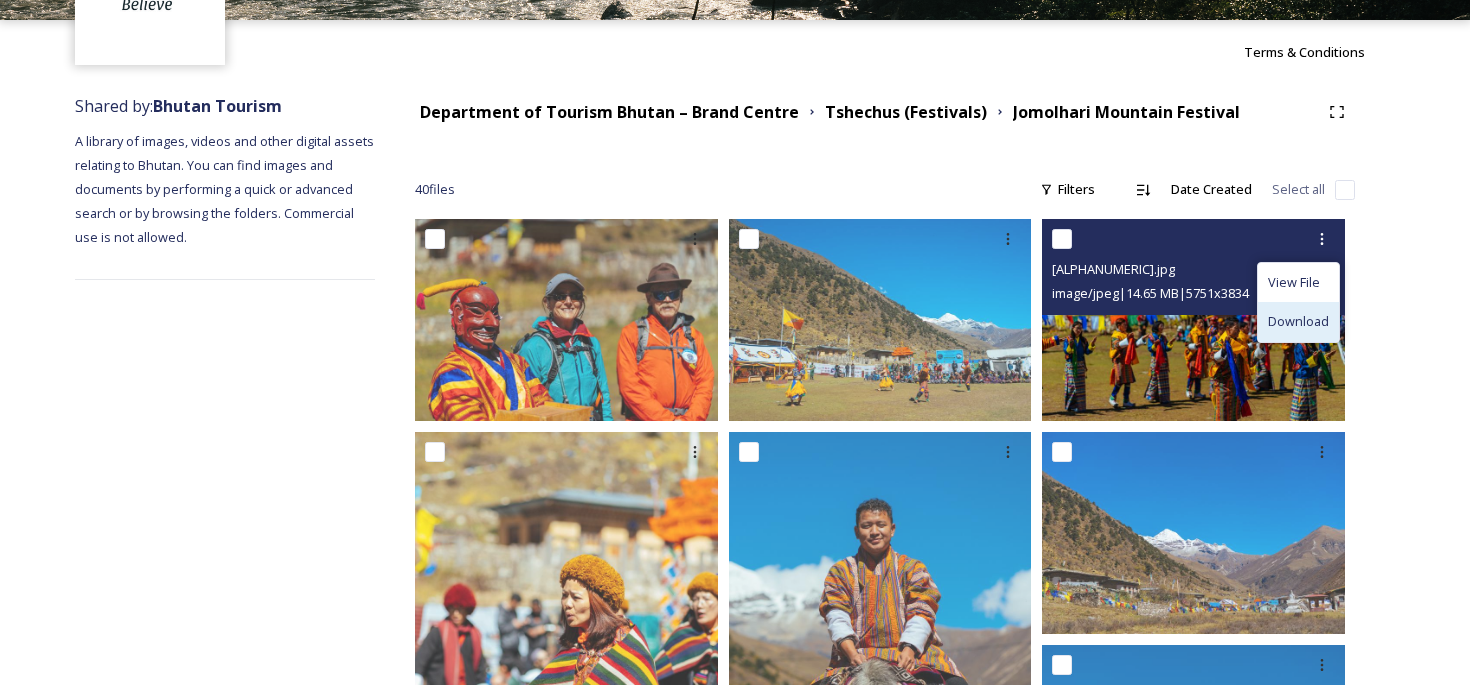 click on "Download" at bounding box center [1298, 321] 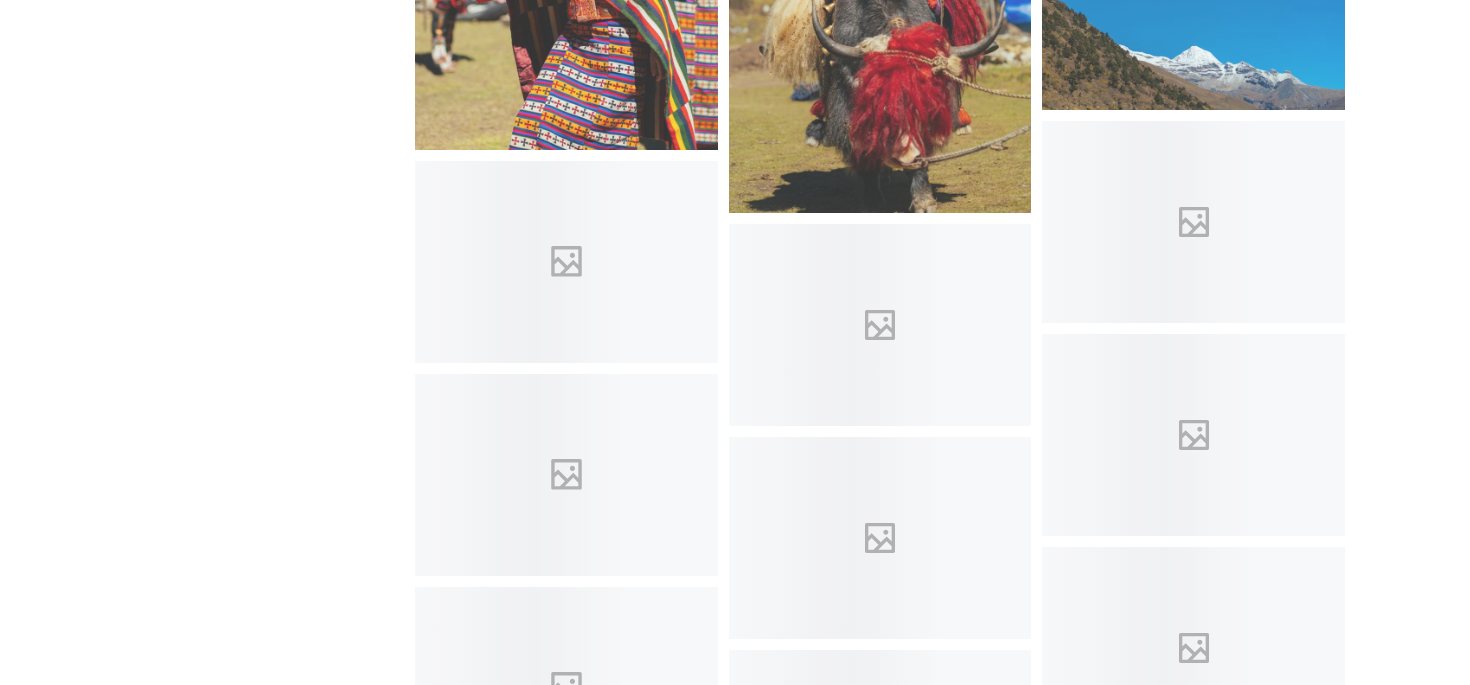 scroll, scrollTop: 959, scrollLeft: 0, axis: vertical 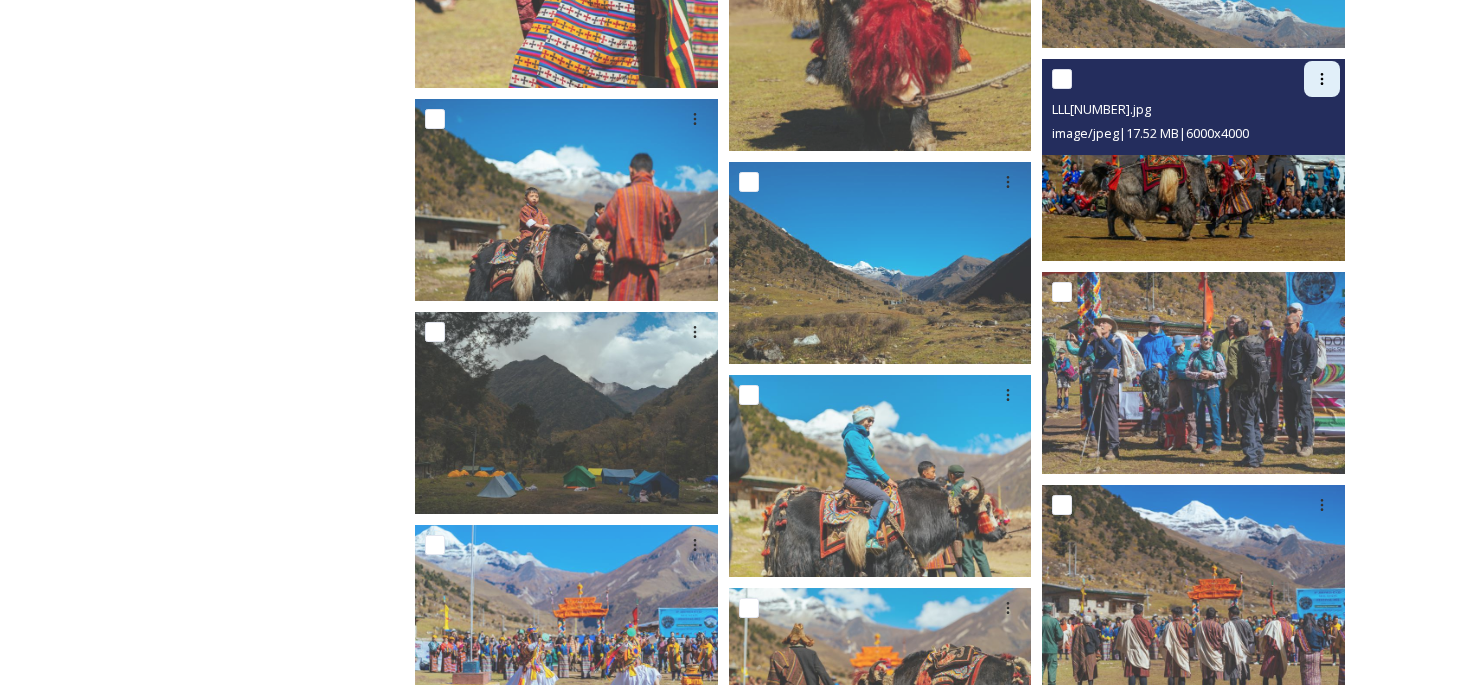 click 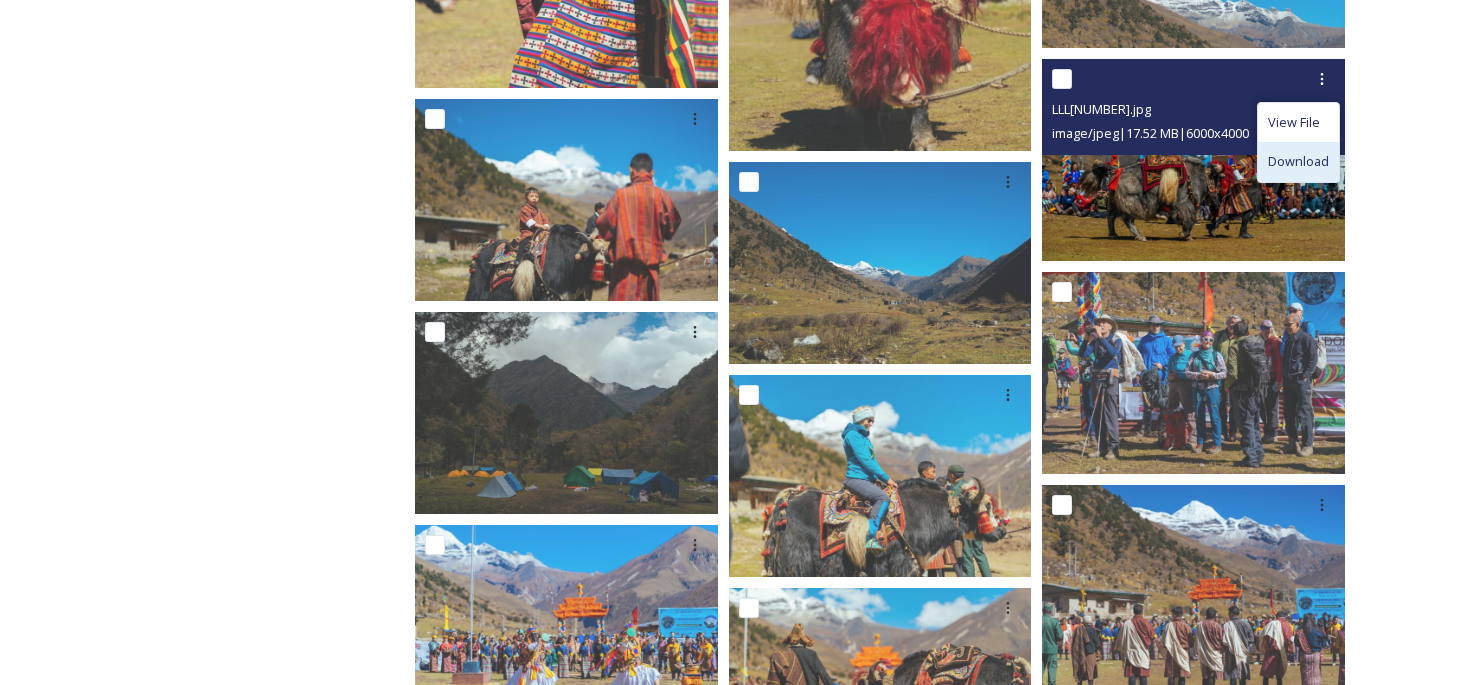 click on "Download" at bounding box center (1298, 161) 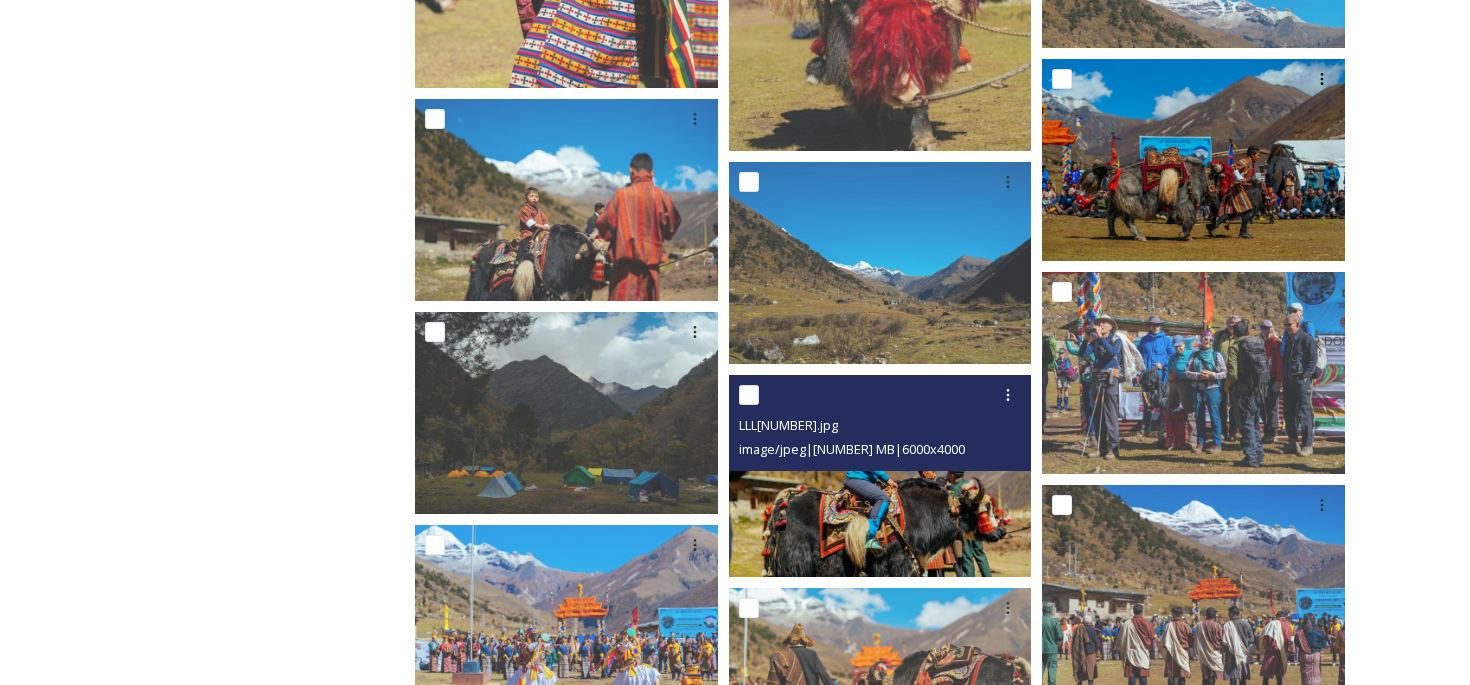 scroll, scrollTop: 1304, scrollLeft: 0, axis: vertical 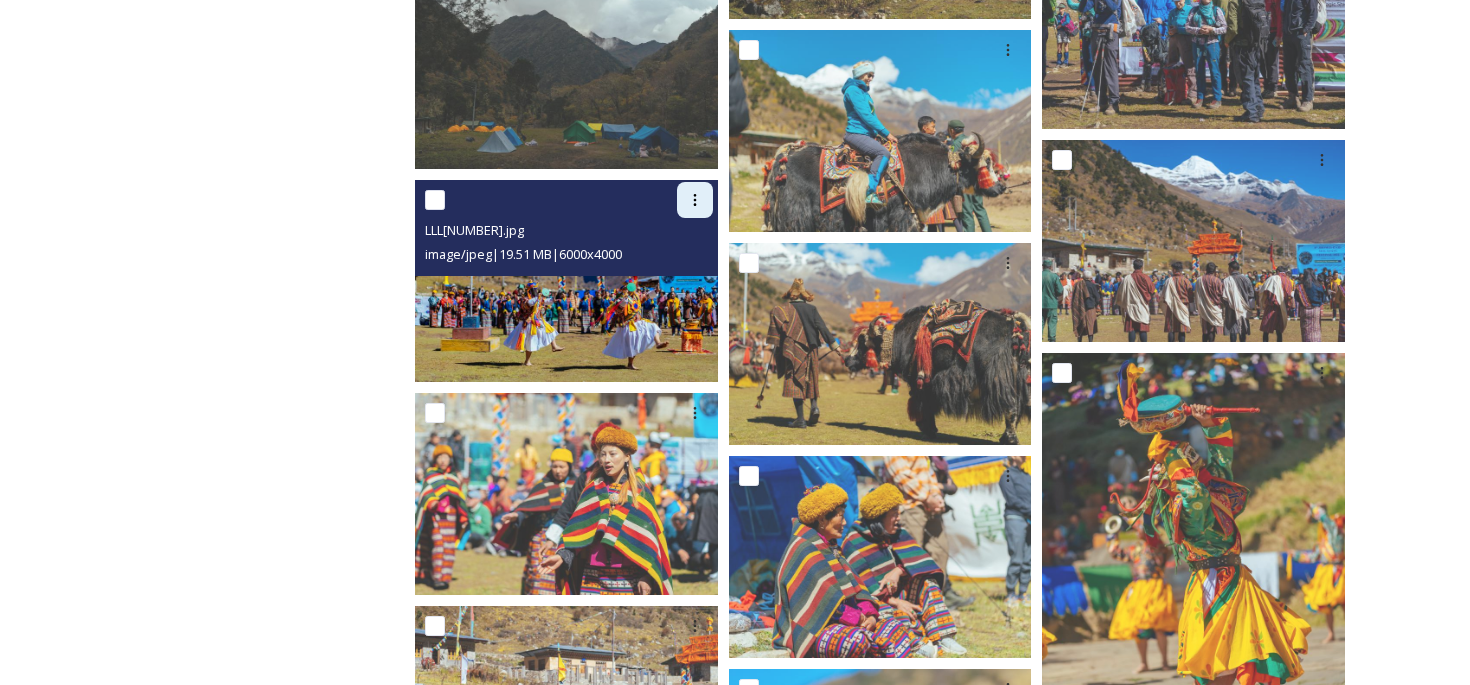 click 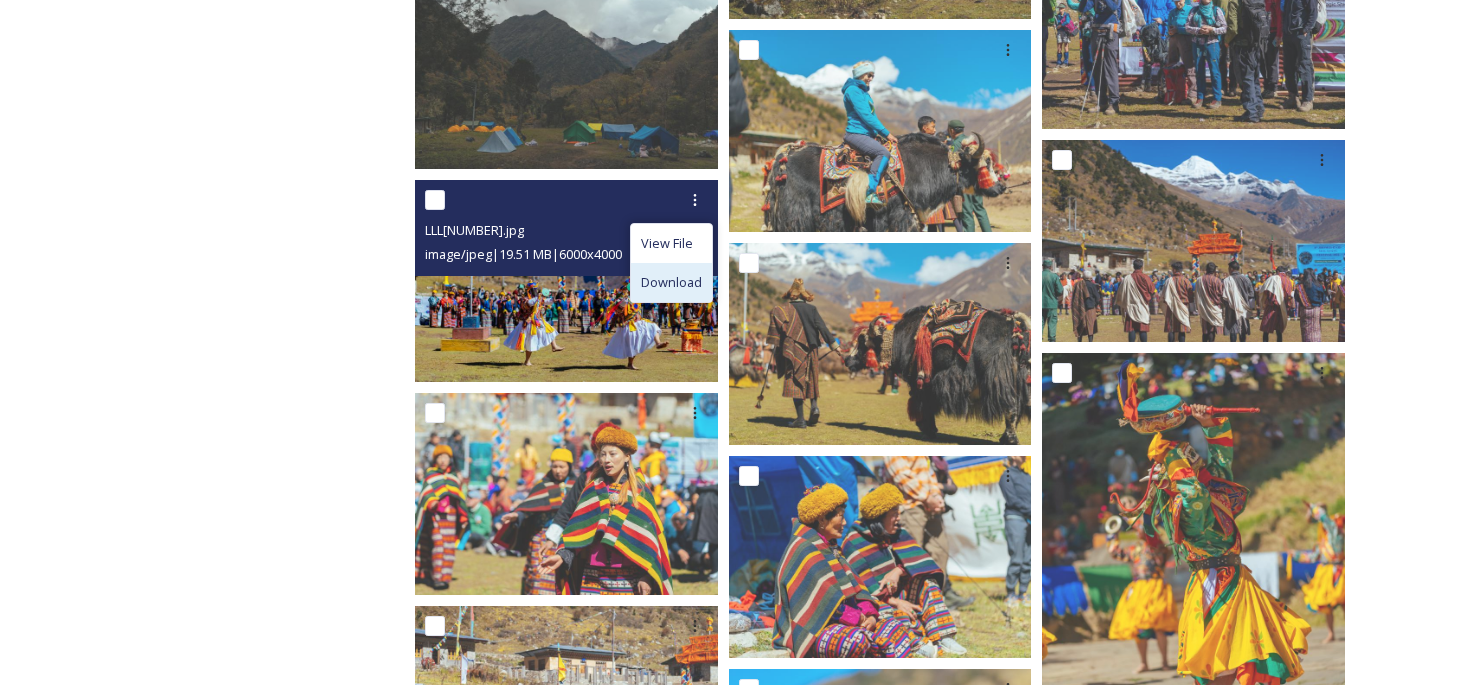 click on "Download" at bounding box center (671, 282) 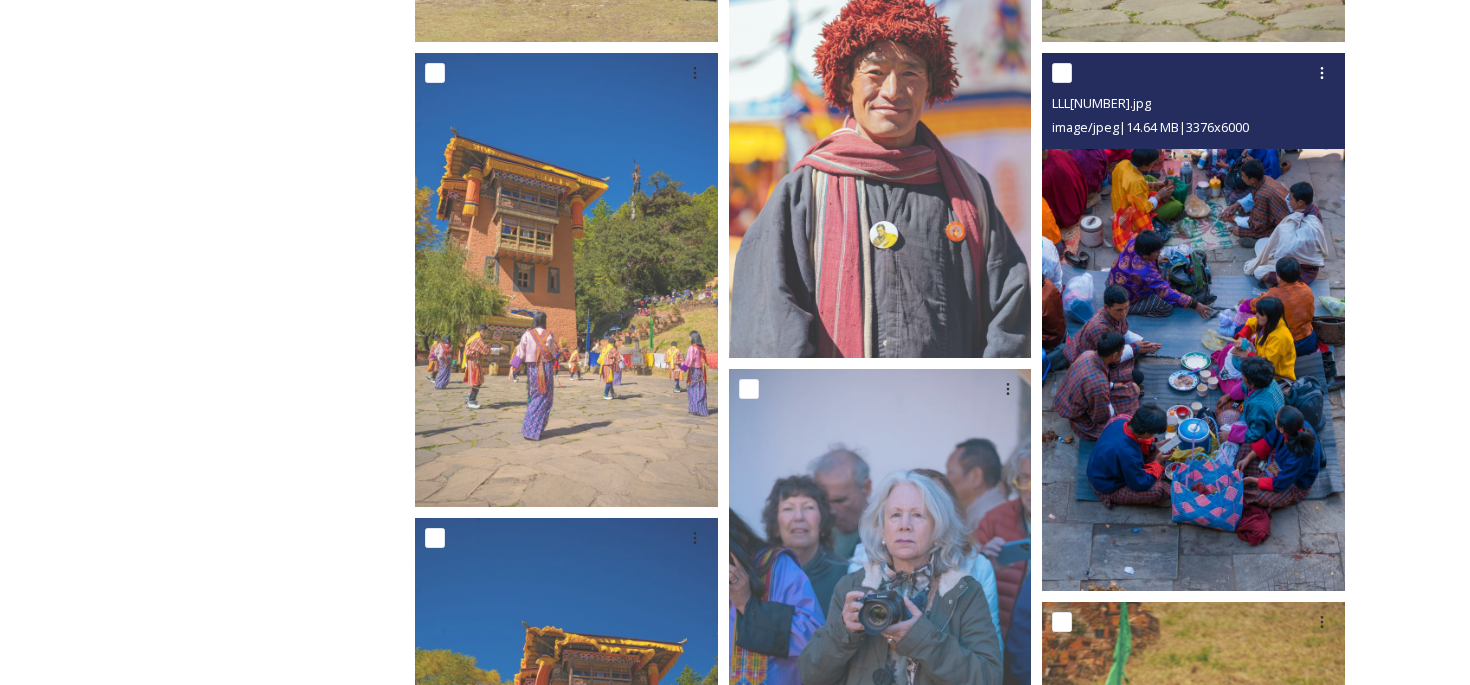 scroll, scrollTop: 3031, scrollLeft: 0, axis: vertical 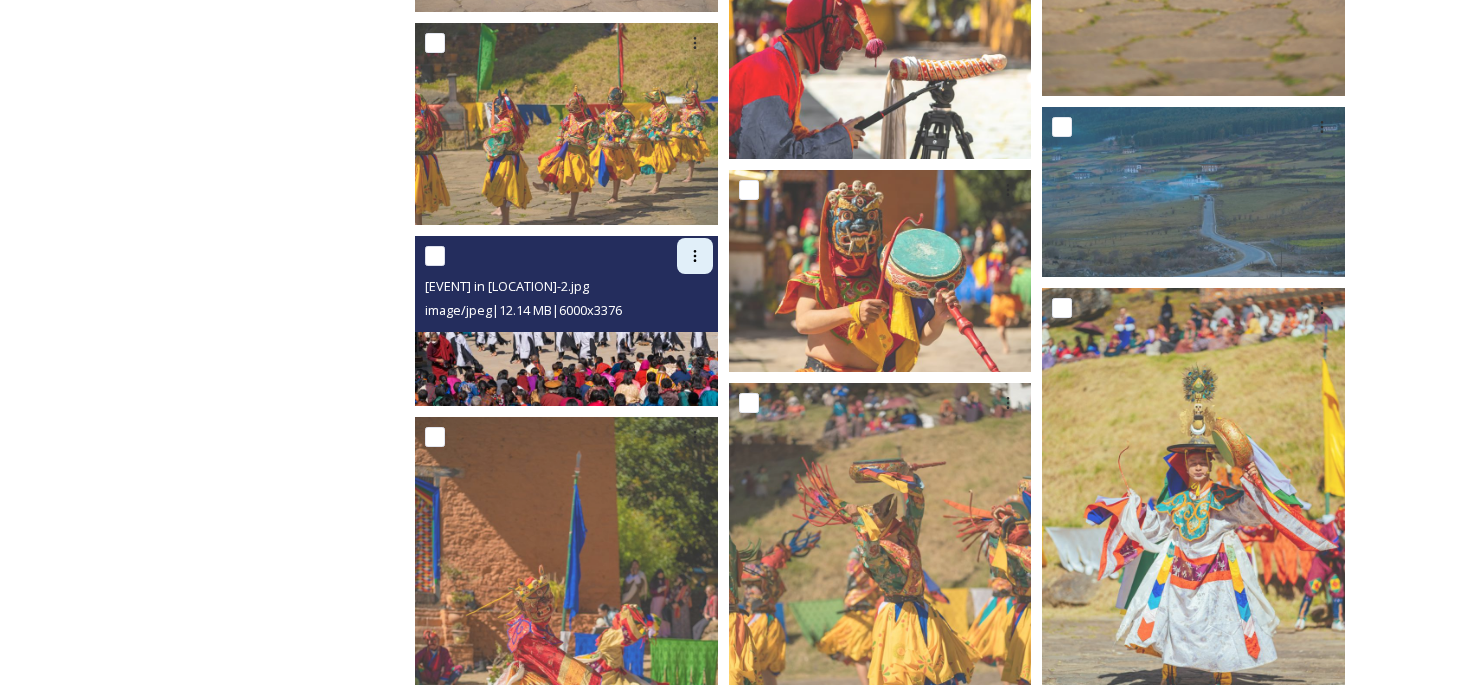 click at bounding box center (695, 256) 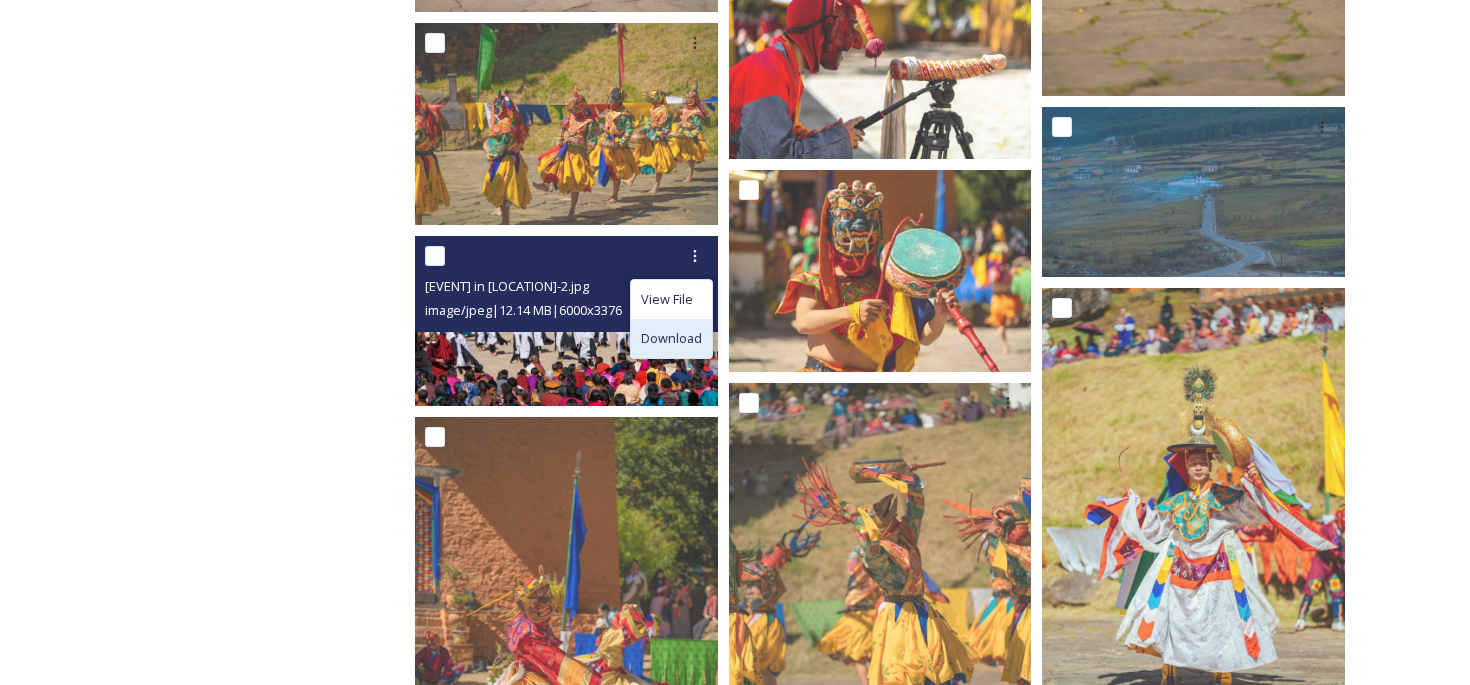 click on "Download" at bounding box center (671, 338) 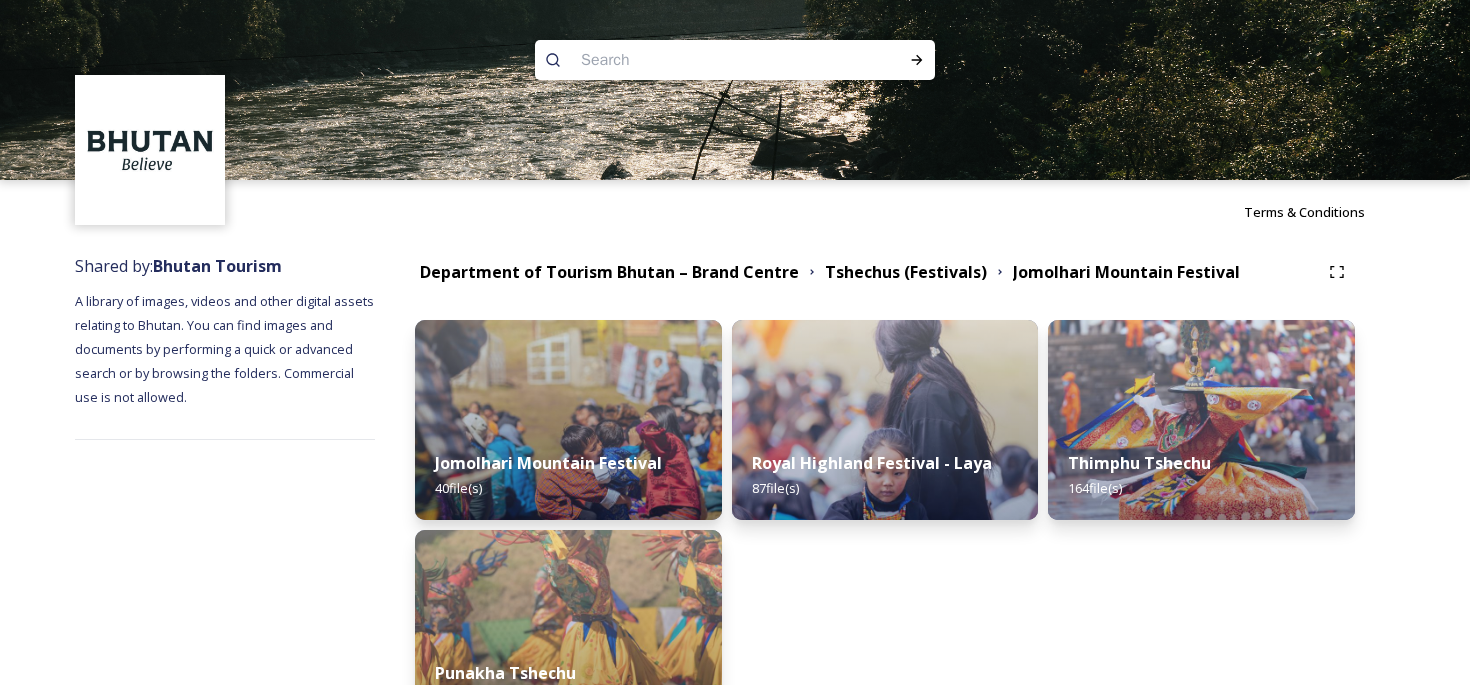 scroll, scrollTop: 164, scrollLeft: 0, axis: vertical 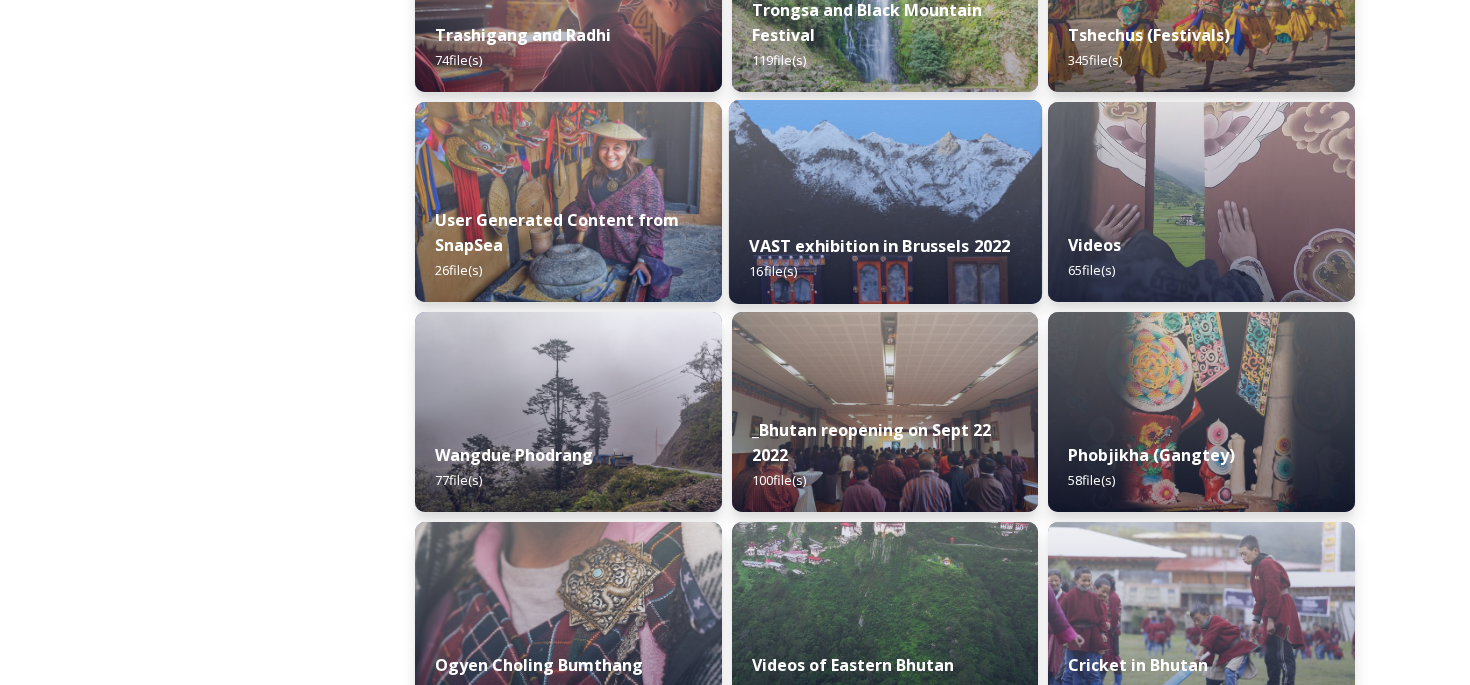 click at bounding box center [885, 202] 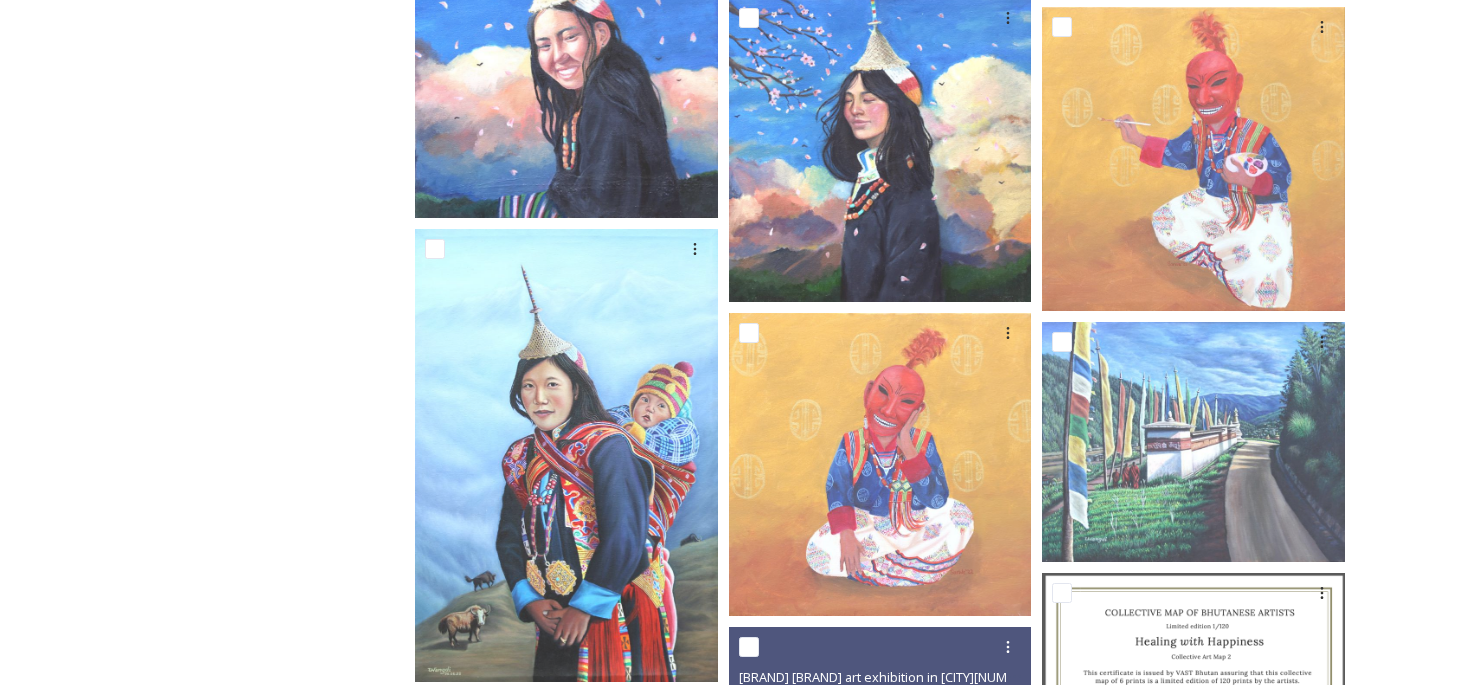 scroll, scrollTop: 1400, scrollLeft: 0, axis: vertical 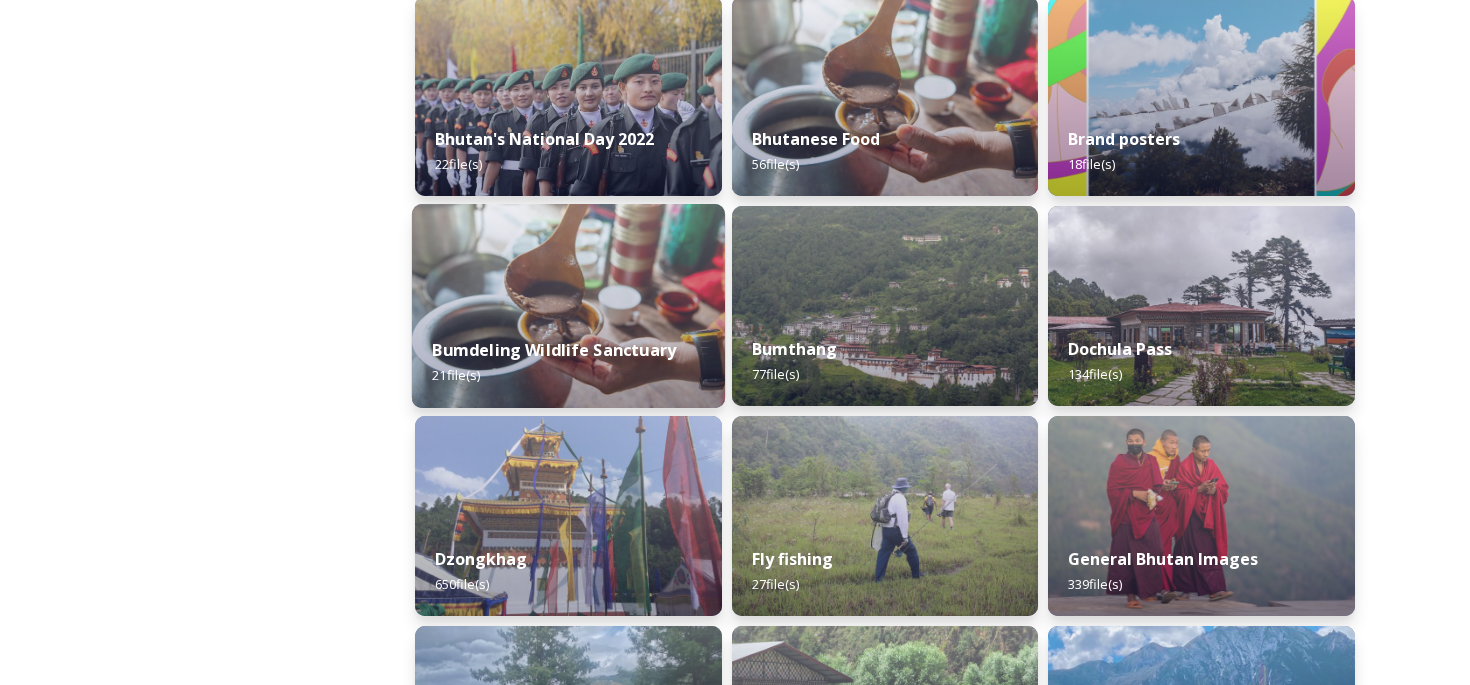 click at bounding box center (568, 306) 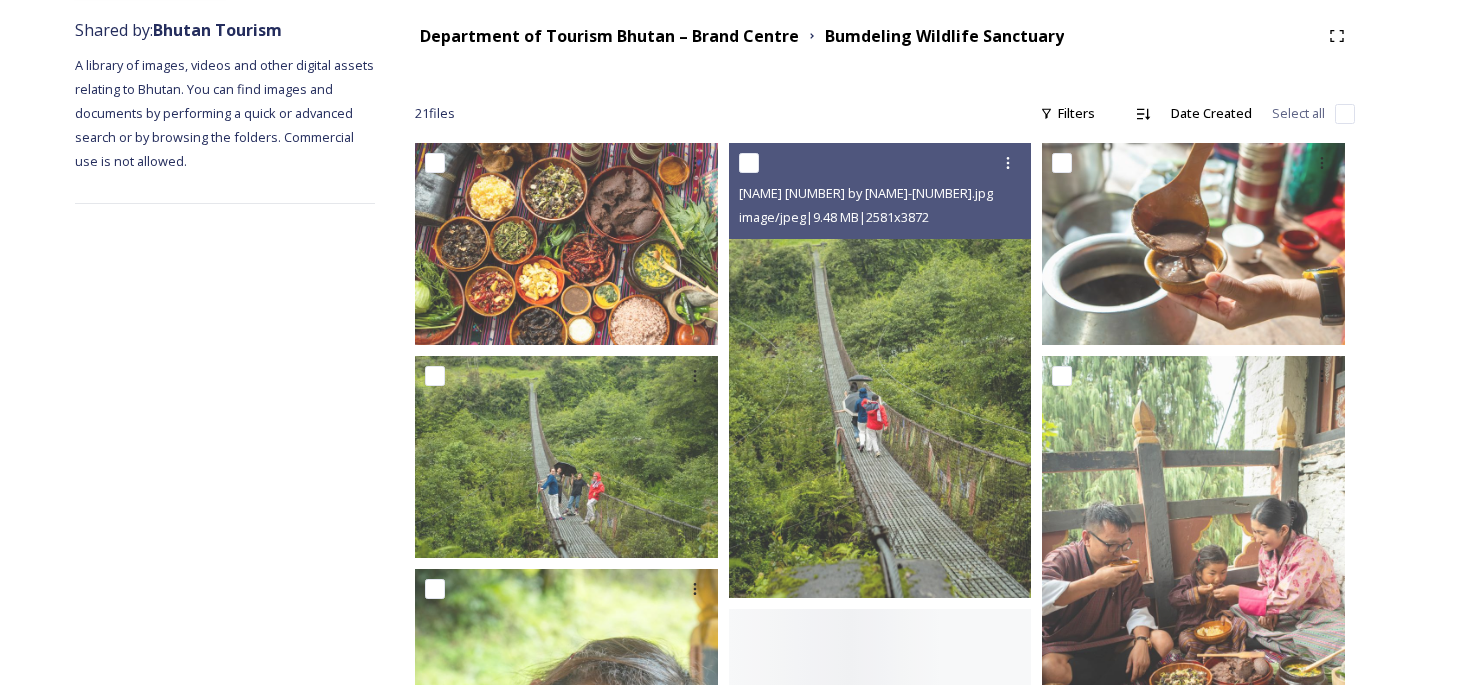 scroll, scrollTop: 239, scrollLeft: 0, axis: vertical 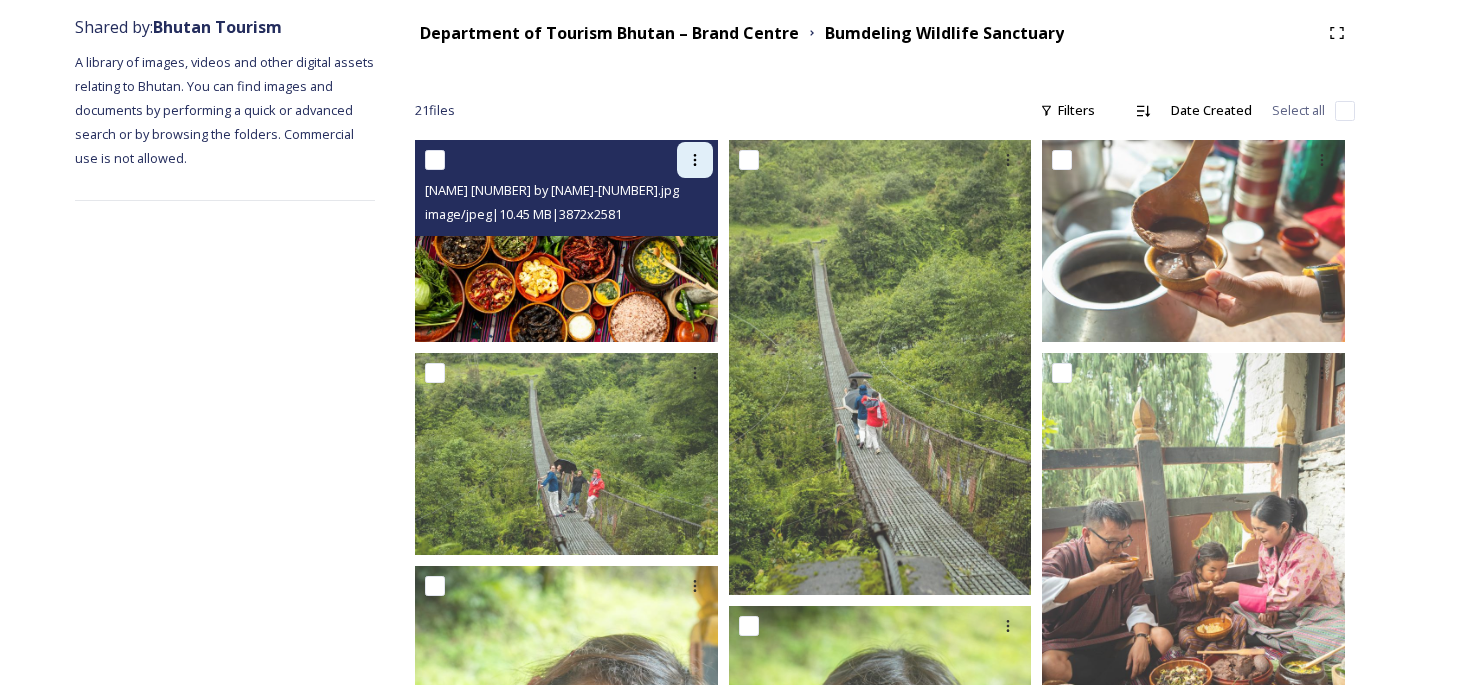 click at bounding box center [695, 160] 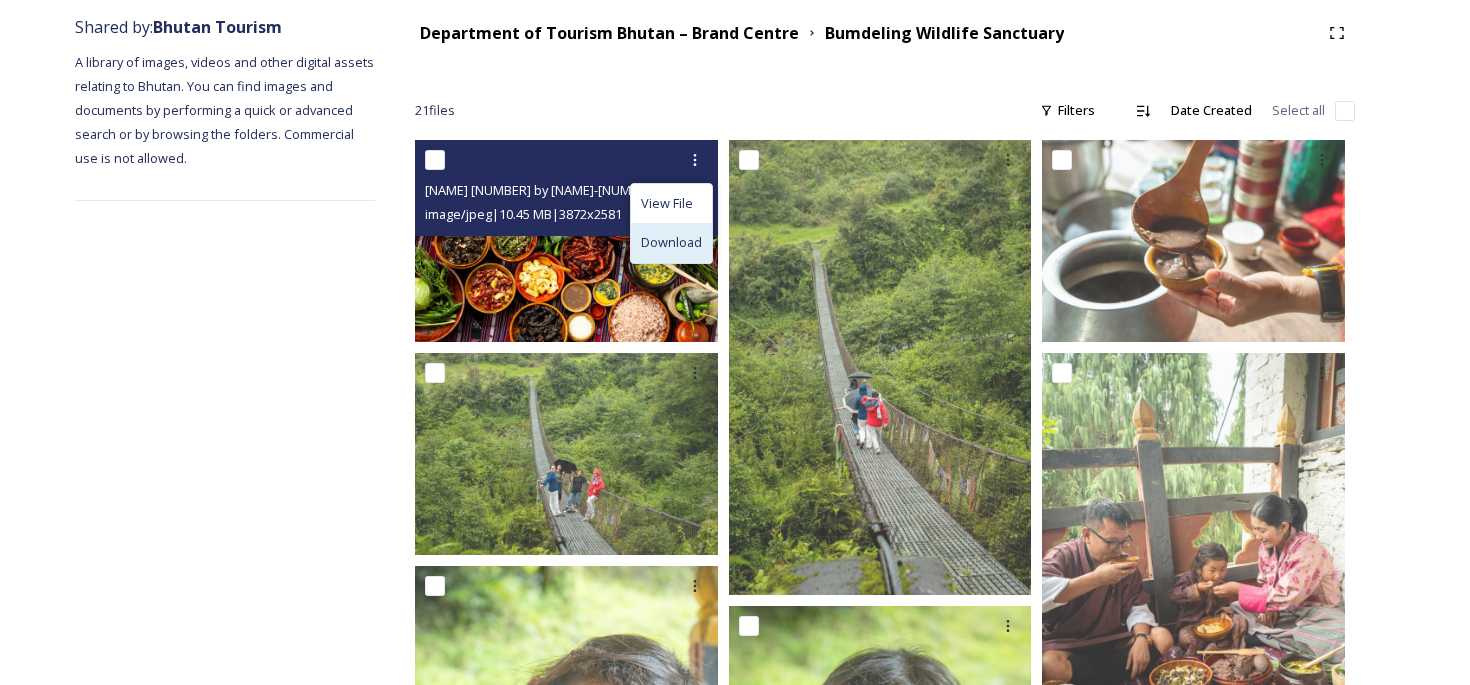 click on "Download" at bounding box center [671, 242] 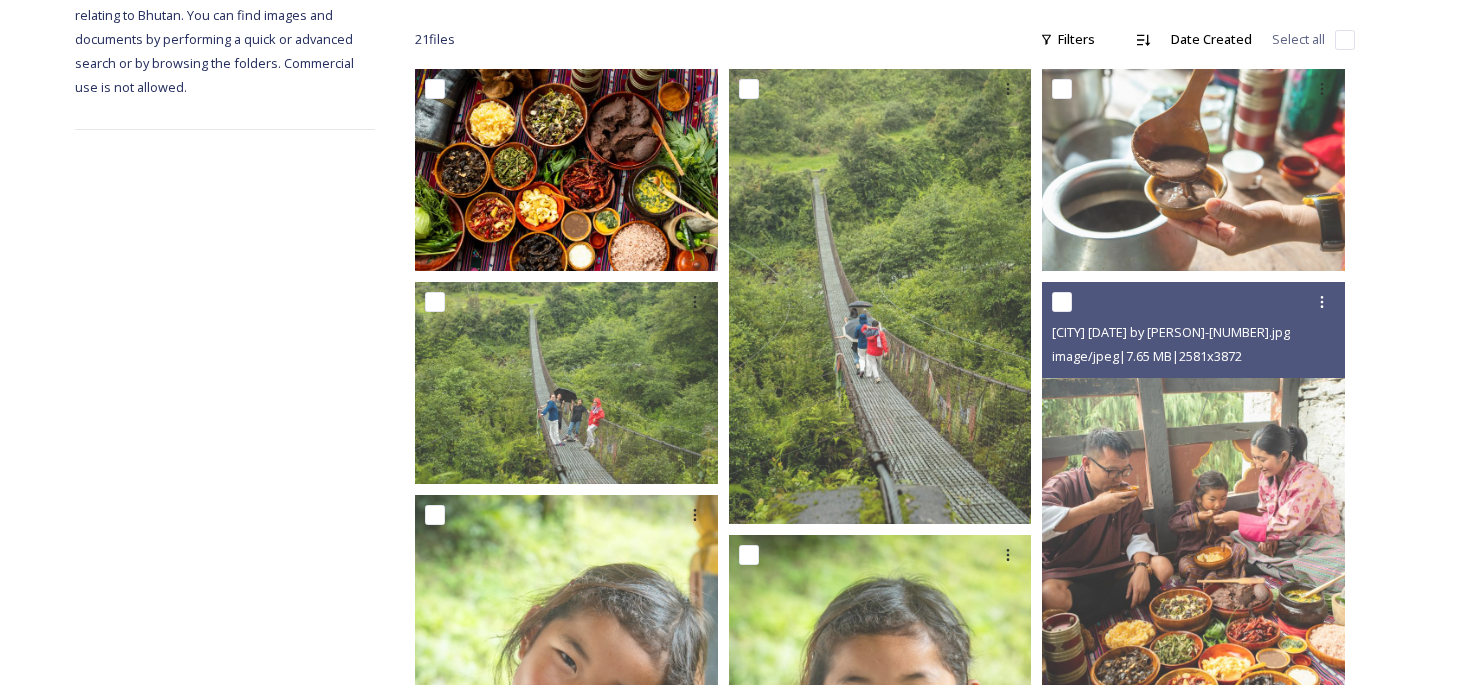 scroll, scrollTop: 314, scrollLeft: 0, axis: vertical 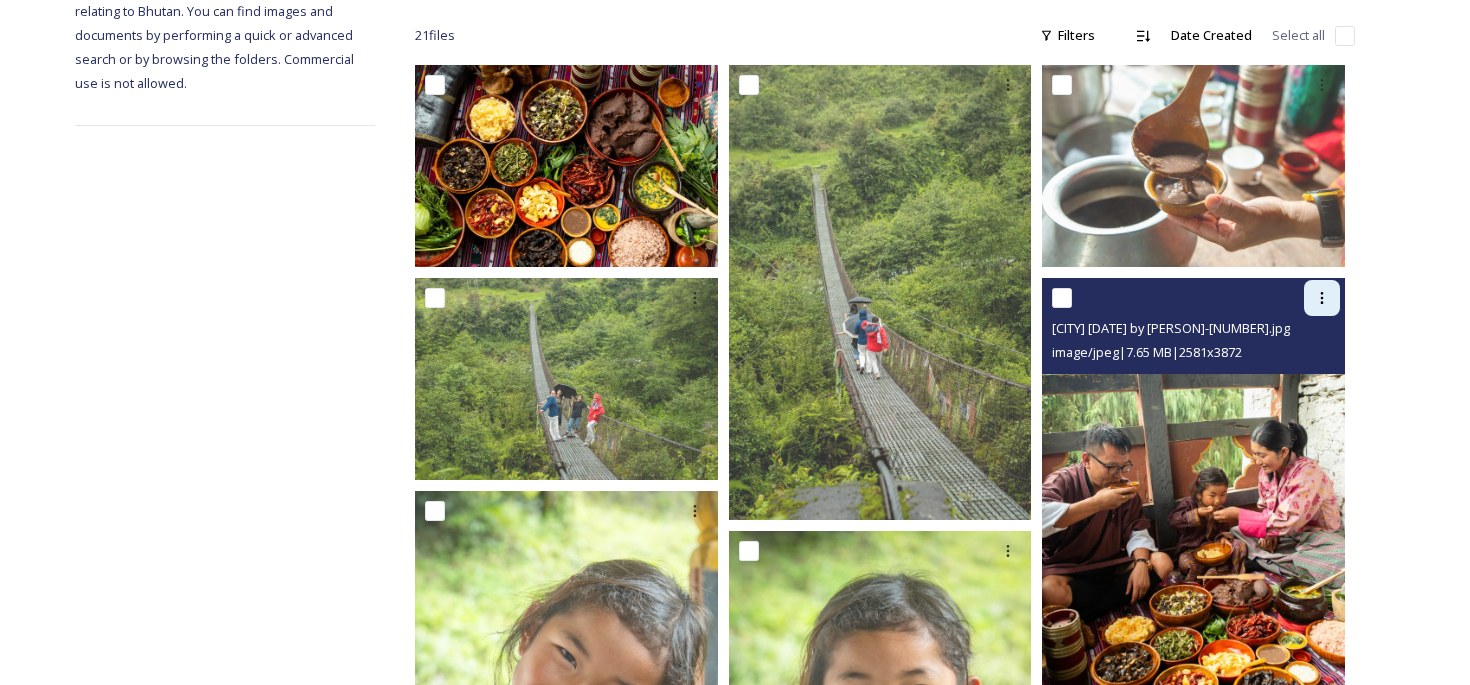 click at bounding box center (1322, 298) 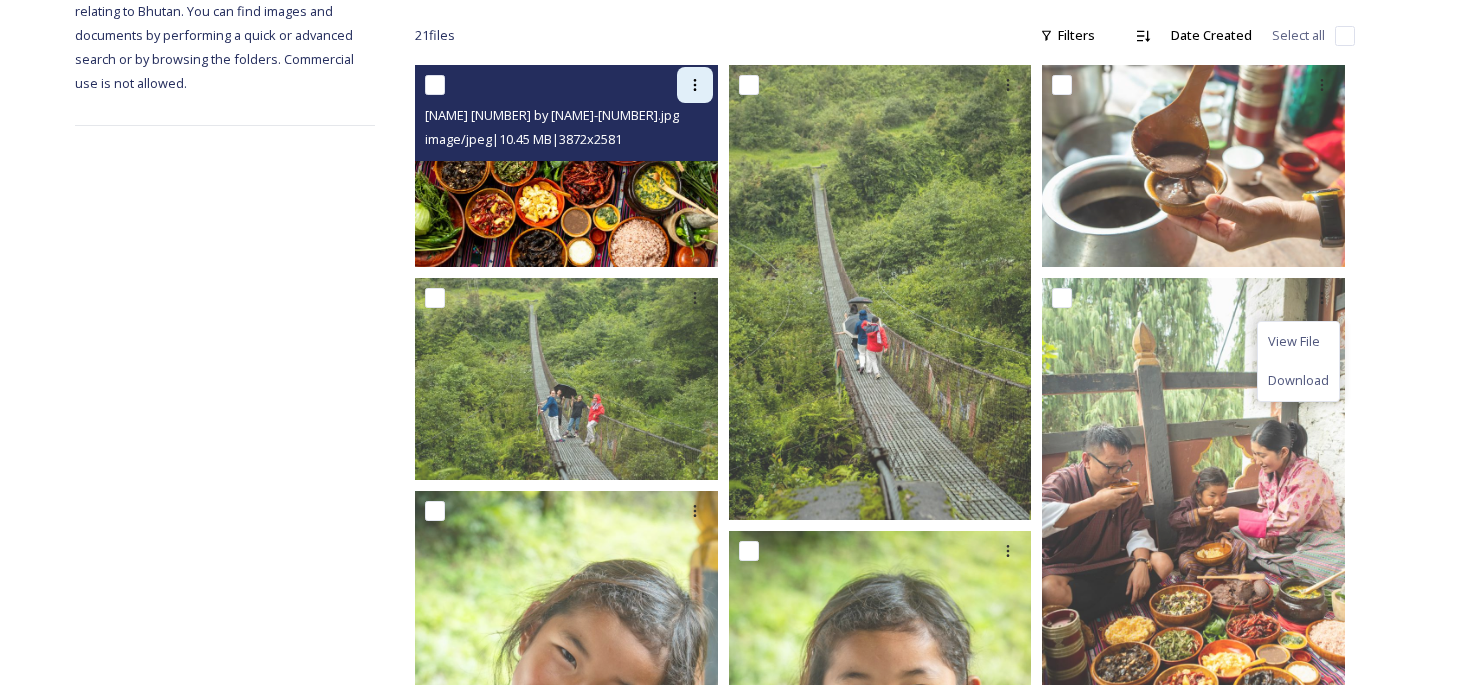 click 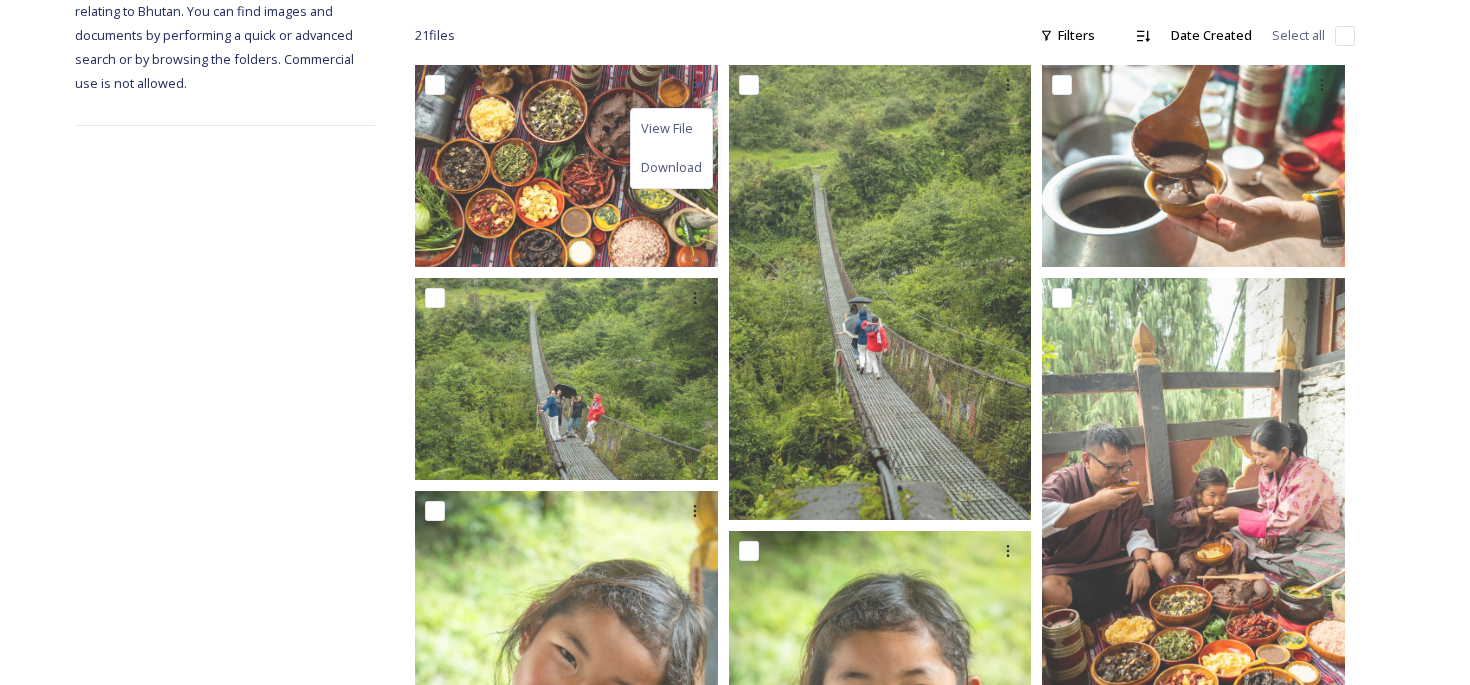 click on "Shared by: [TITLE] [TITLE] [LOCATION]. You can find images and documents by performing a quick or advanced search or by browsing the folders. Commercial use is not allowed." at bounding box center (225, 1264) 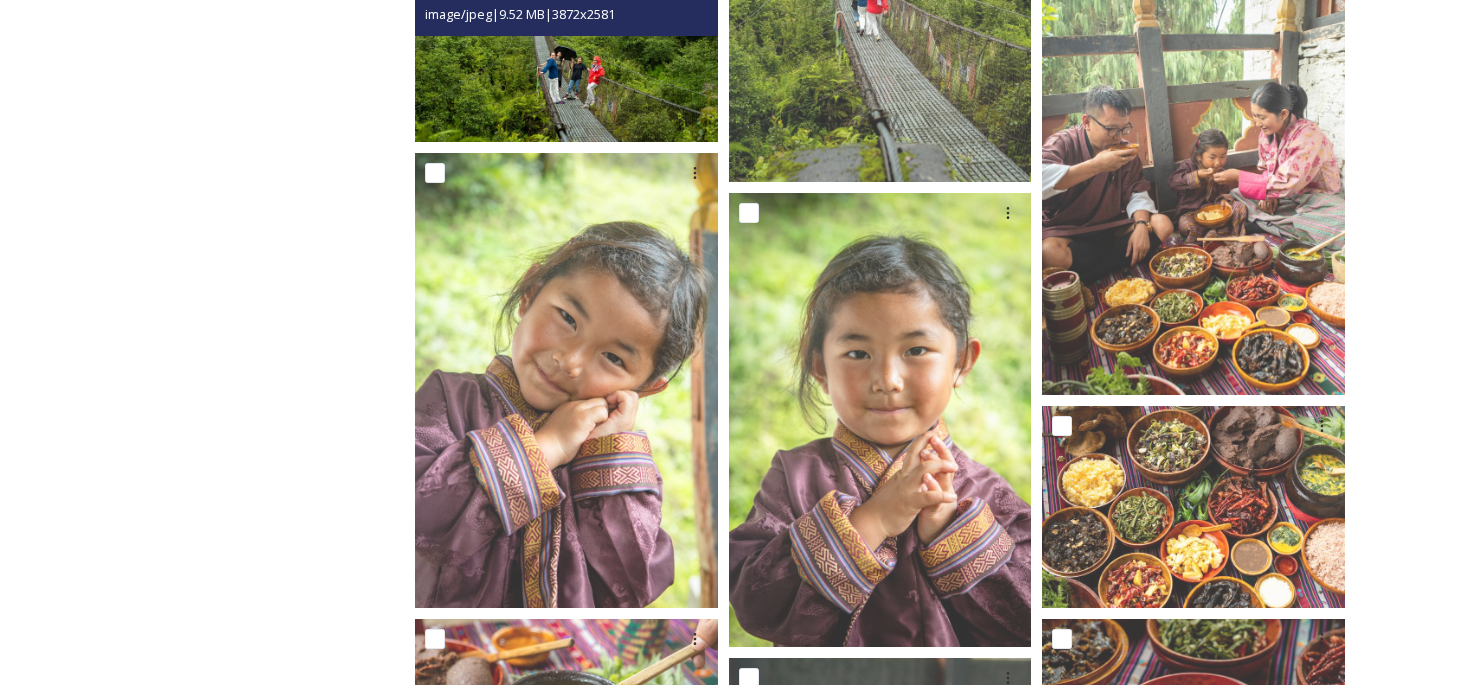 scroll, scrollTop: 612, scrollLeft: 0, axis: vertical 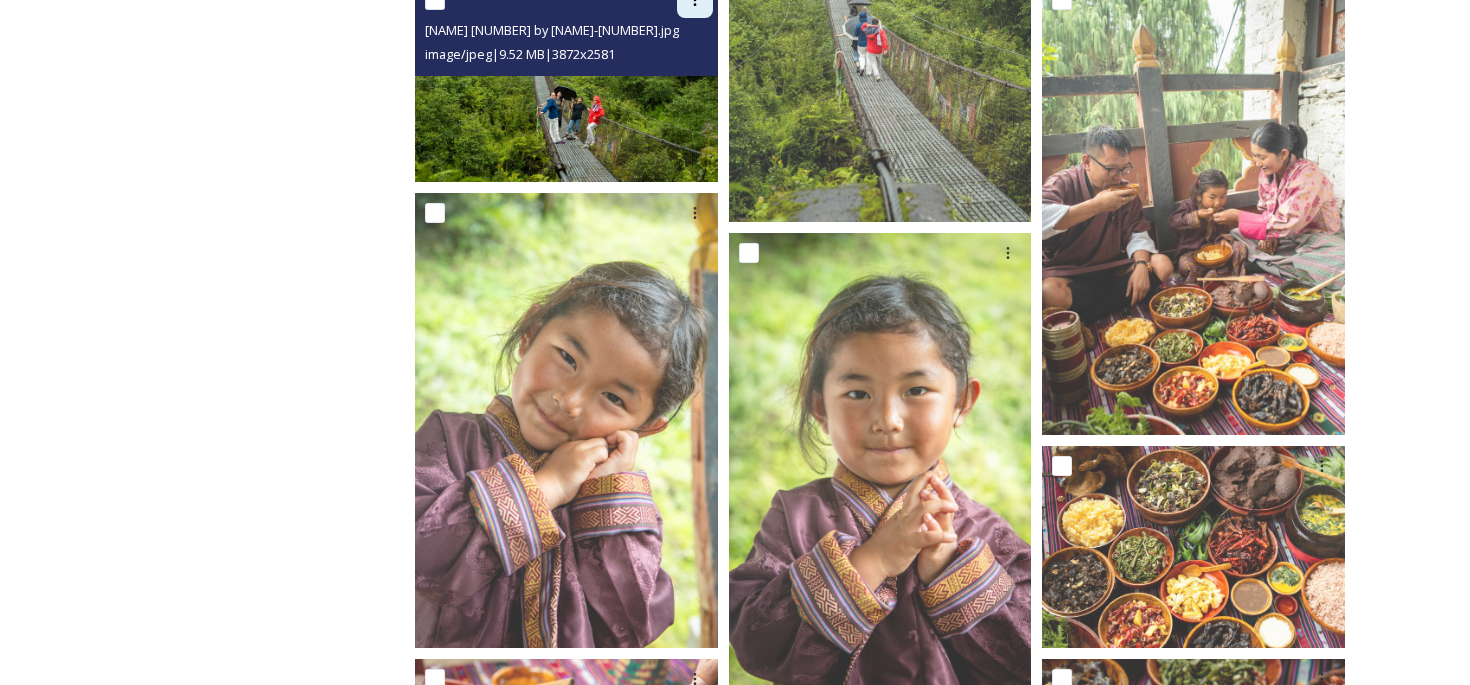 click 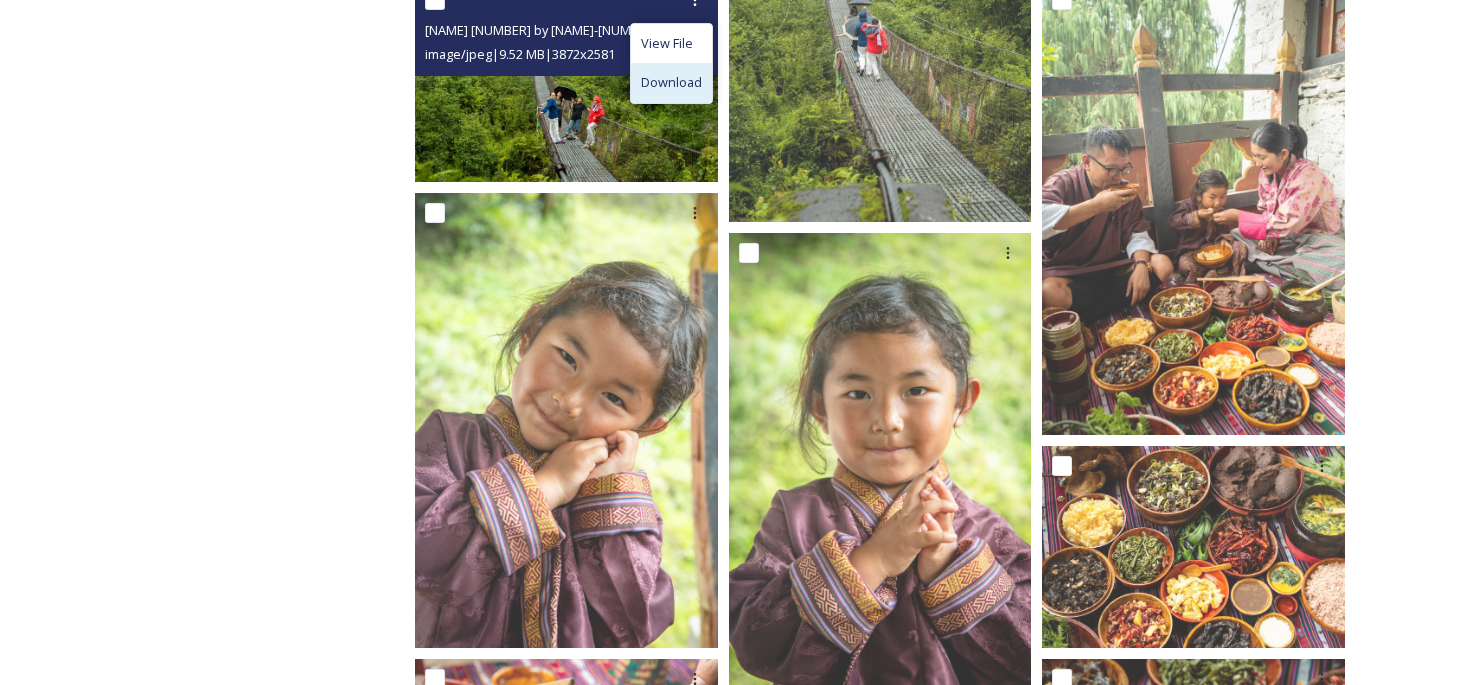 click on "Download" at bounding box center (671, 82) 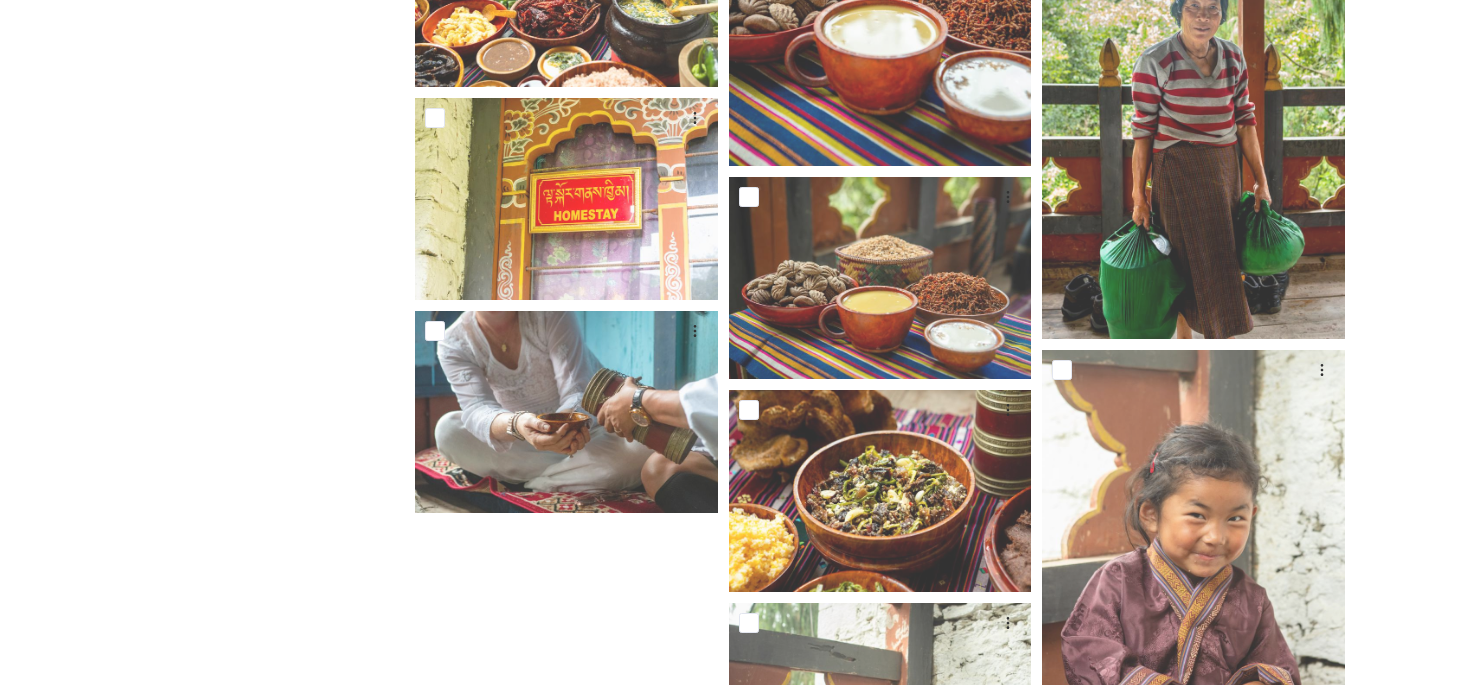 scroll, scrollTop: 1591, scrollLeft: 0, axis: vertical 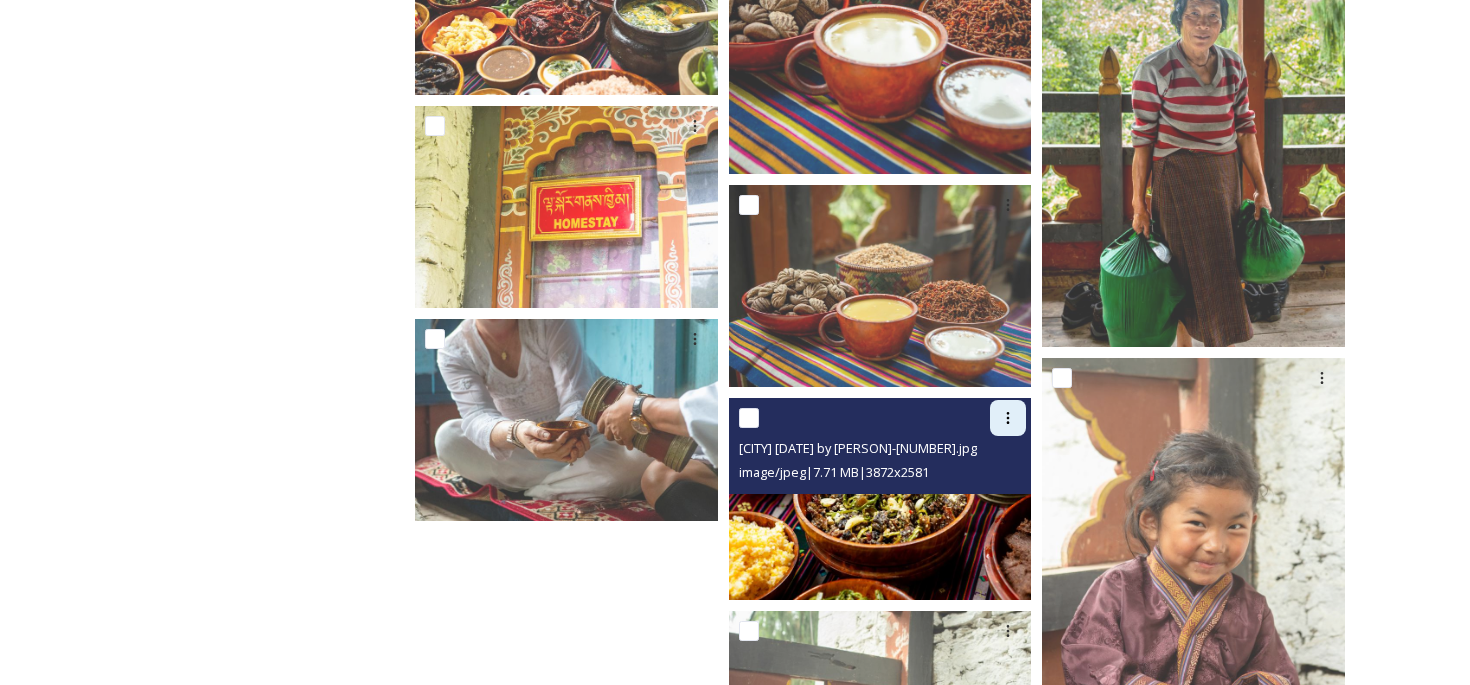 click at bounding box center [1008, 418] 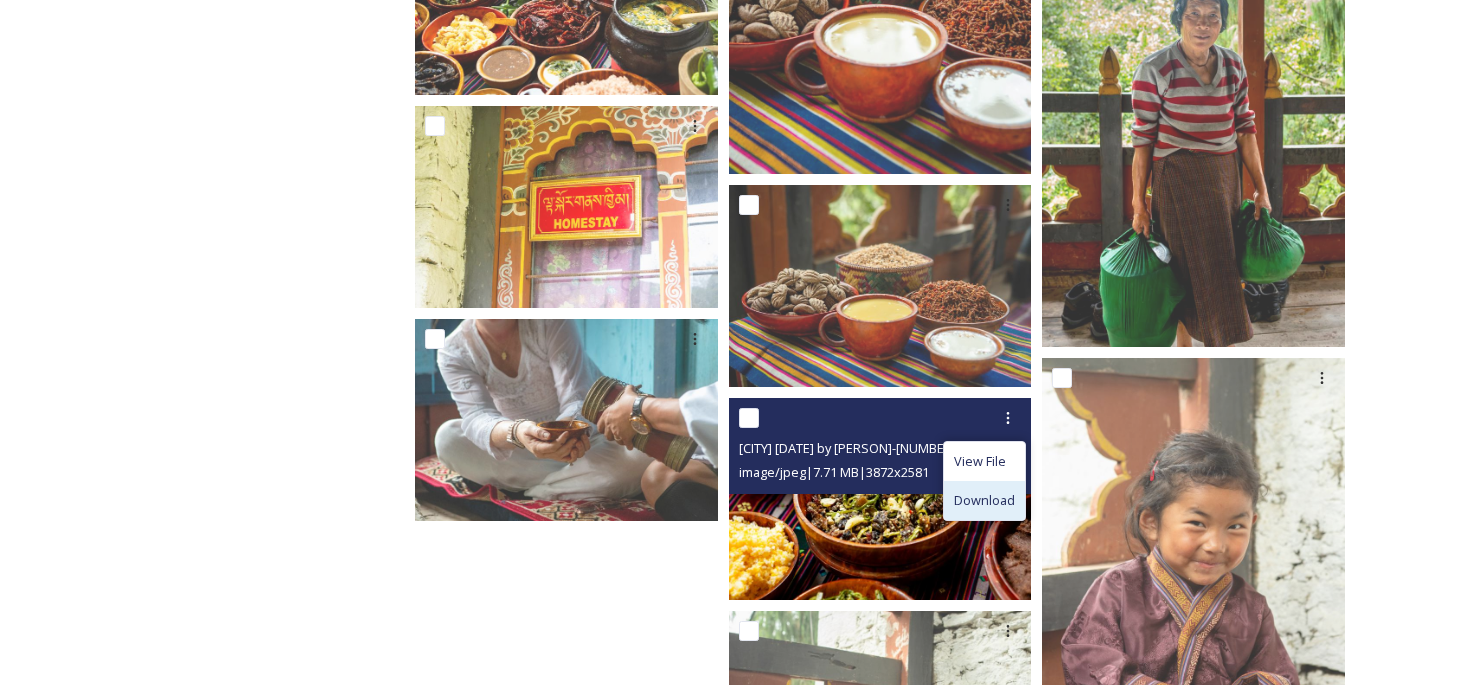 click on "Download" at bounding box center [984, 500] 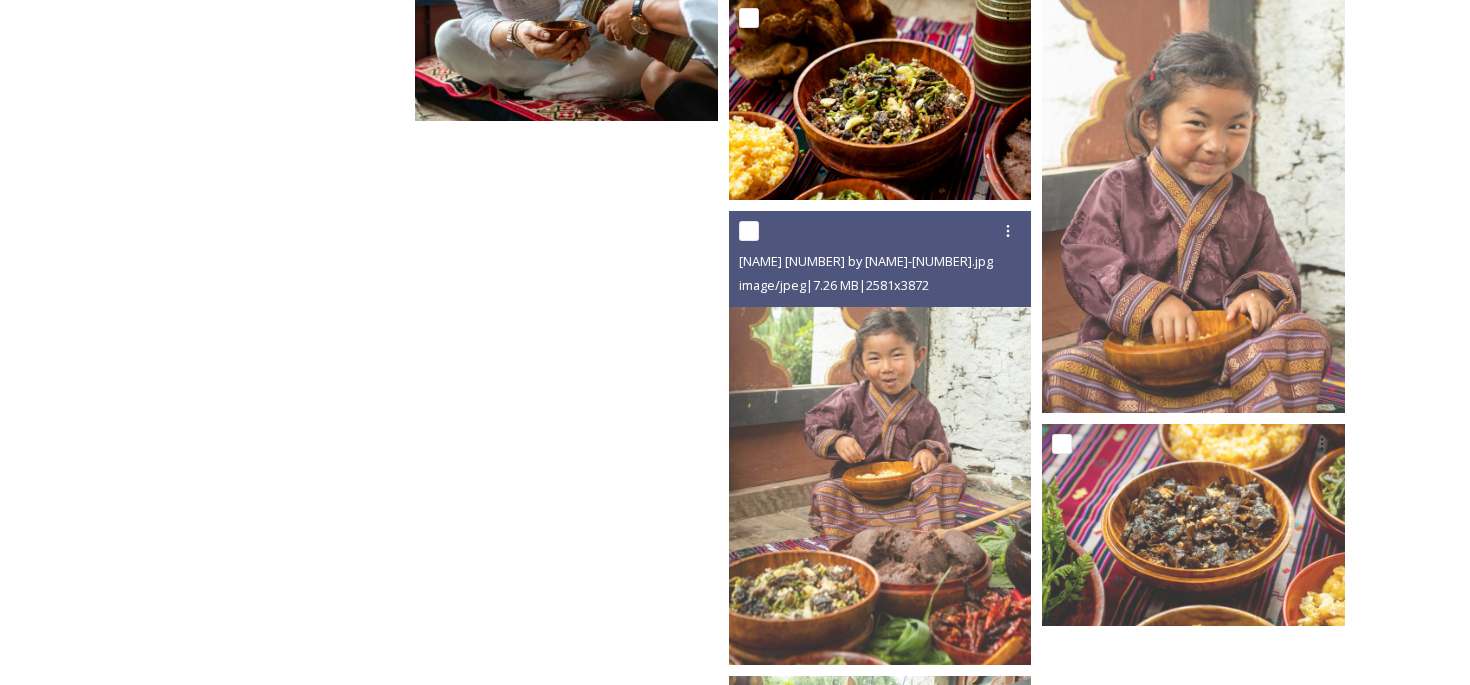 scroll, scrollTop: 1980, scrollLeft: 0, axis: vertical 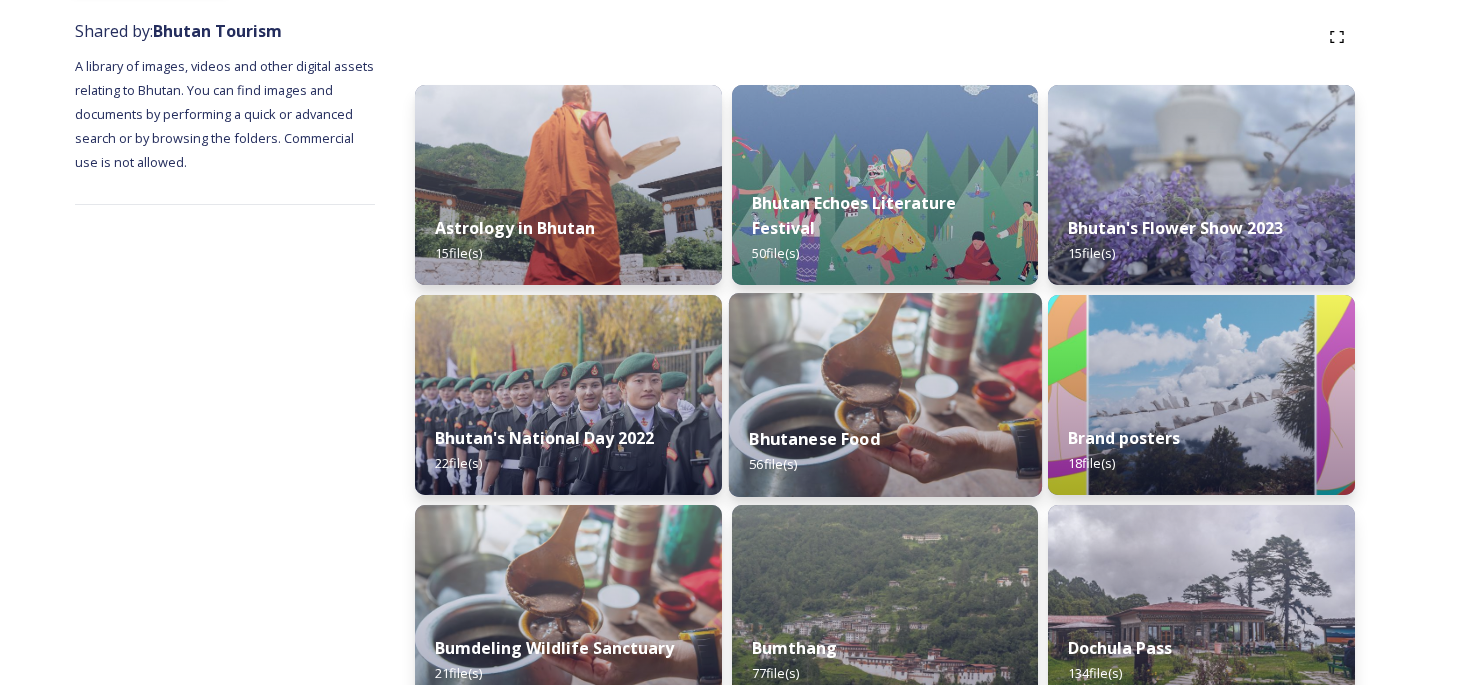 click at bounding box center (885, 395) 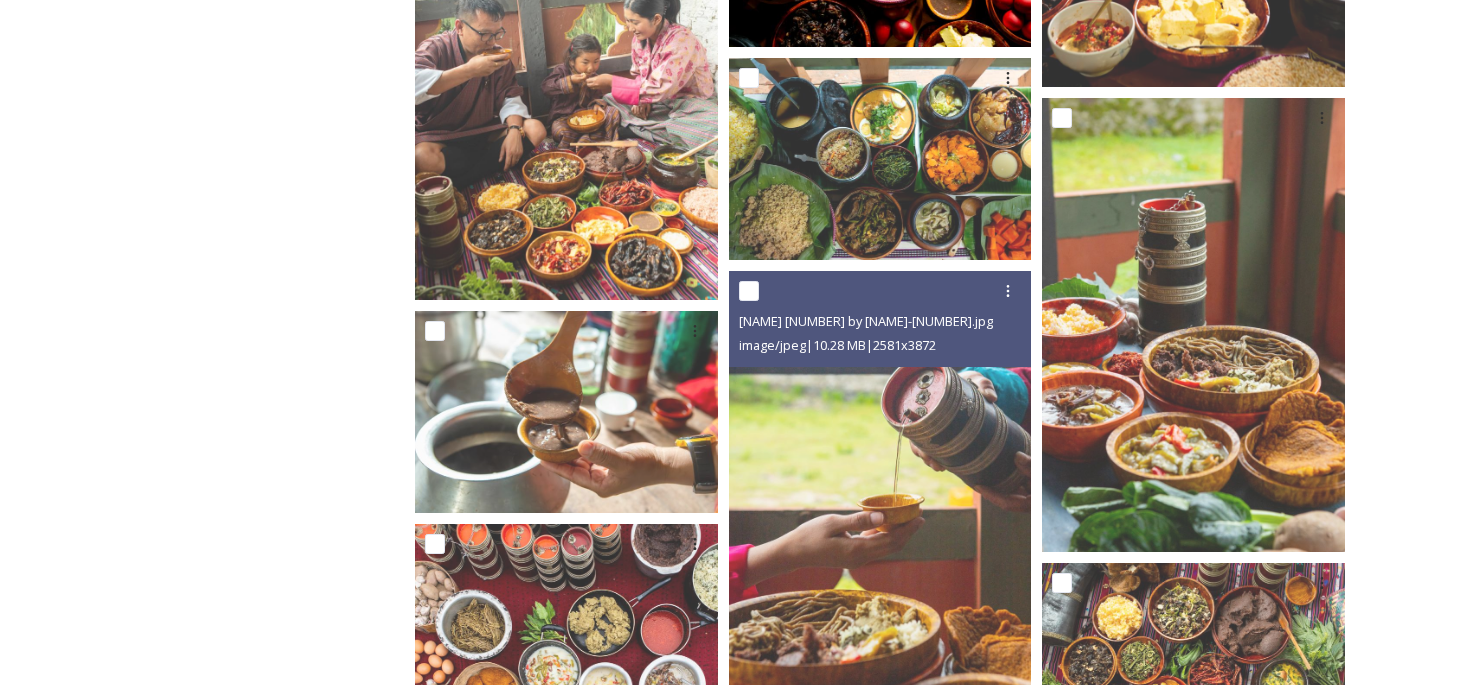 scroll, scrollTop: 707, scrollLeft: 0, axis: vertical 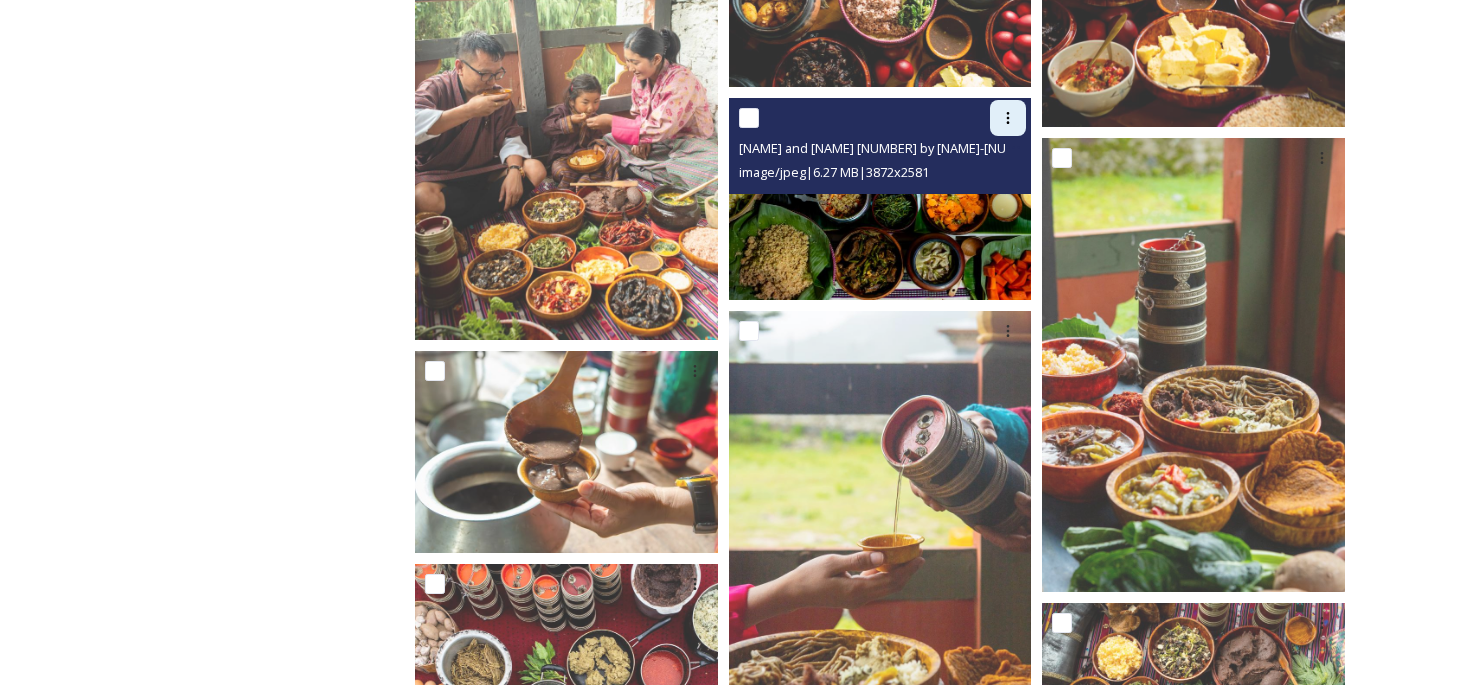 click at bounding box center [1008, 118] 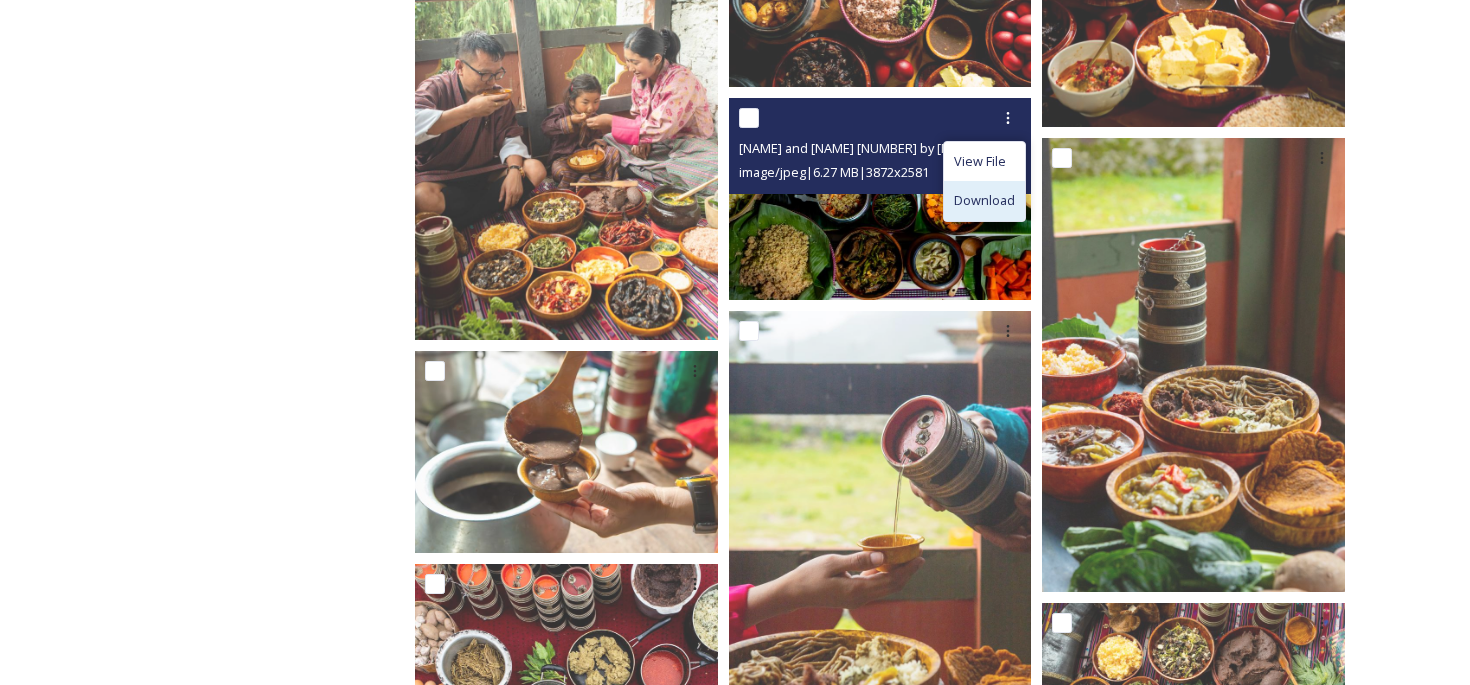 click on "Download" at bounding box center (984, 200) 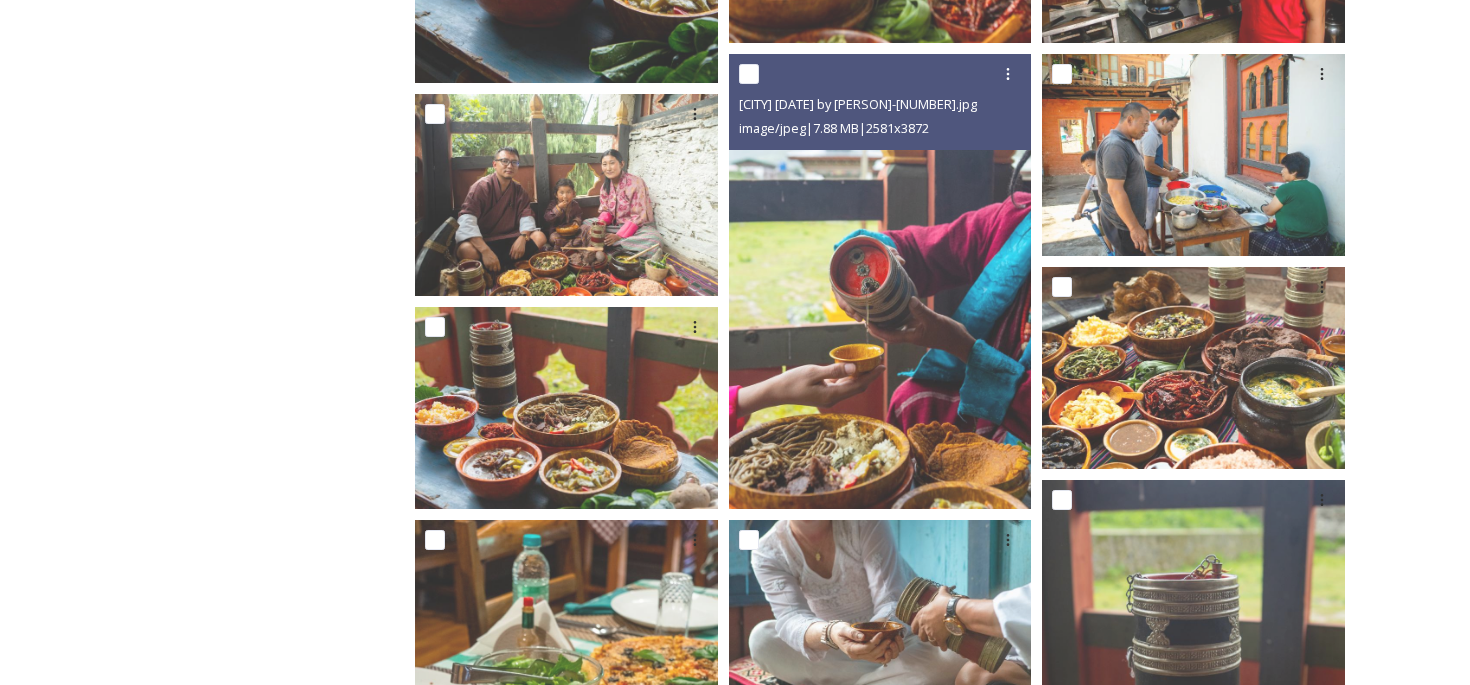scroll, scrollTop: 2509, scrollLeft: 0, axis: vertical 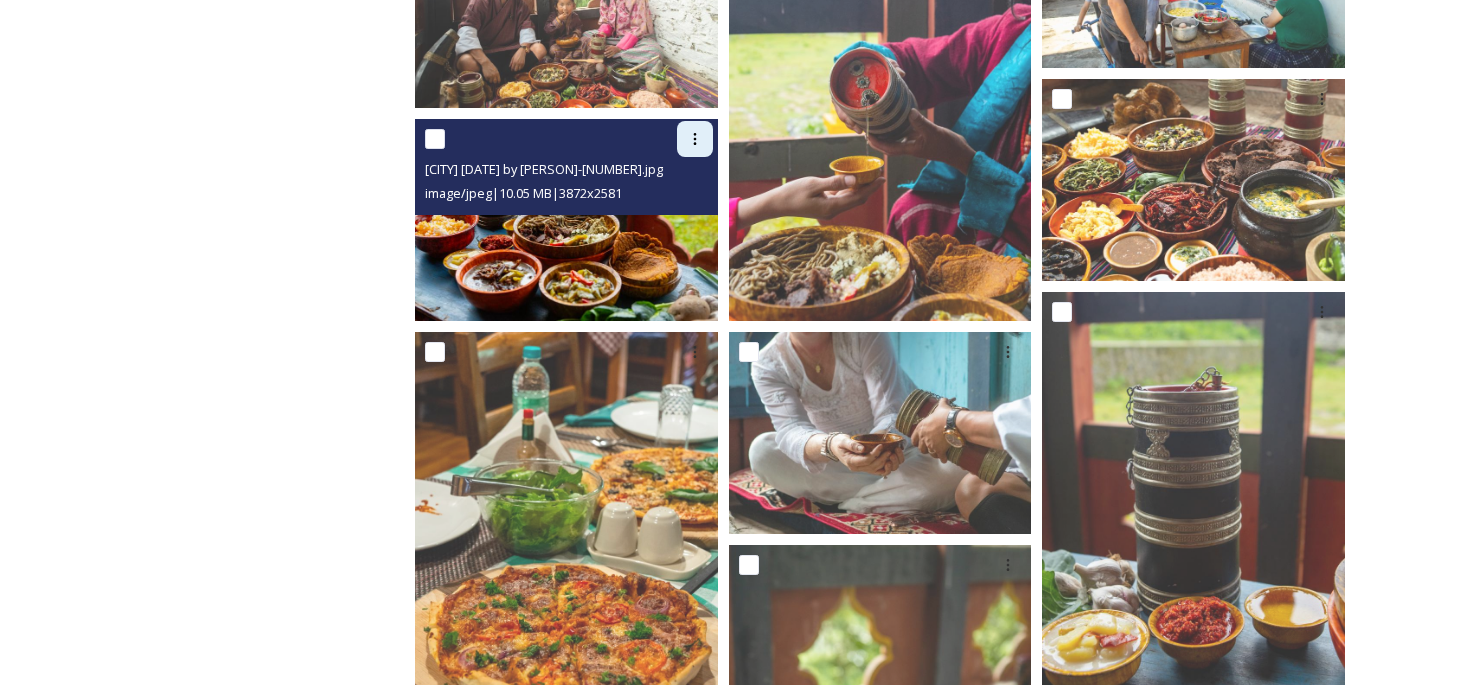 click at bounding box center [695, 139] 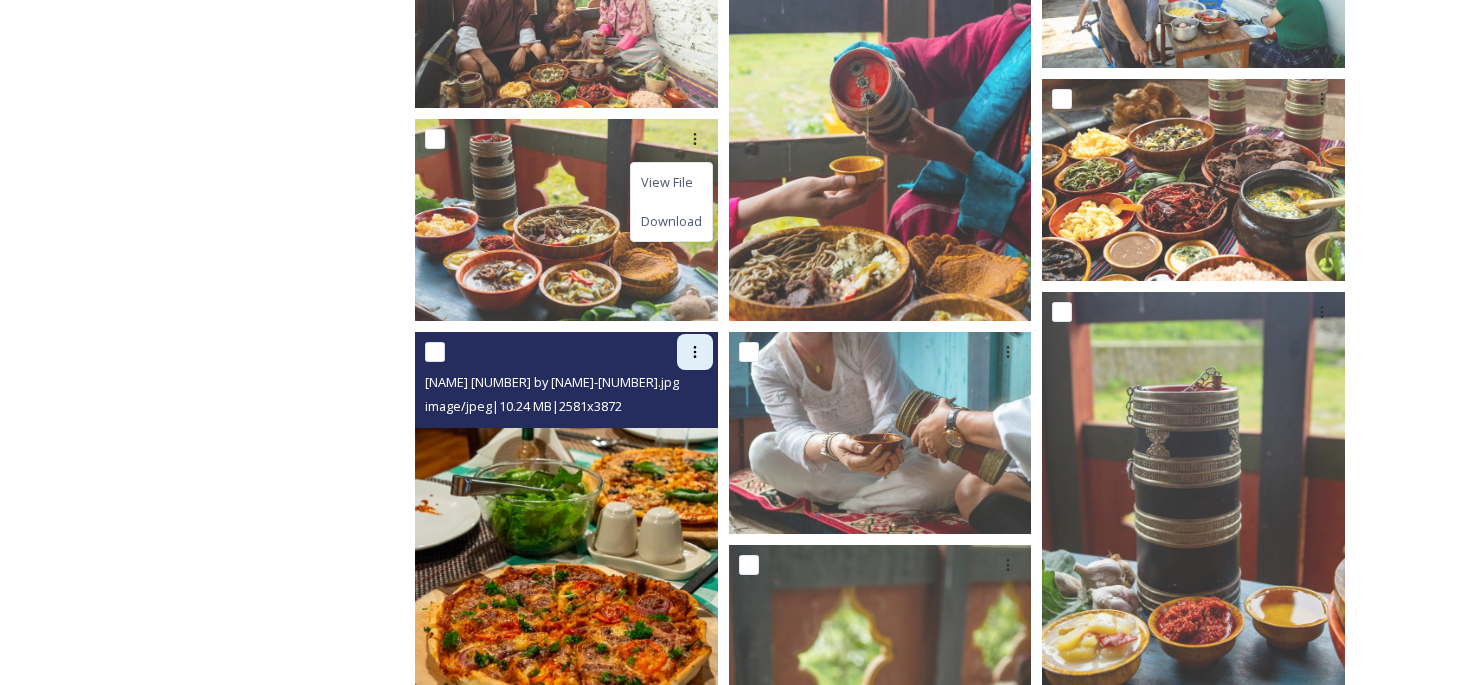 click at bounding box center [695, 352] 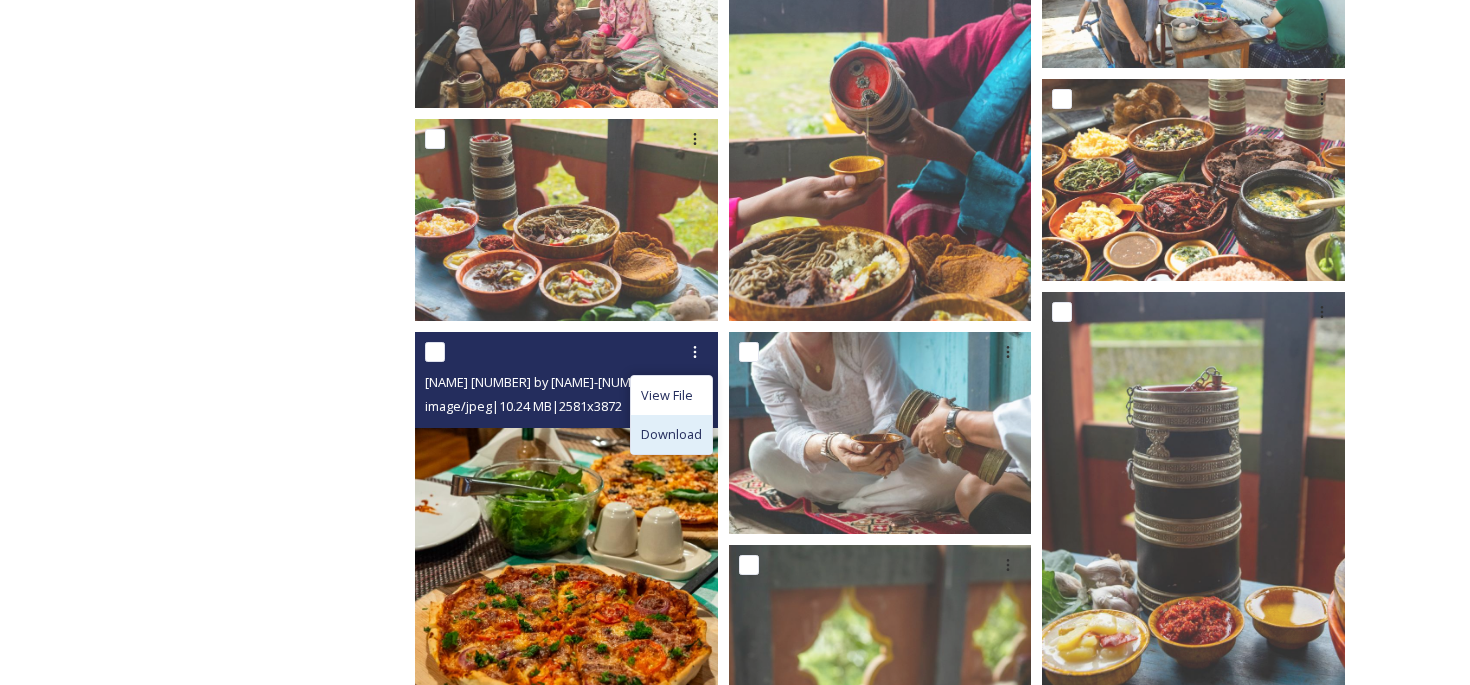 click on "Download" at bounding box center (671, 434) 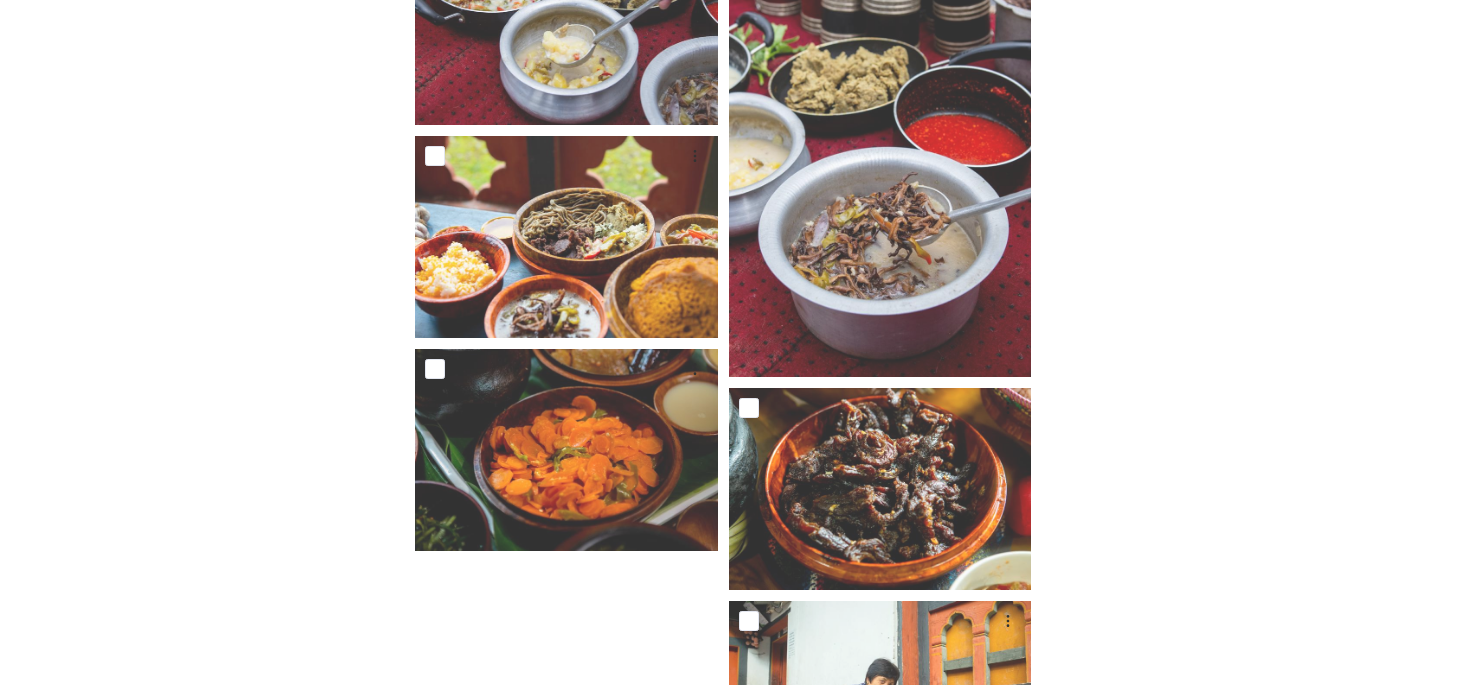 scroll, scrollTop: 5289, scrollLeft: 0, axis: vertical 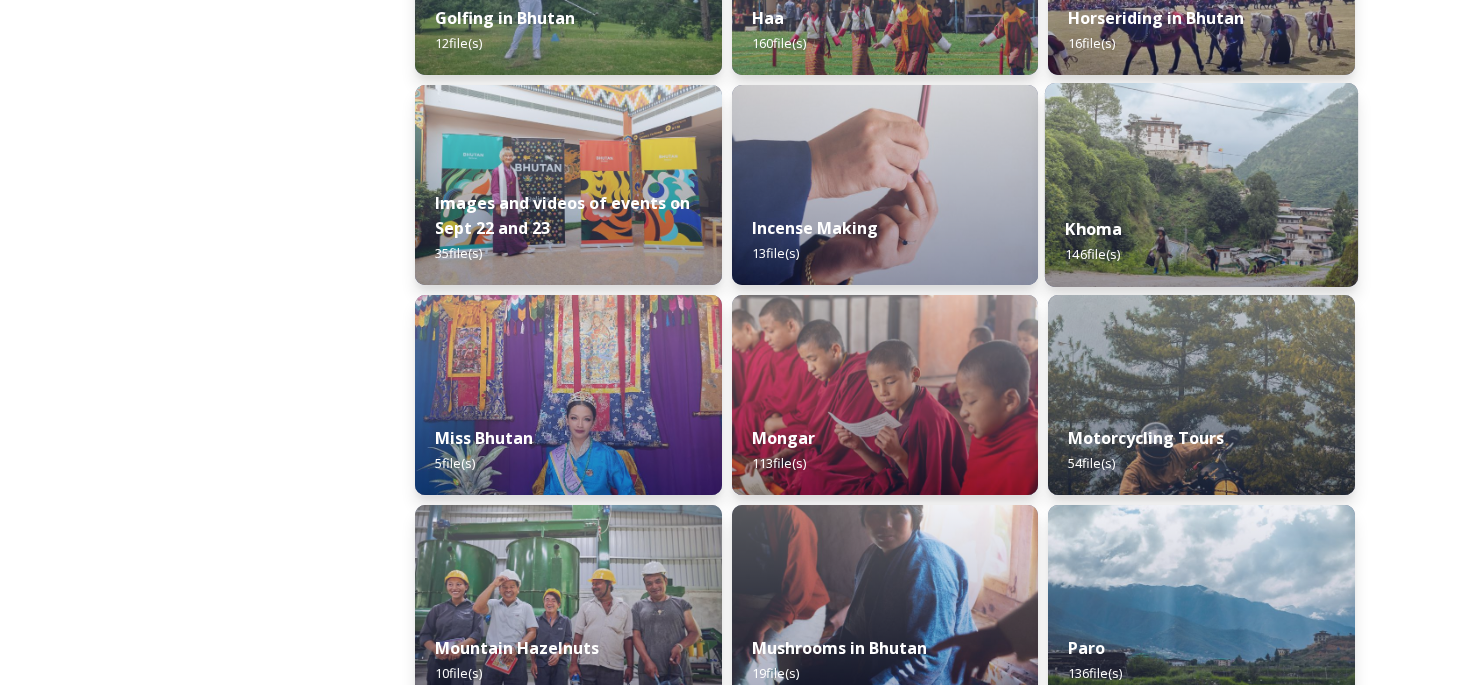 click at bounding box center (1201, 185) 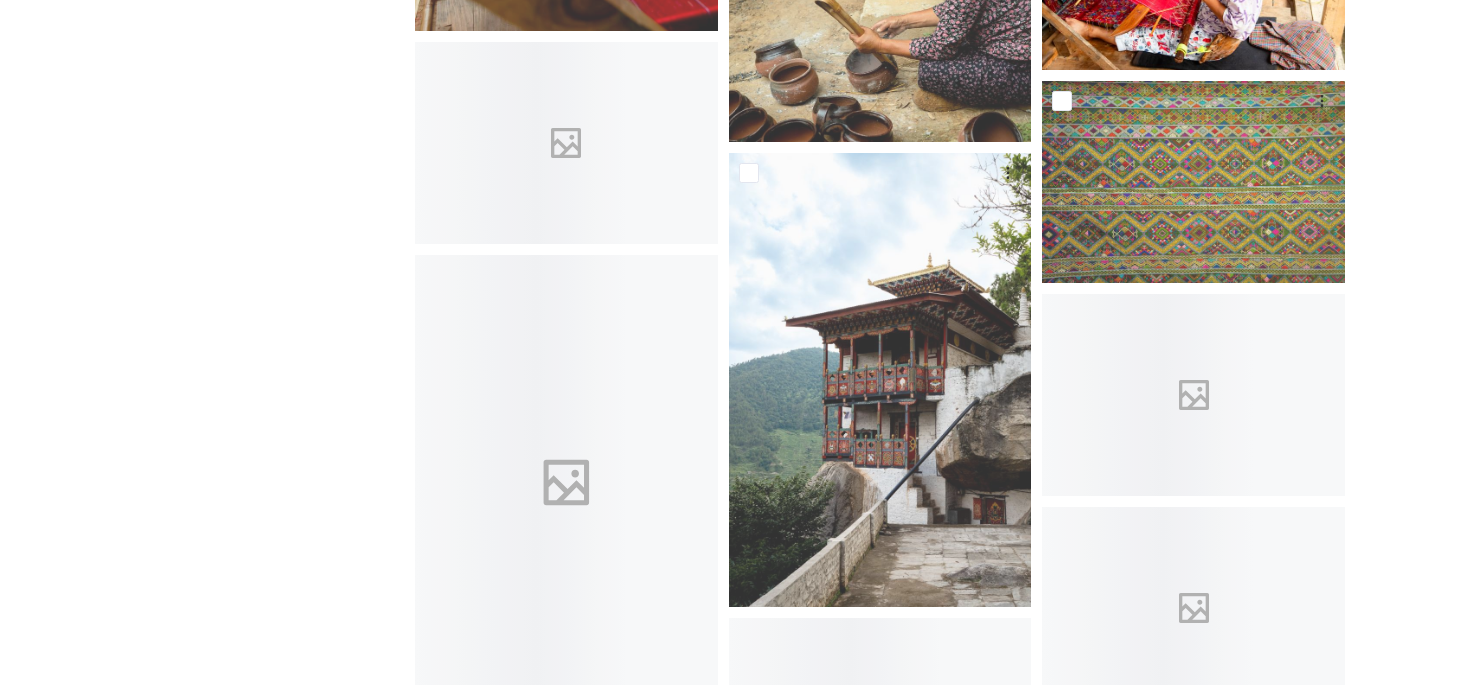 scroll, scrollTop: 5380, scrollLeft: 0, axis: vertical 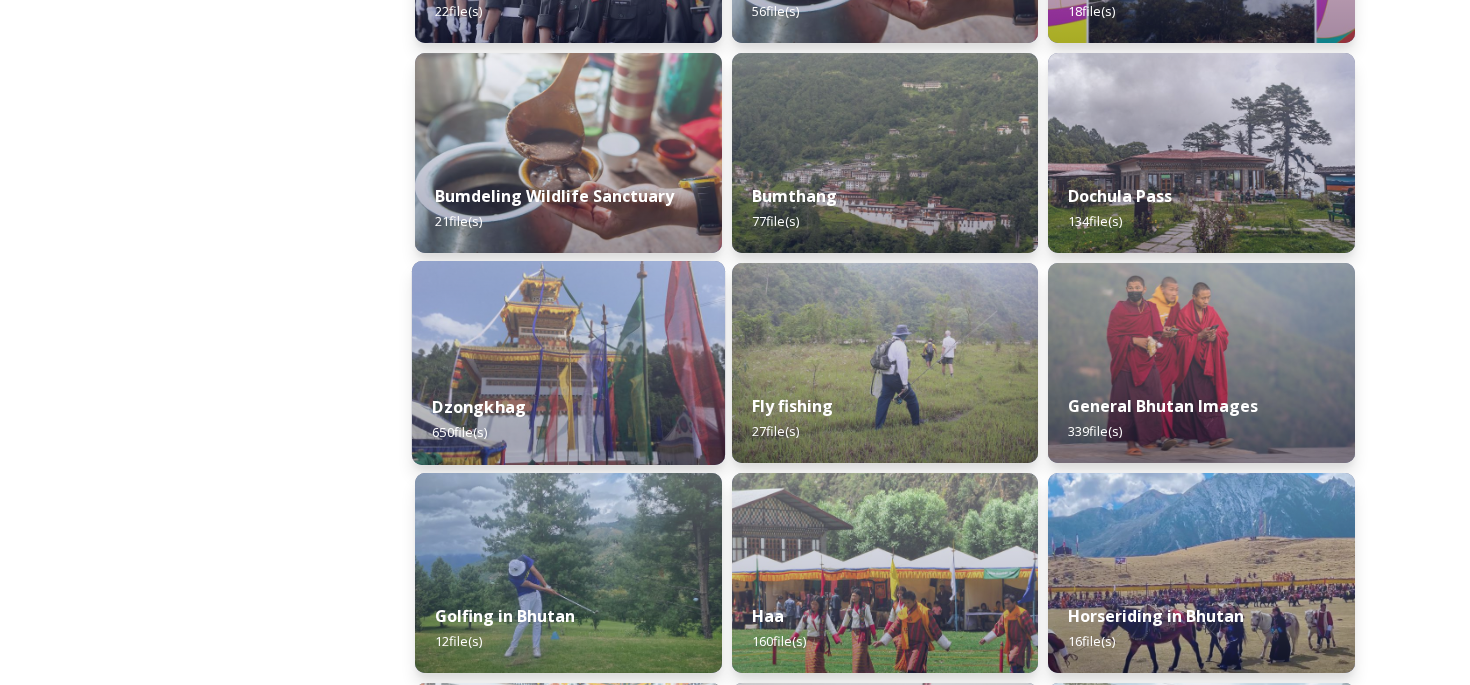 click on "[NAME] [NUMBER] file(s)" at bounding box center [568, 419] 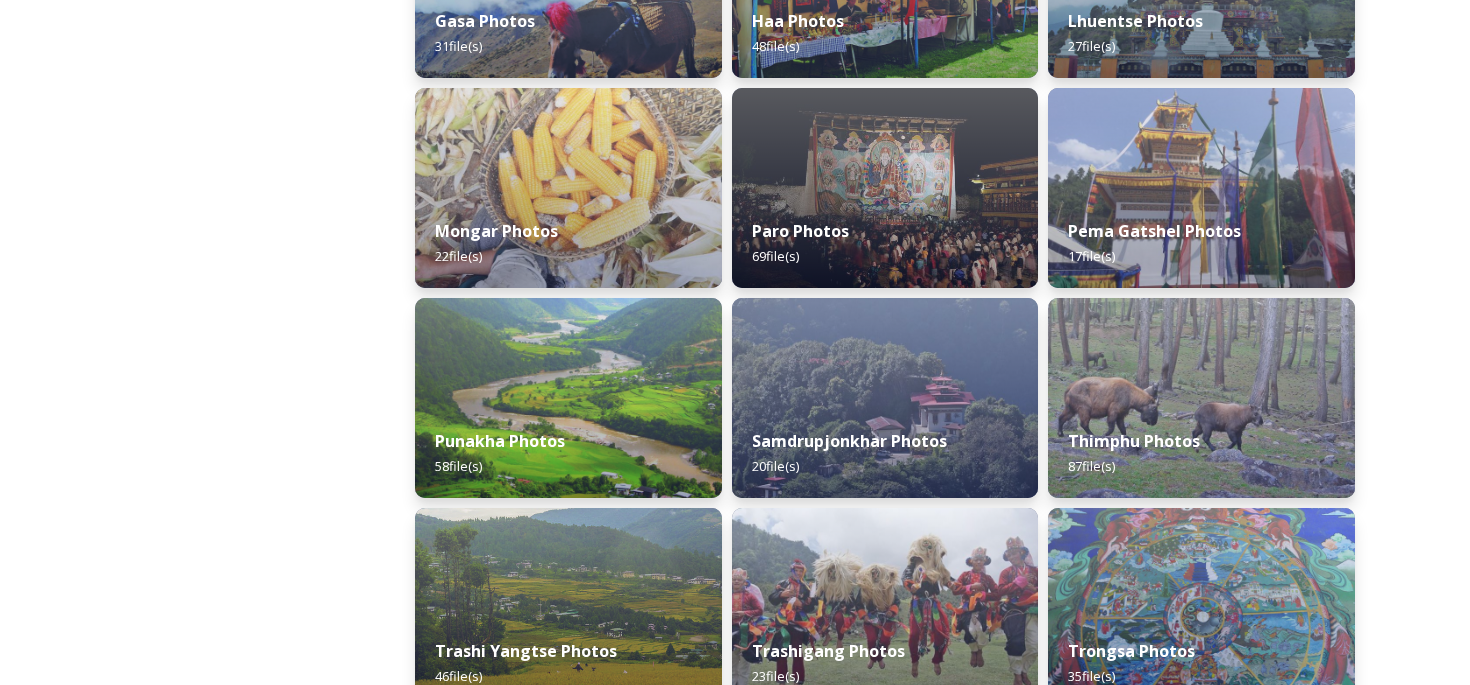 scroll, scrollTop: 643, scrollLeft: 0, axis: vertical 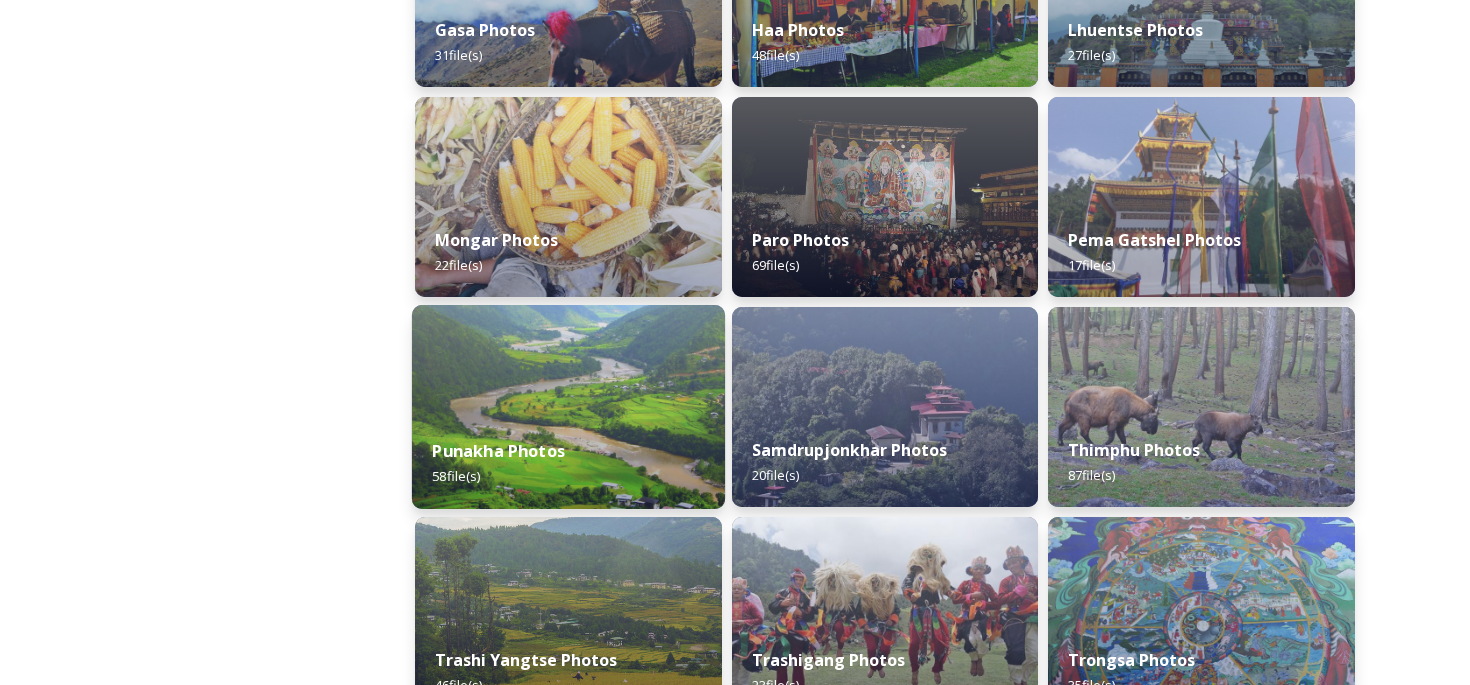 click at bounding box center [568, 407] 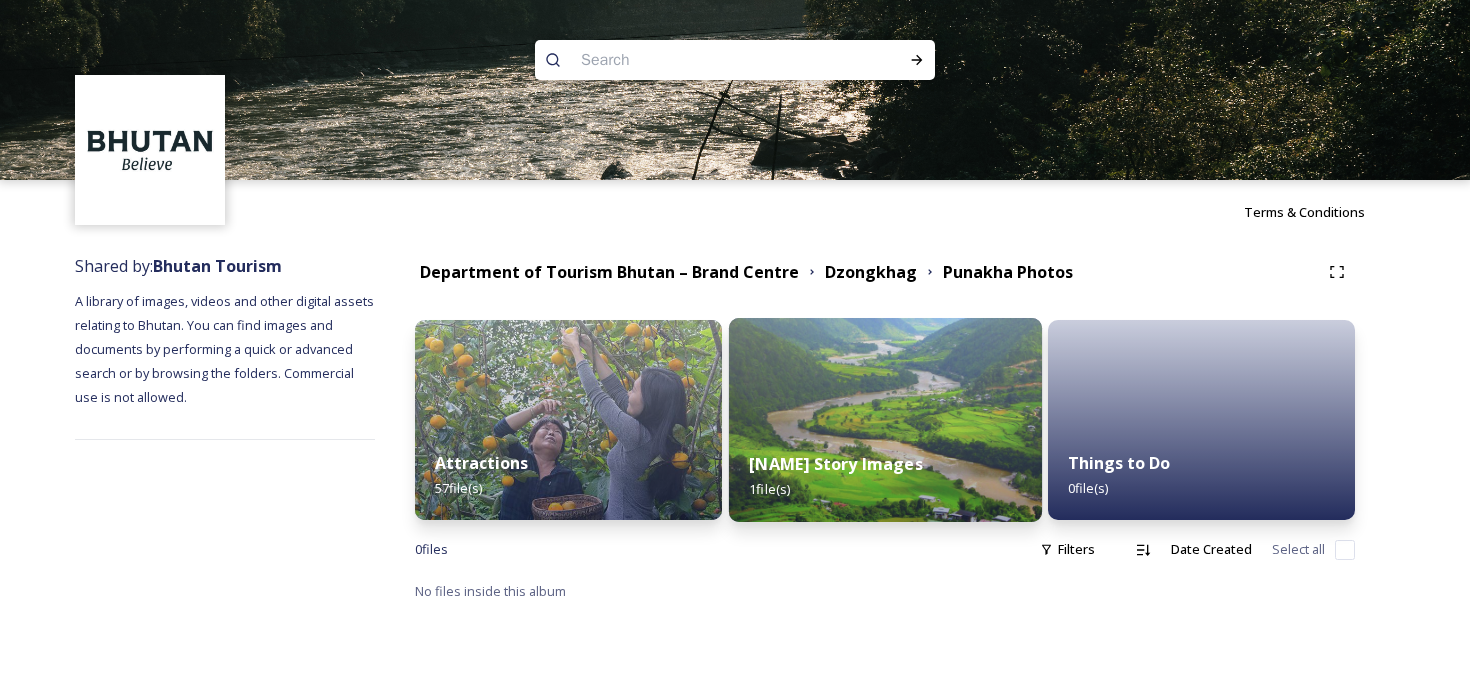 click at bounding box center (885, 420) 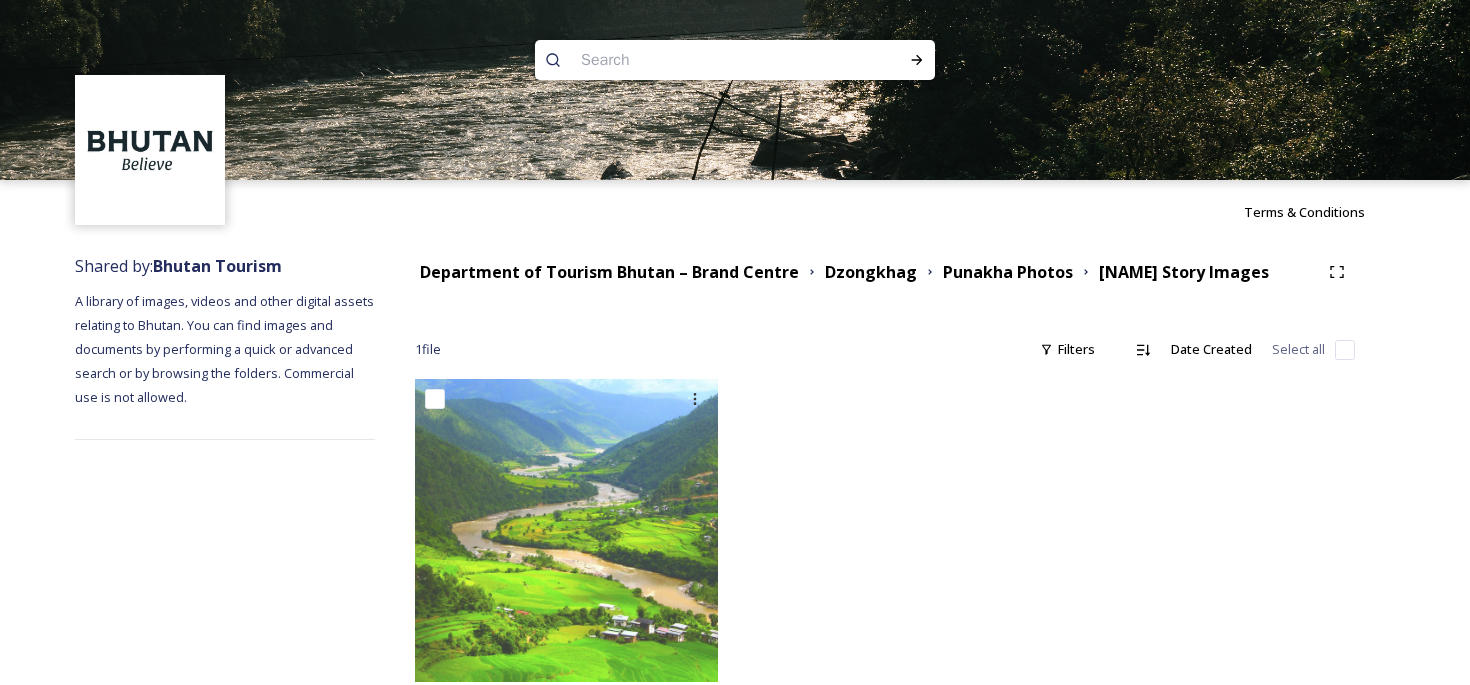 scroll, scrollTop: 41, scrollLeft: 0, axis: vertical 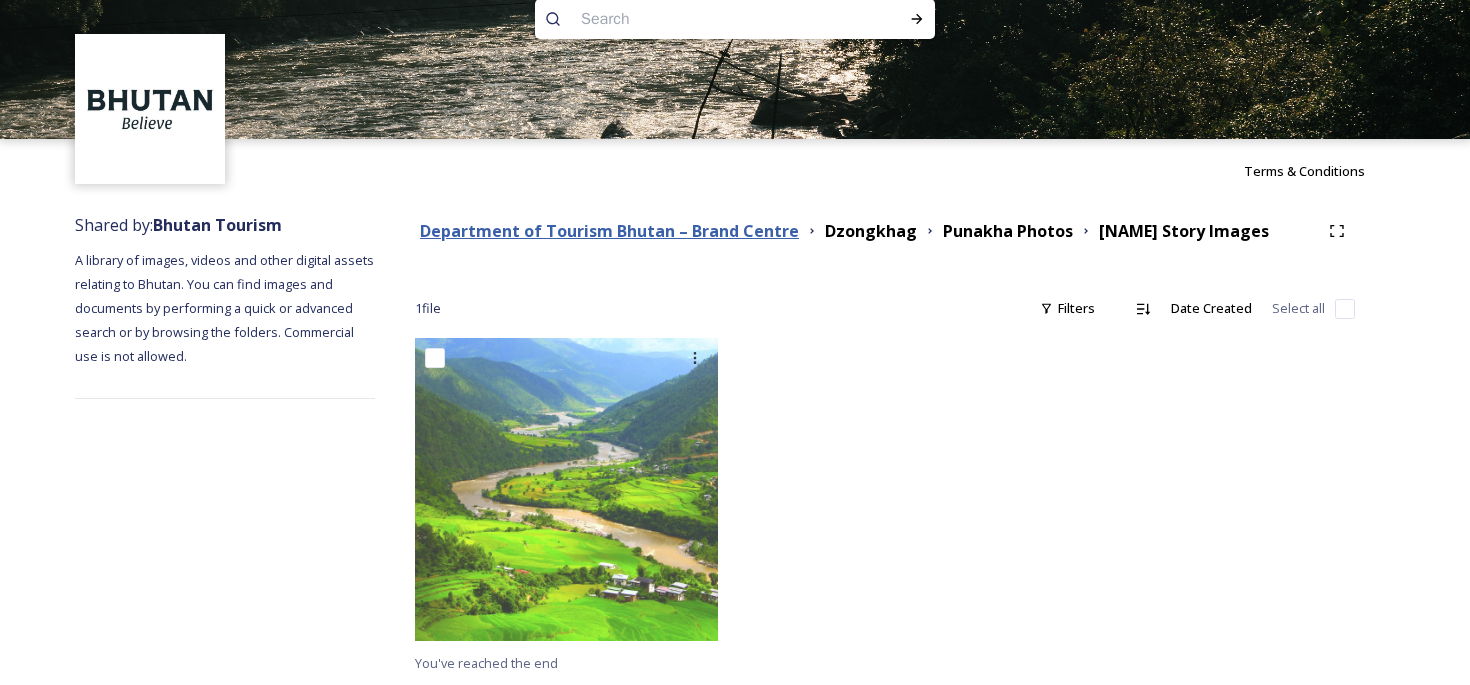 click on "Department of Tourism Bhutan – Brand Centre" at bounding box center (609, 231) 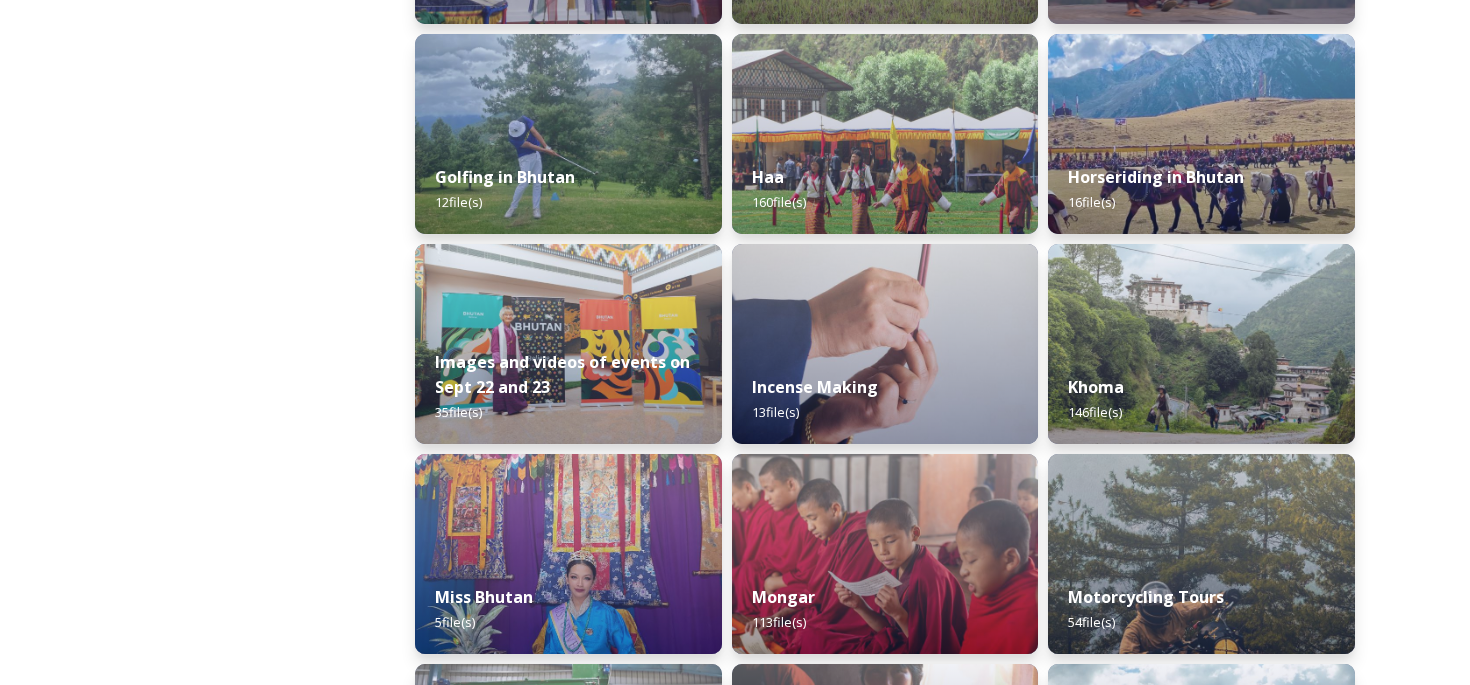 scroll, scrollTop: 1240, scrollLeft: 0, axis: vertical 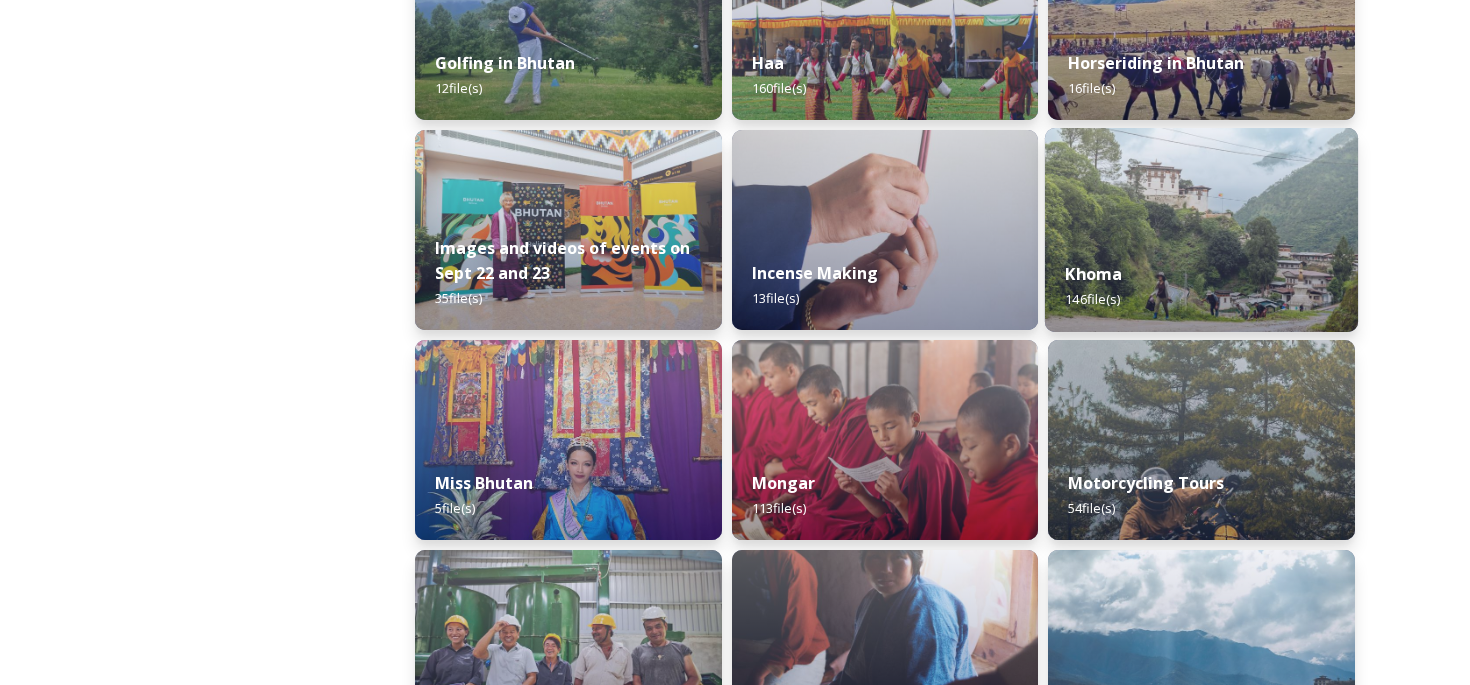 click at bounding box center (1201, 230) 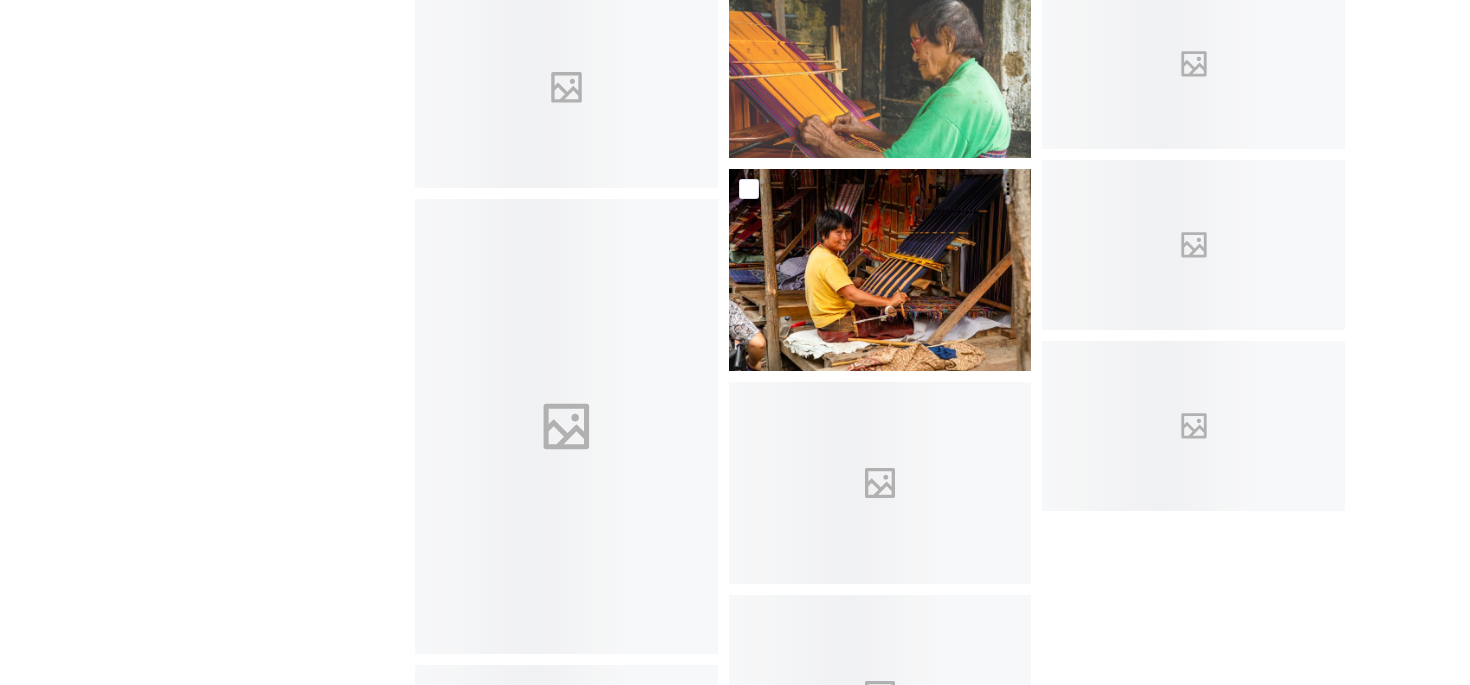 scroll, scrollTop: 8873, scrollLeft: 0, axis: vertical 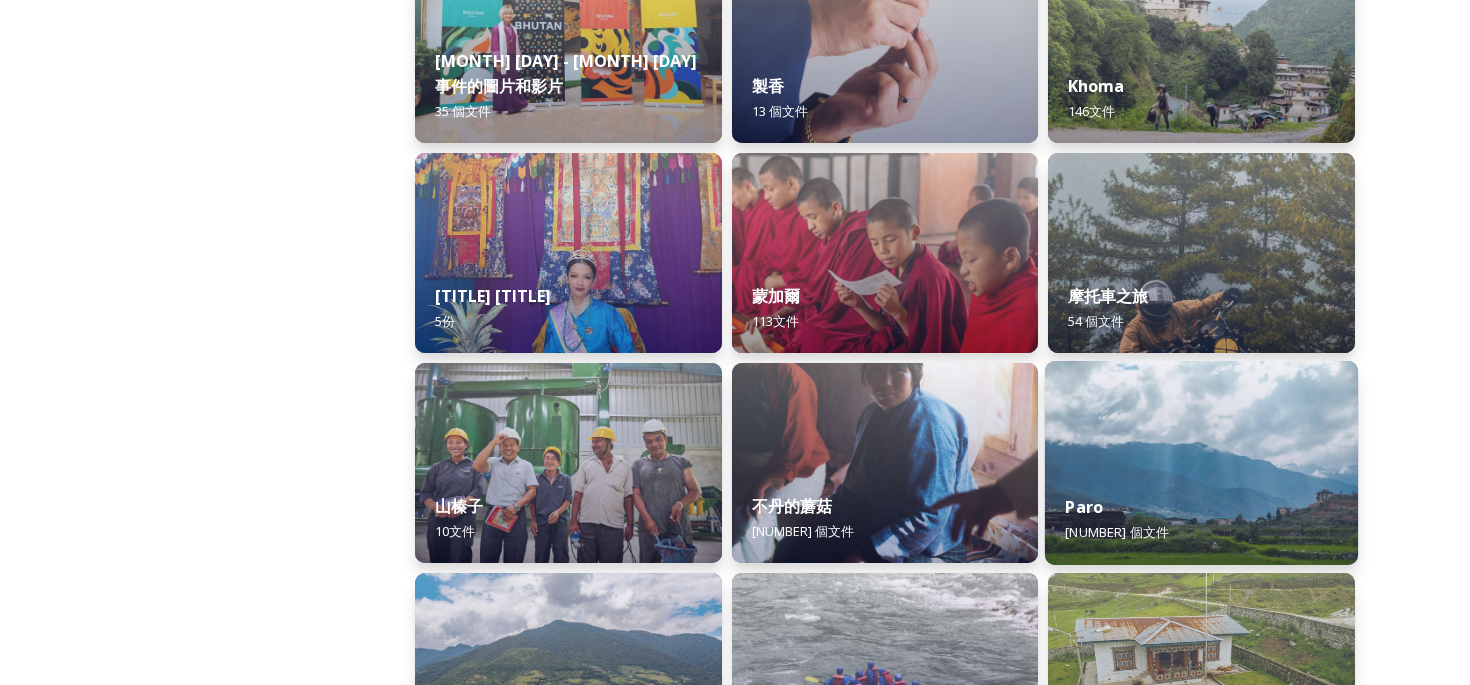 click on "[NAME] [NUMBER] 文件" at bounding box center (1201, 519) 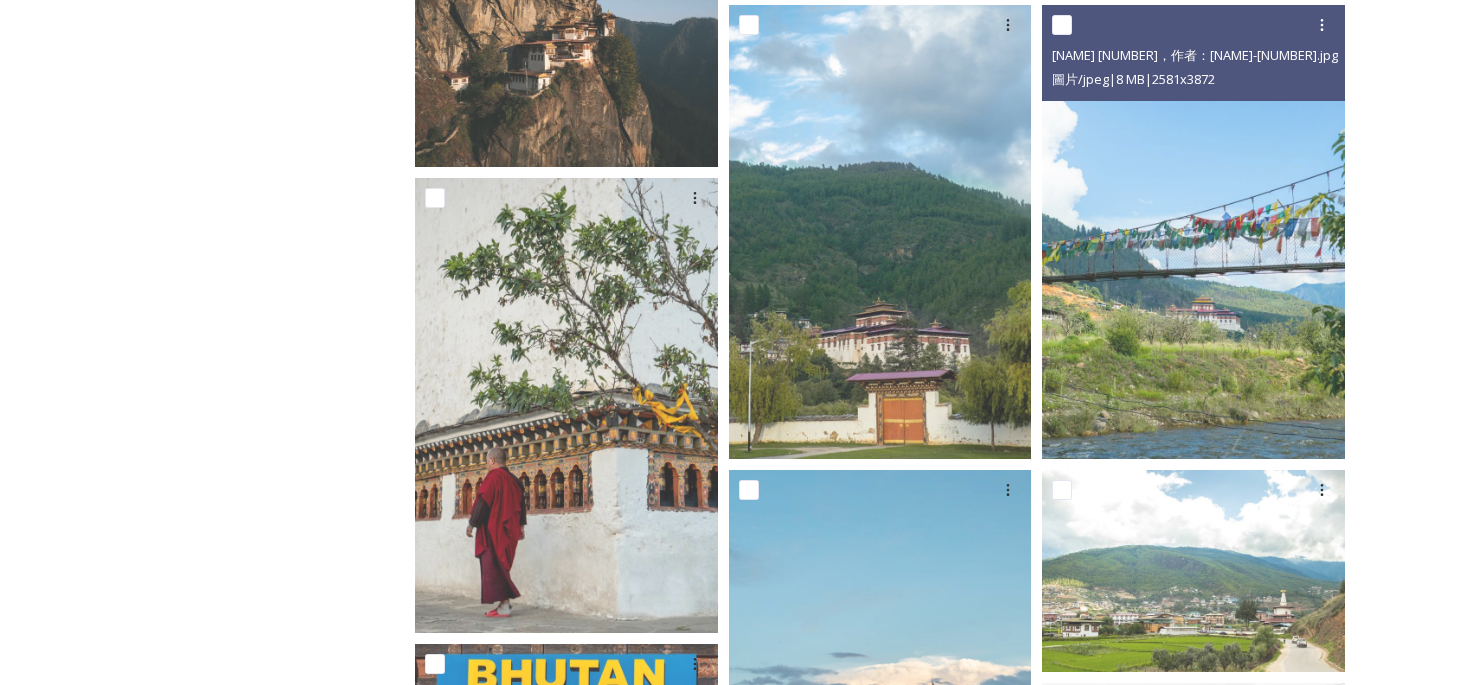 scroll, scrollTop: 996, scrollLeft: 0, axis: vertical 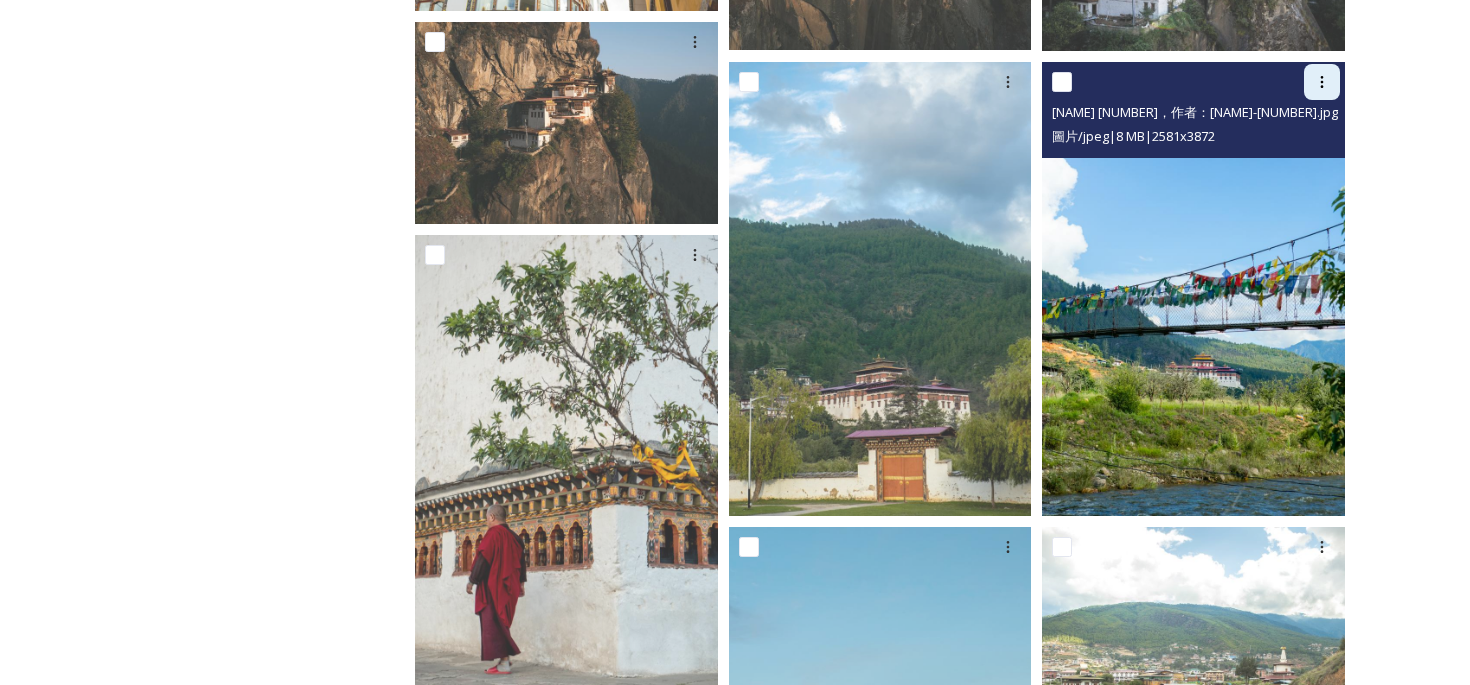 click 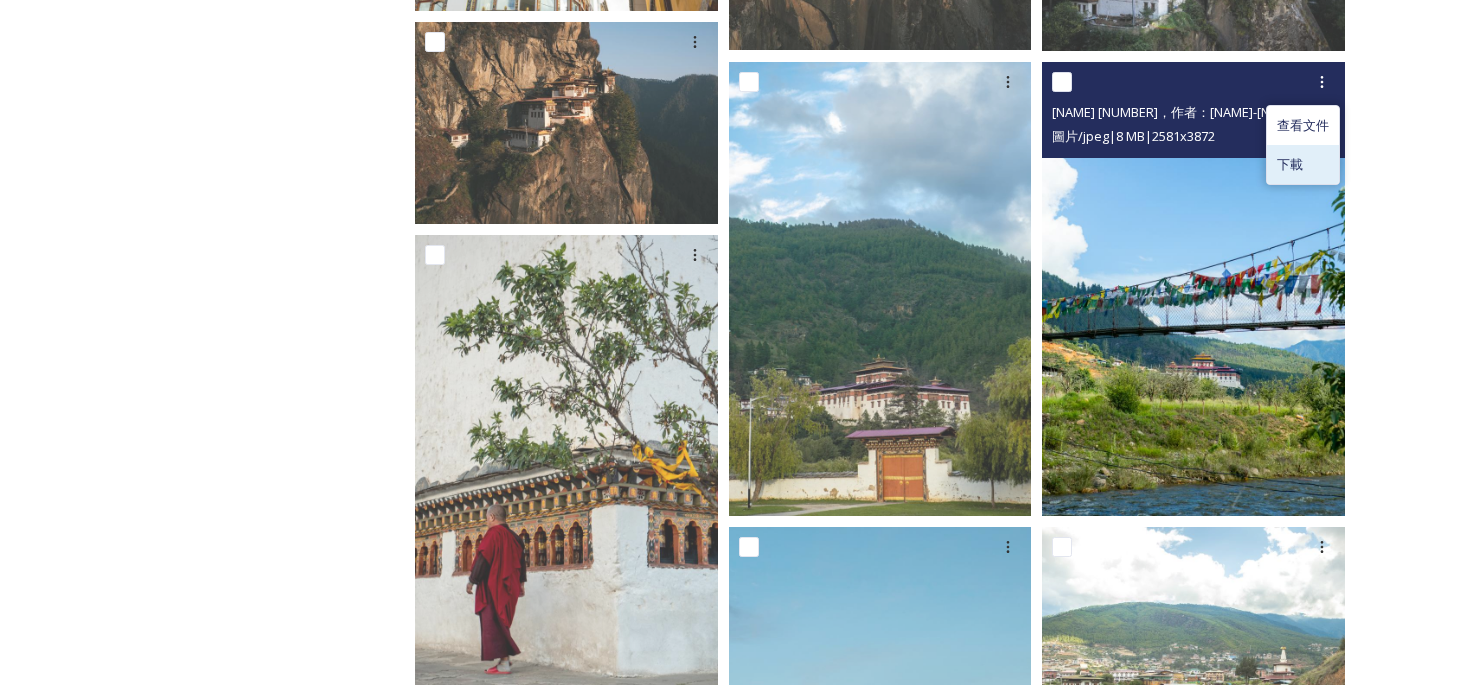 click on "下載" at bounding box center (1303, 164) 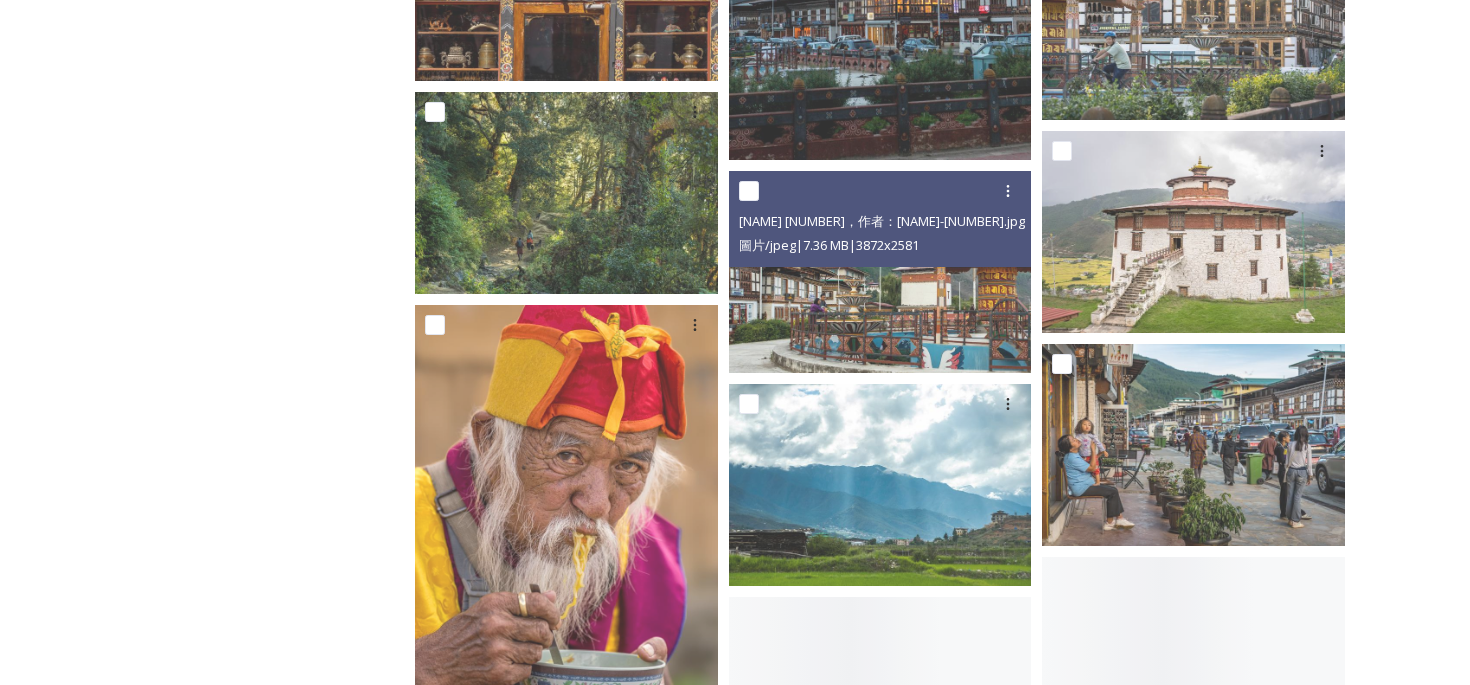 scroll, scrollTop: 1876, scrollLeft: 0, axis: vertical 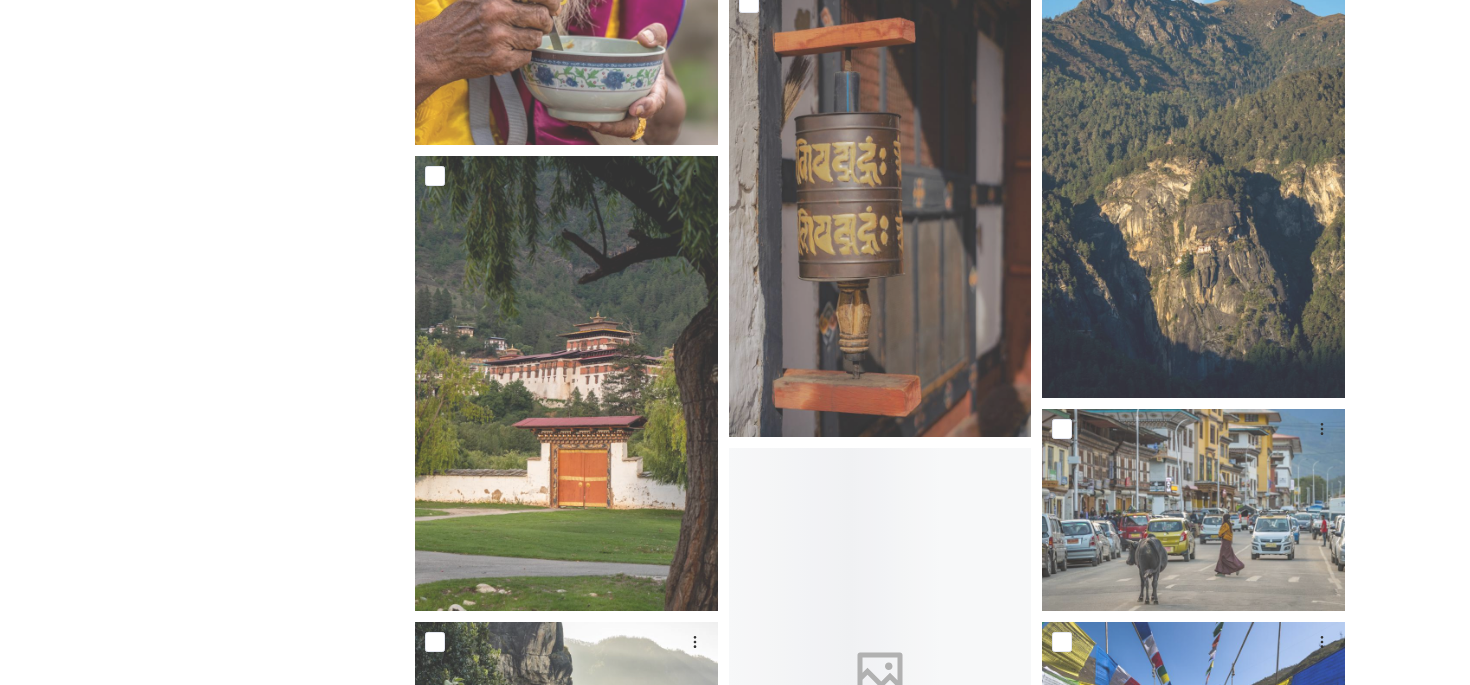 click on "分享者： [BRAND] [BRAND] 相關圖片、影片及其他數位資產庫。您可以透過快速搜尋、進階搜尋或瀏覽資料夾來尋找圖片和文件。禁止商業使用。" at bounding box center [225, 1920] 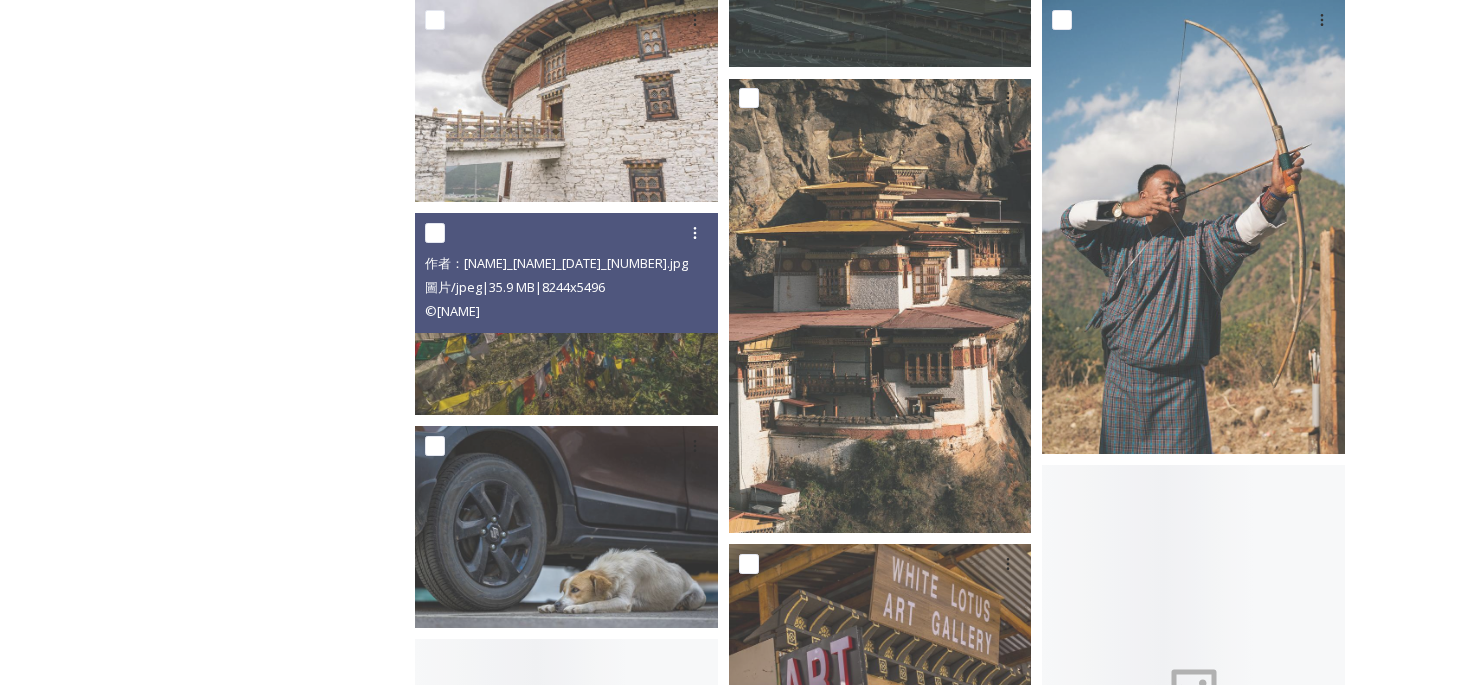scroll, scrollTop: 2703, scrollLeft: 0, axis: vertical 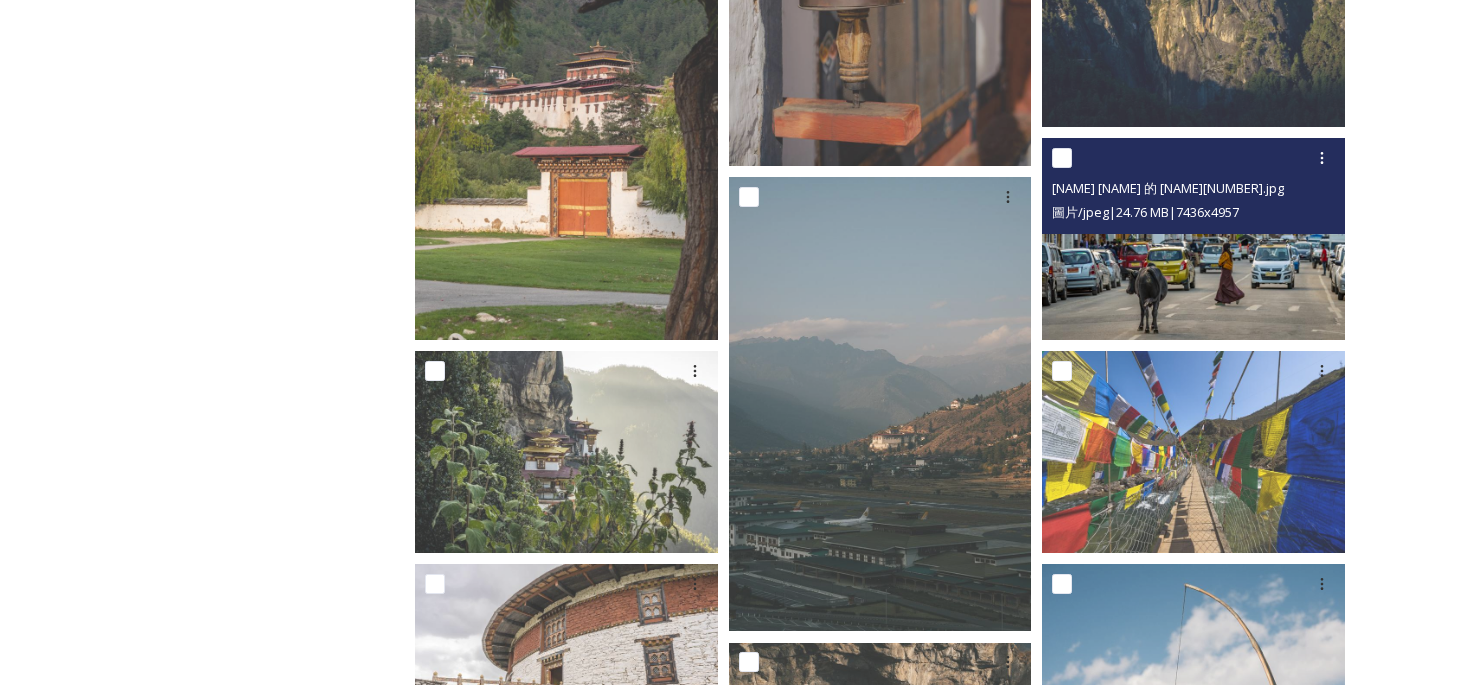 click on "[NAME] [NAME] 的 [NAME][NUMBER].jpg" at bounding box center [1196, 188] 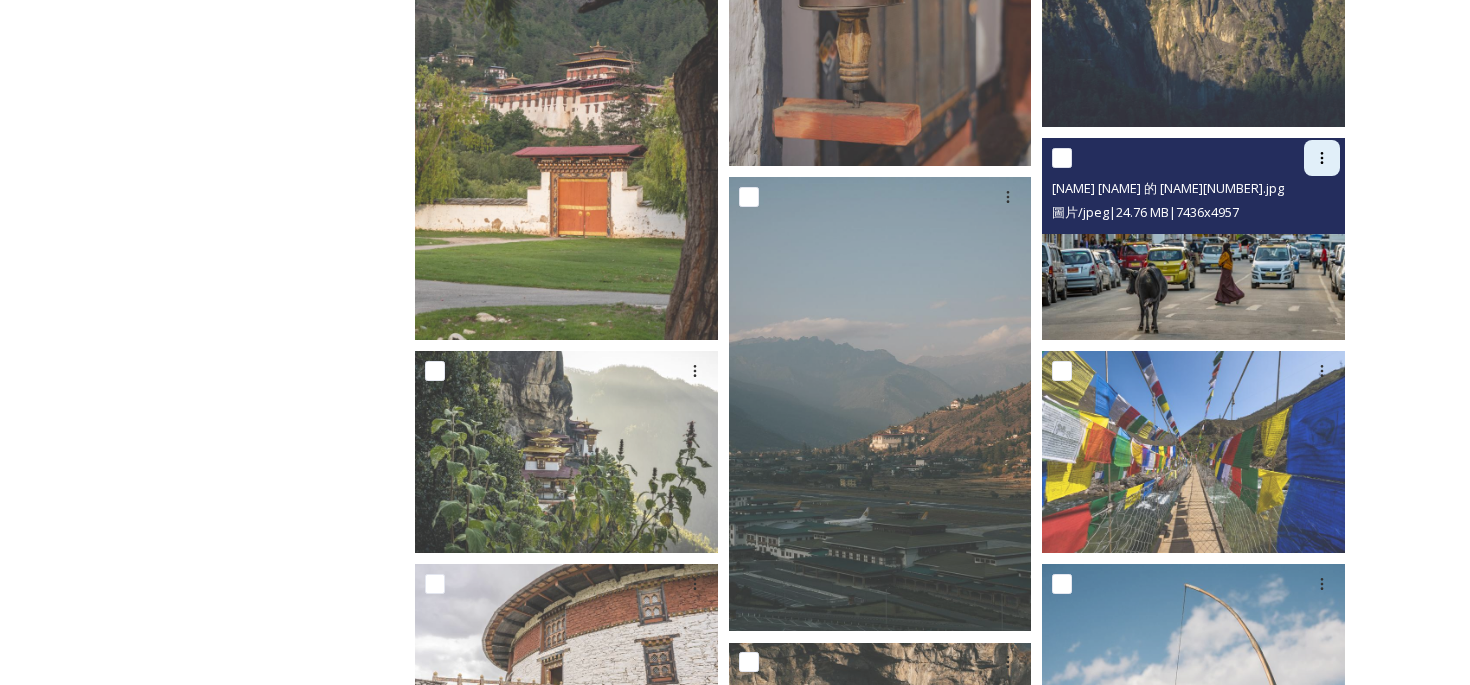 click 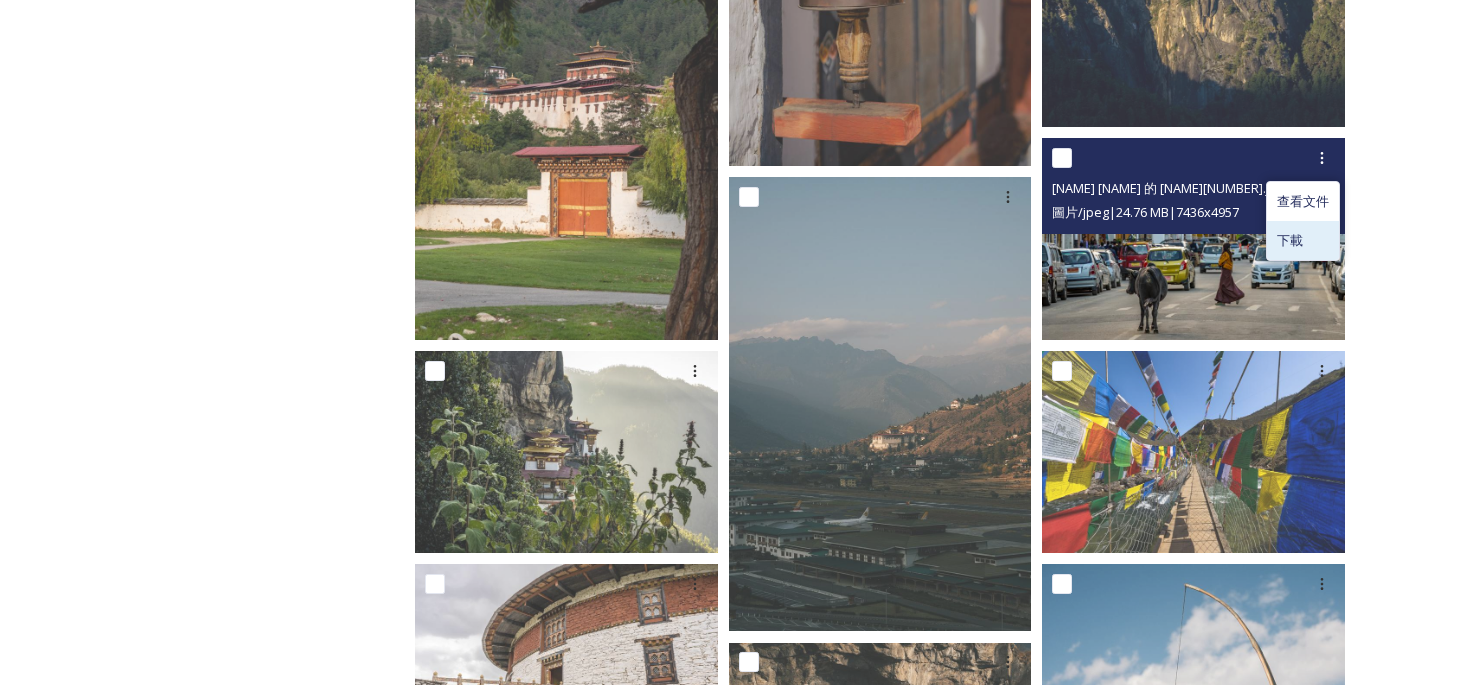 click on "下載" at bounding box center (1303, 240) 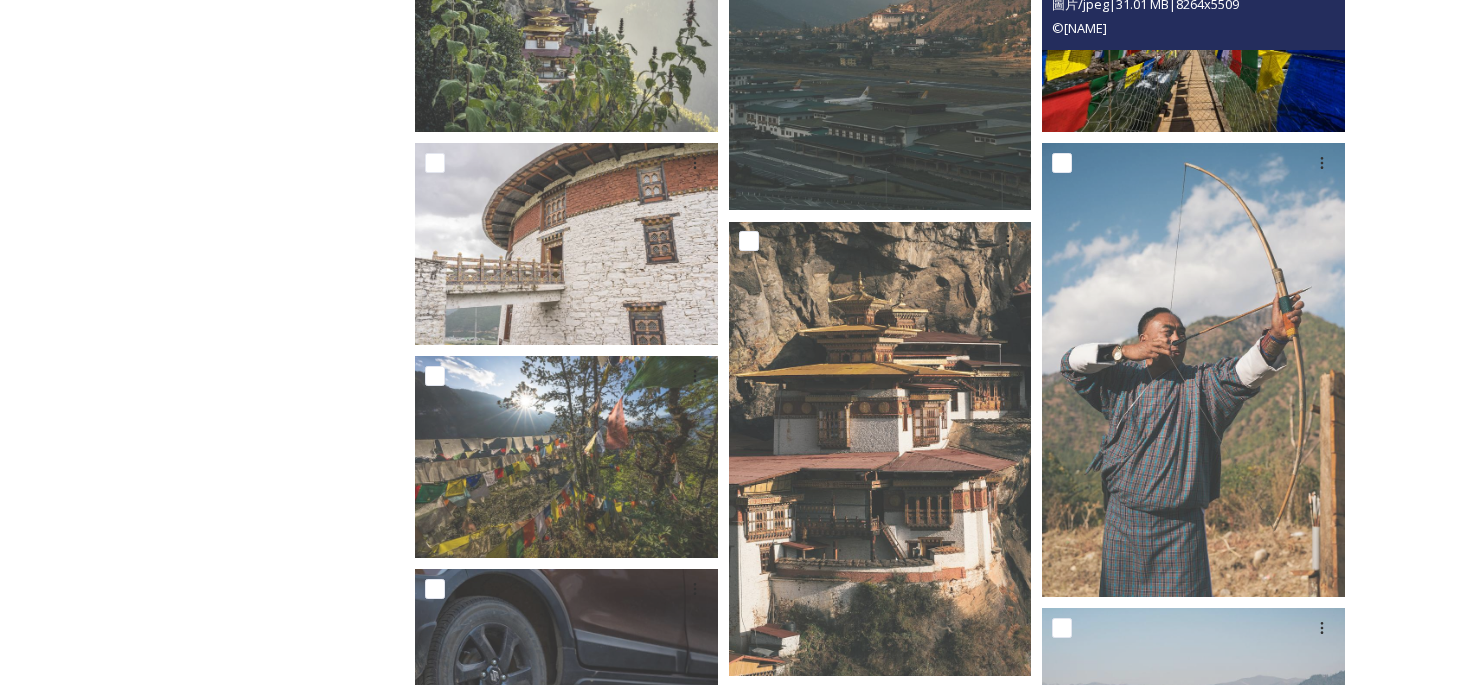 scroll, scrollTop: 2926, scrollLeft: 0, axis: vertical 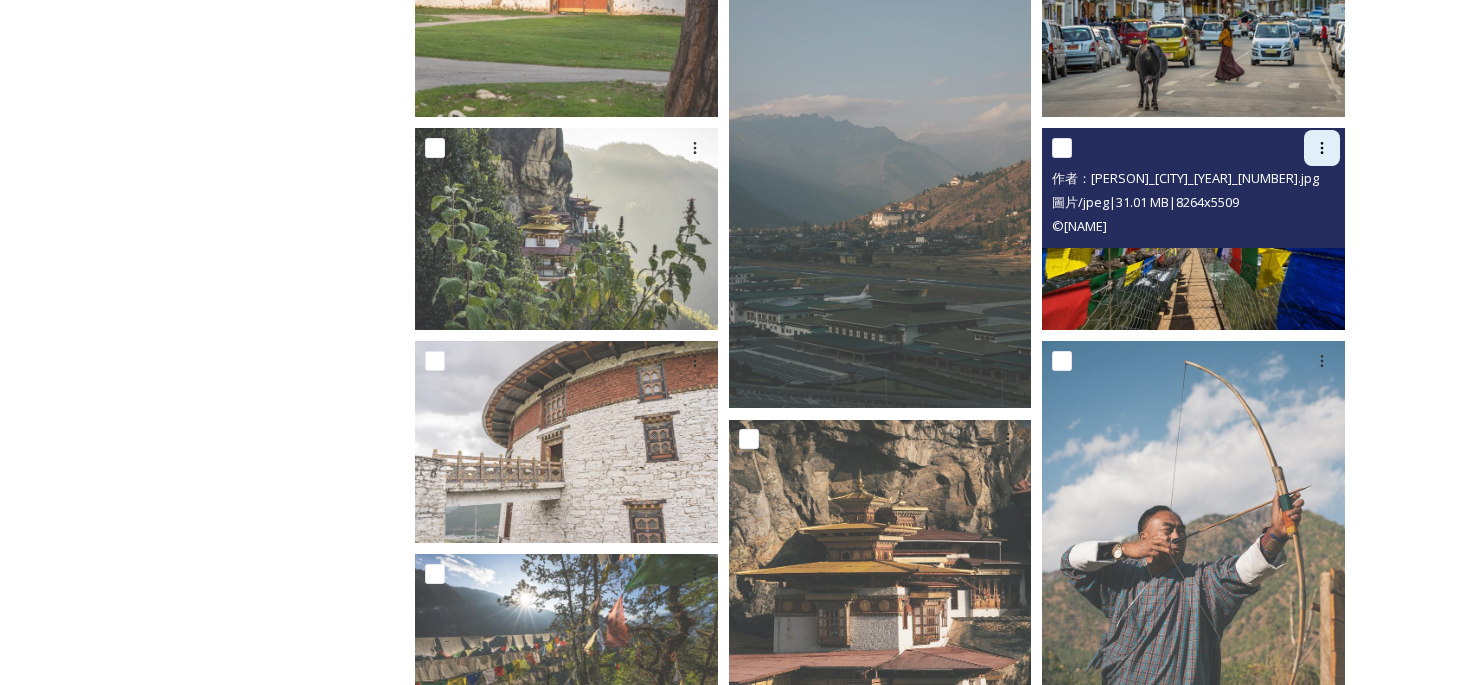 click 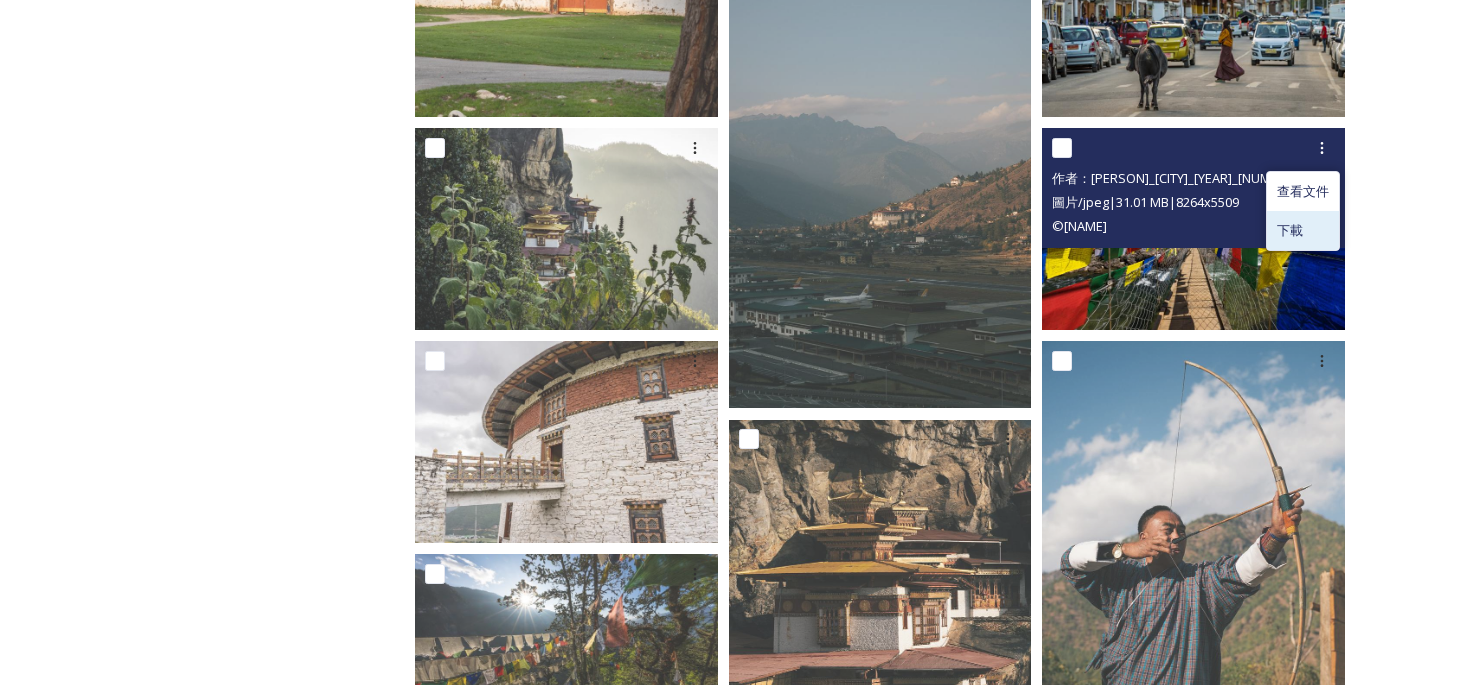 click on "下載" at bounding box center [1290, 230] 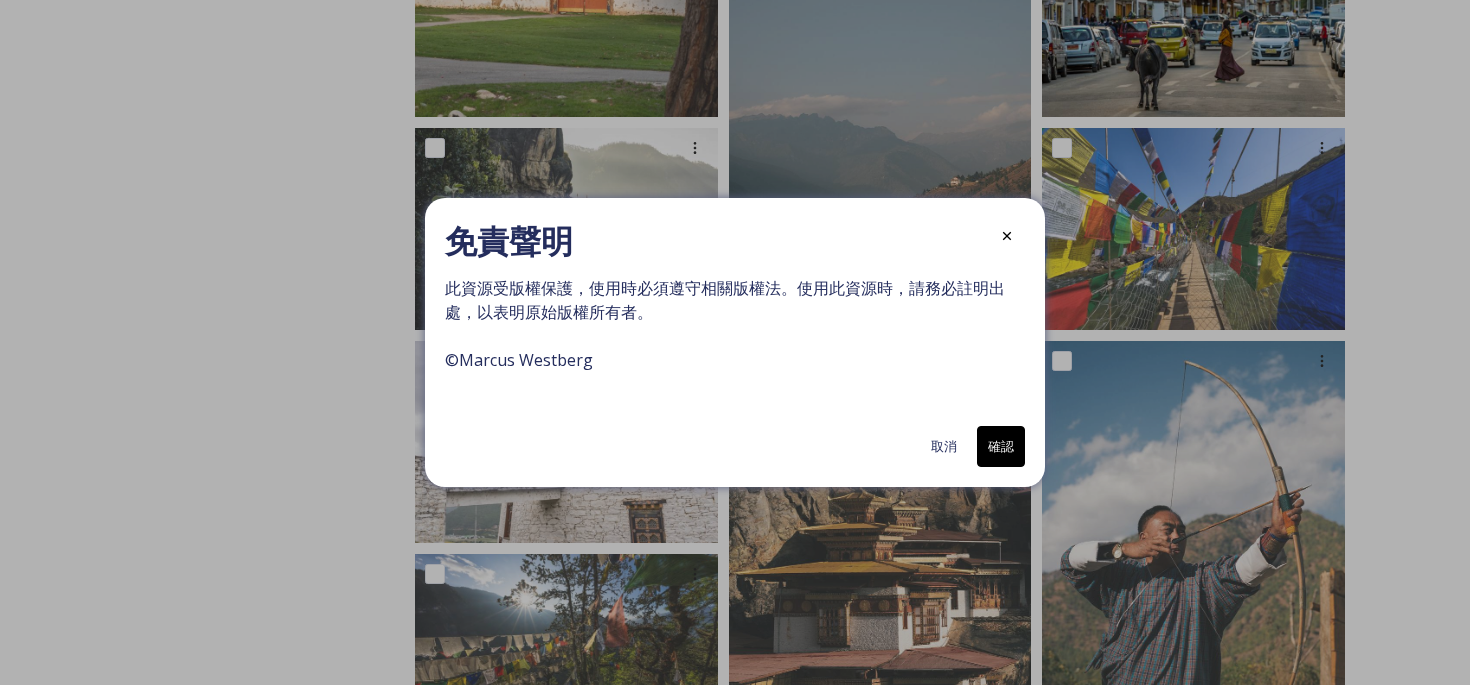 click on "確認" at bounding box center (1001, 446) 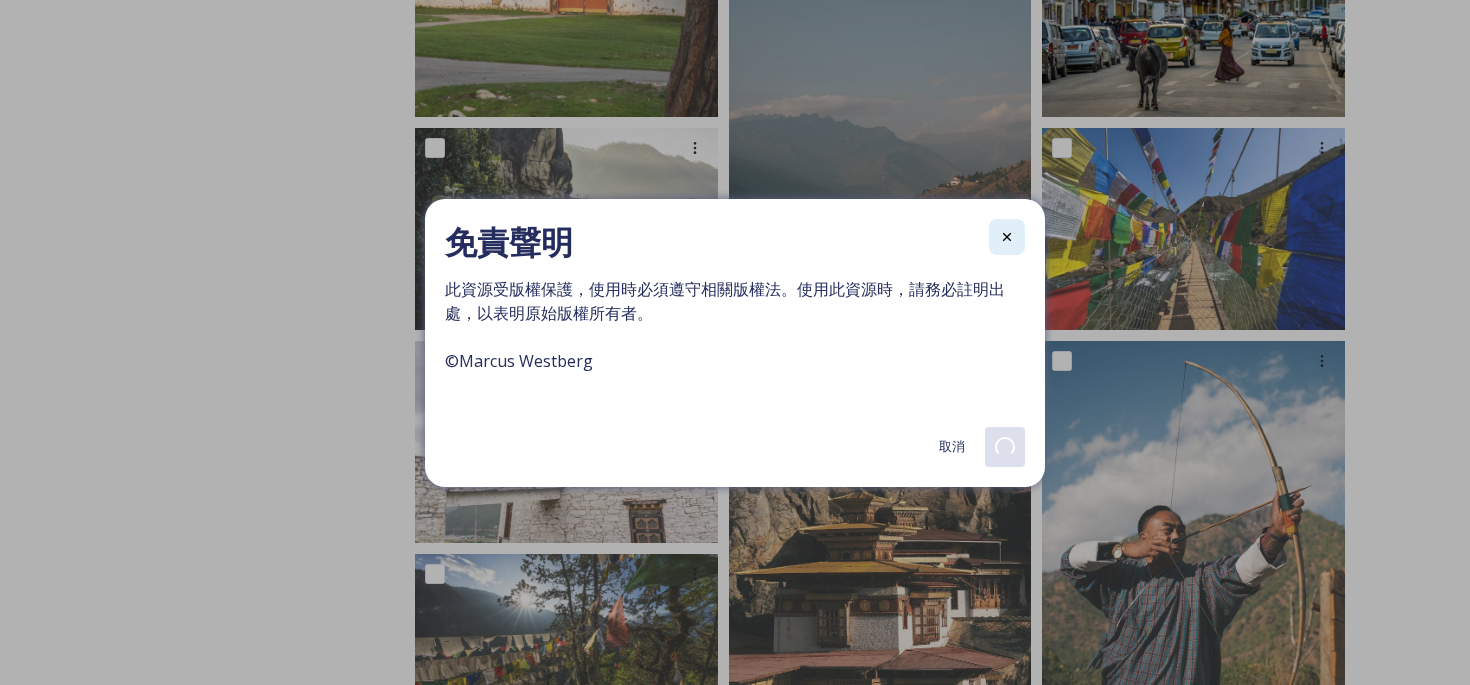 click 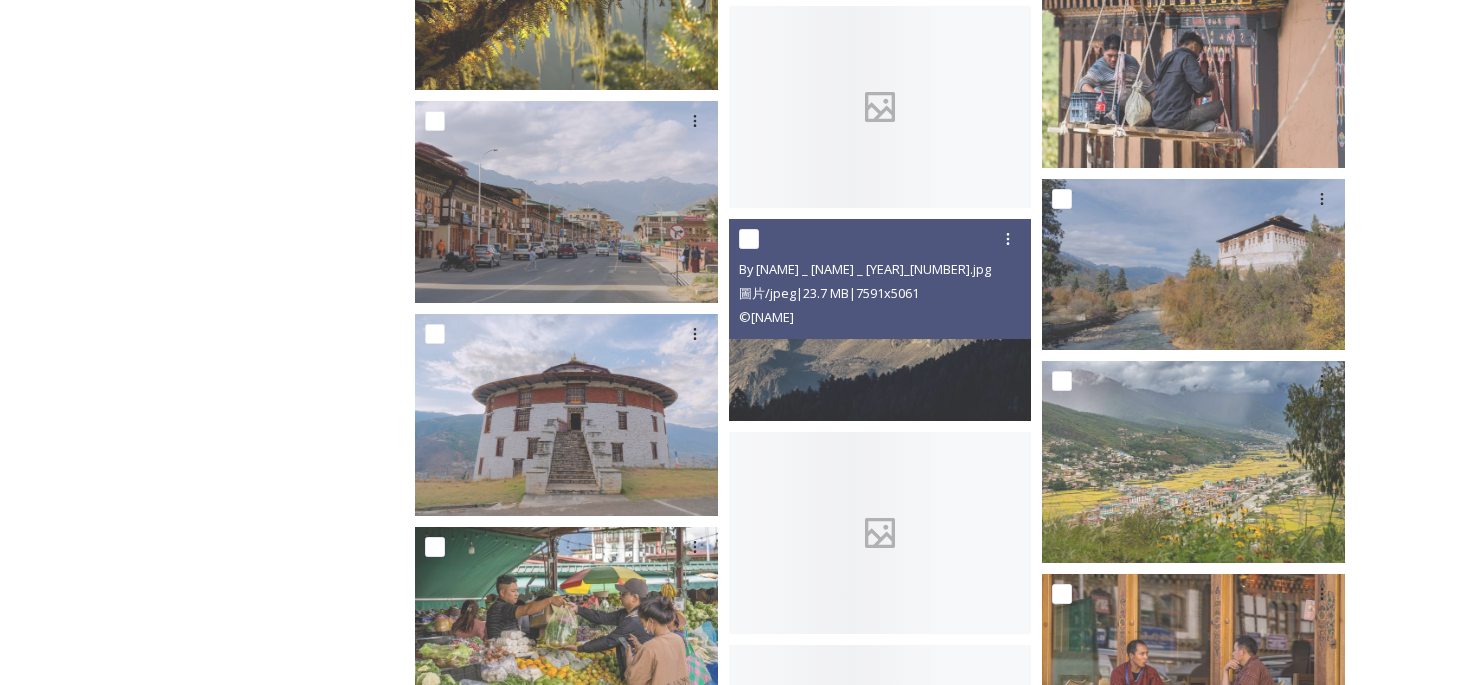scroll, scrollTop: 4238, scrollLeft: 0, axis: vertical 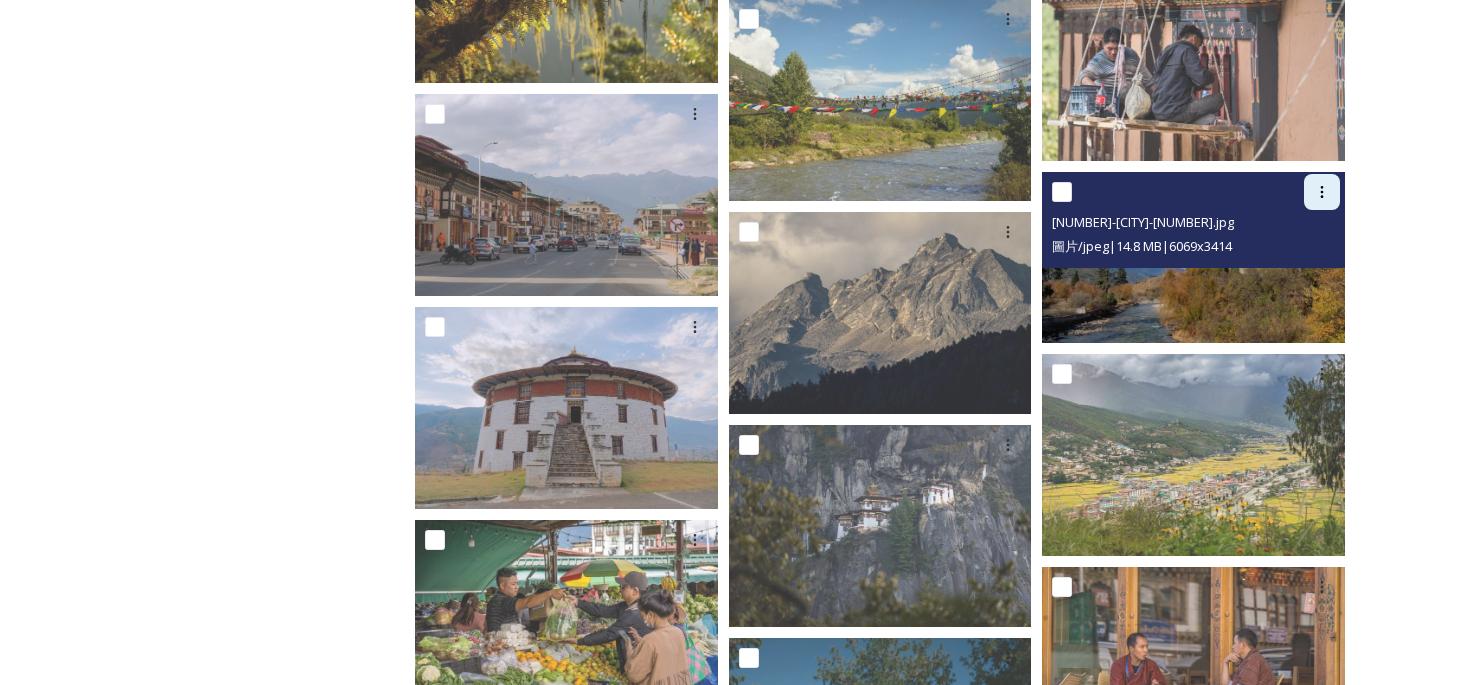 click 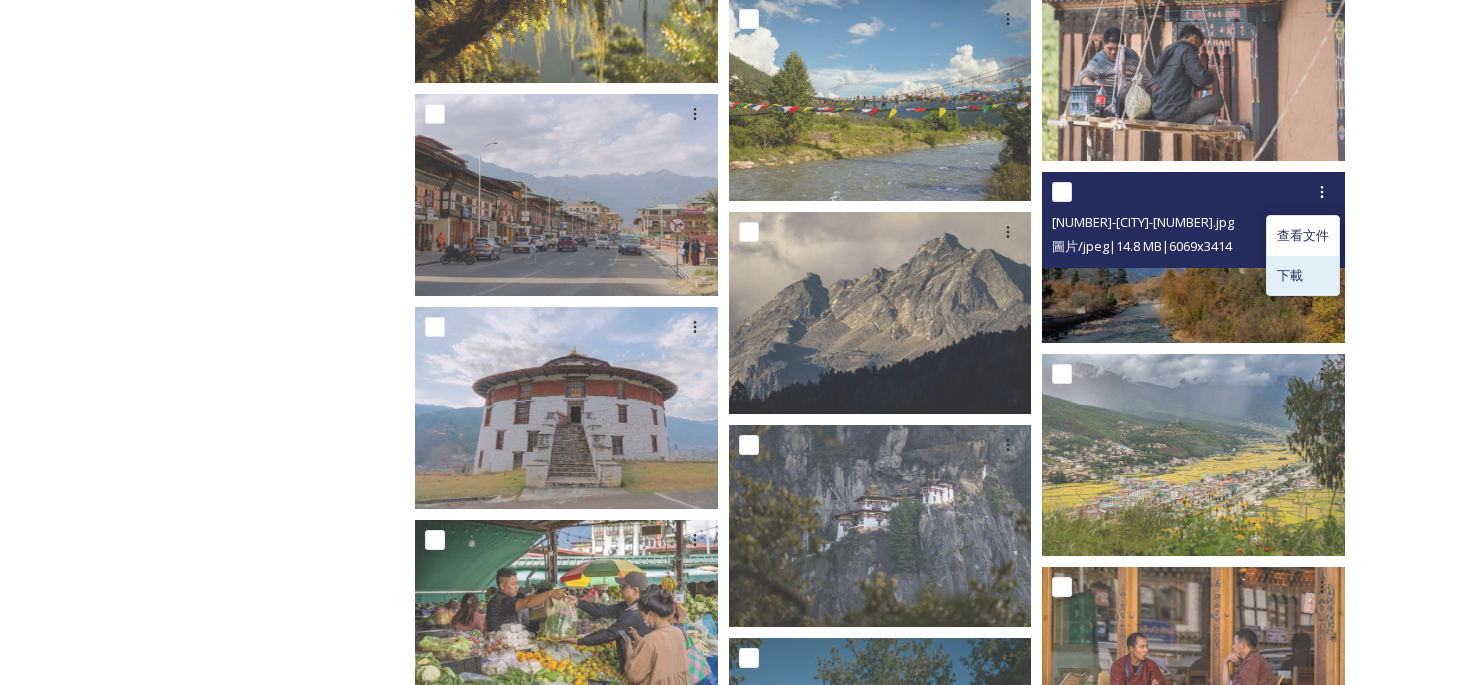 click on "下載" at bounding box center (1303, 275) 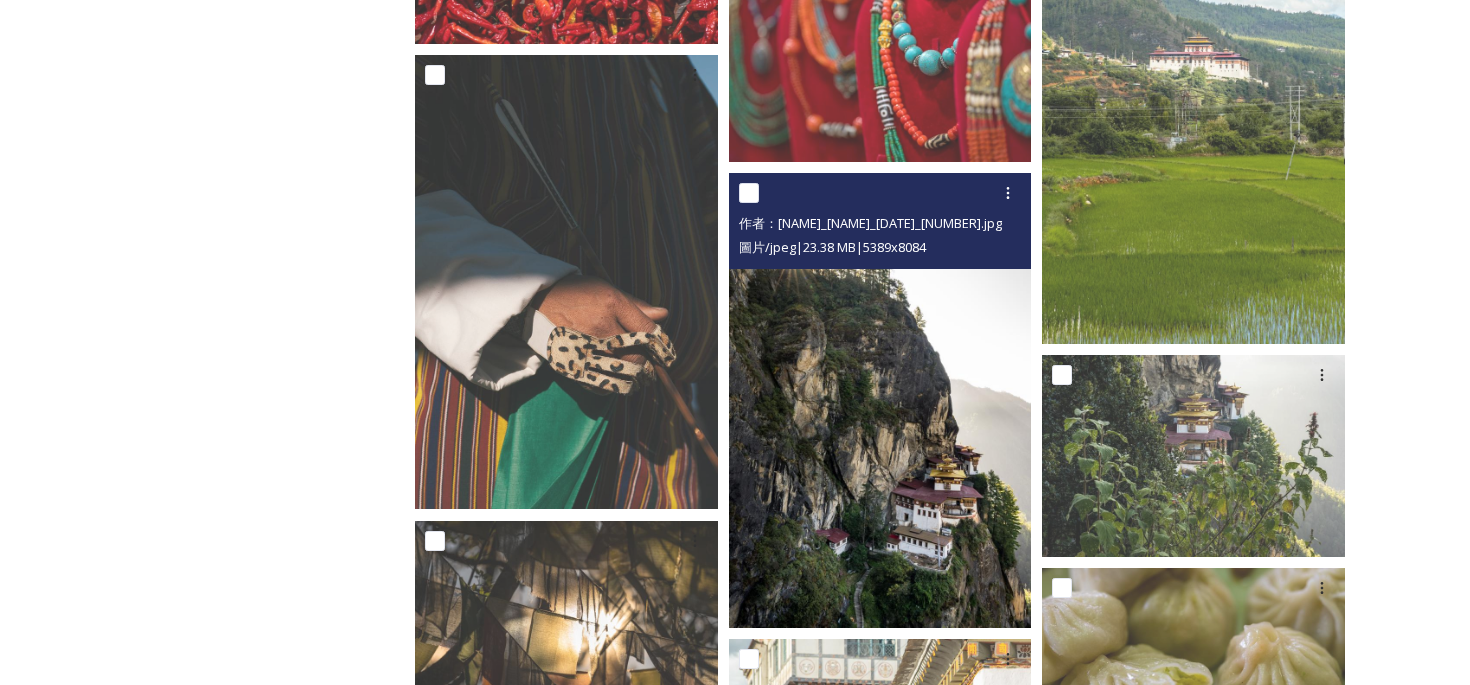 scroll, scrollTop: 6266, scrollLeft: 0, axis: vertical 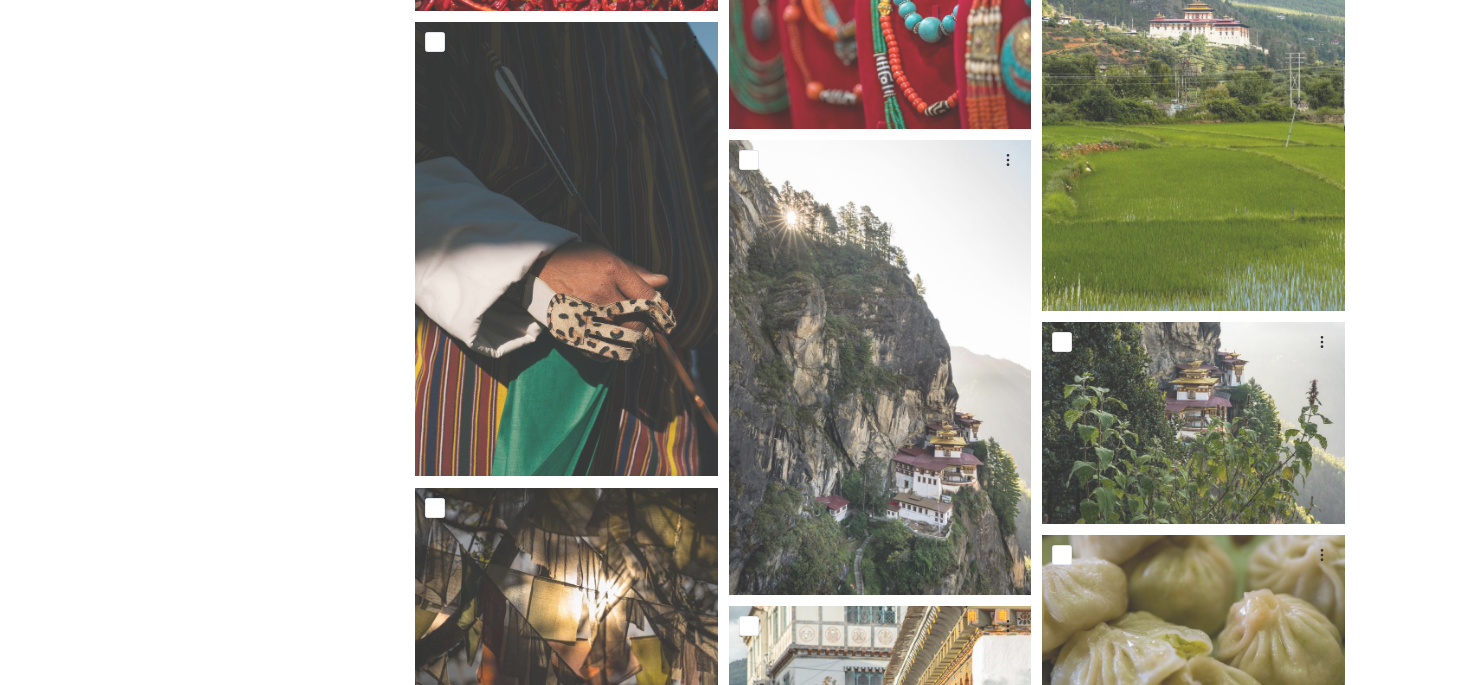 click on "[TITLE] - [TITLE] [NAME] [NUMBER] 文件 過濾器 建立日期 選擇全部 你已經到達終點" at bounding box center [885, 100] 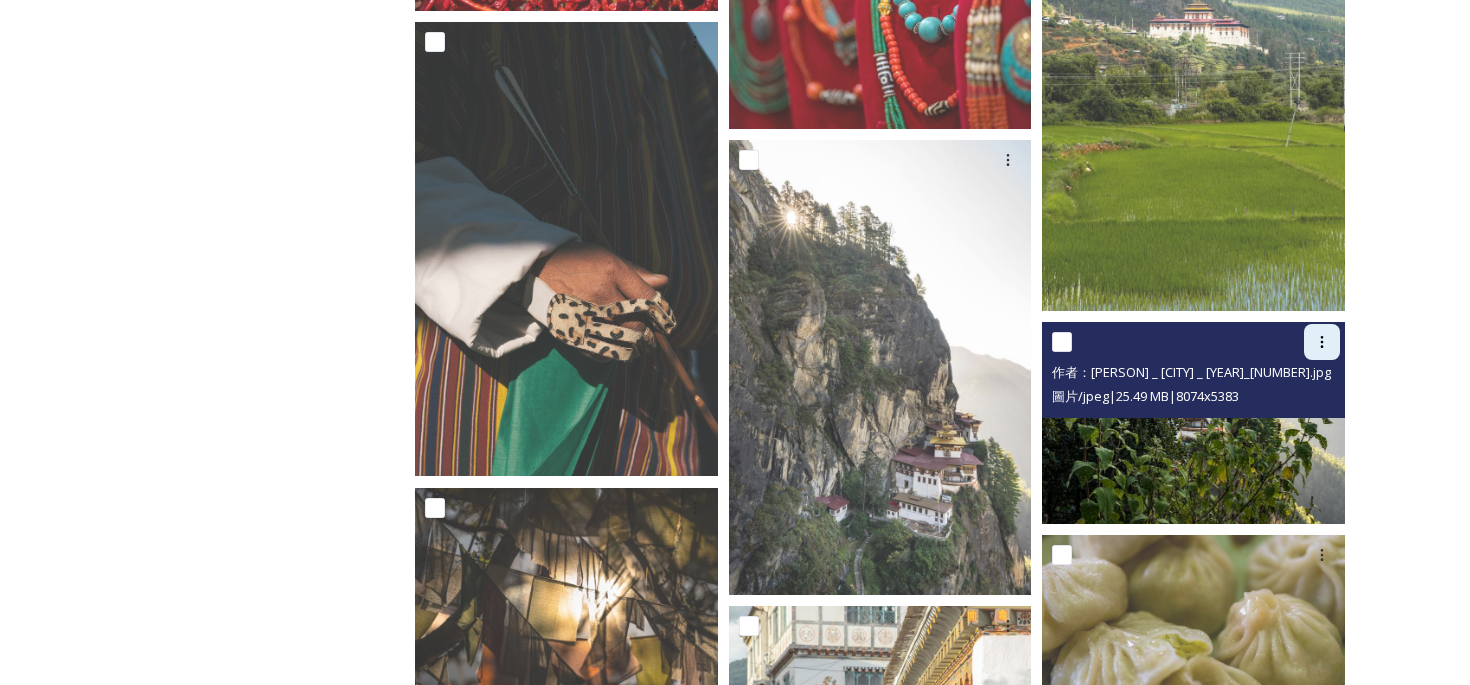click 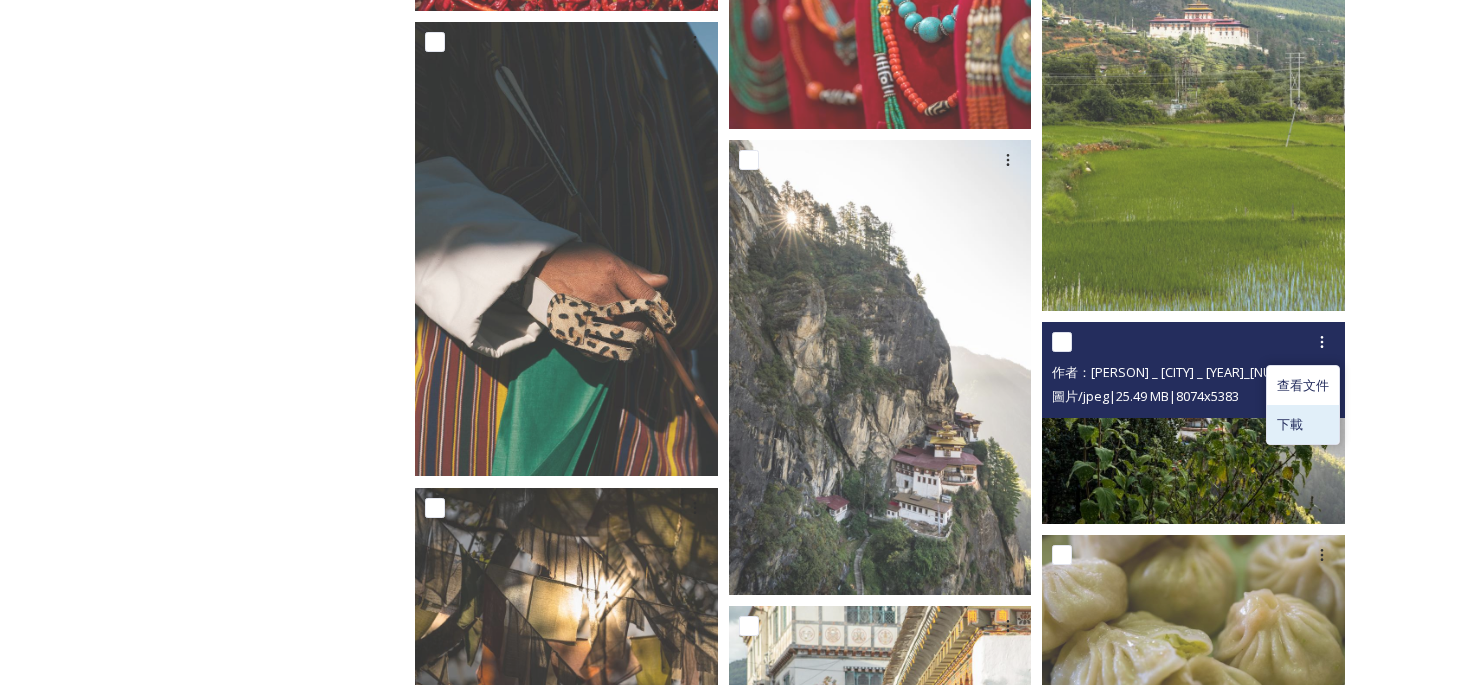 click on "下載" at bounding box center (1303, 424) 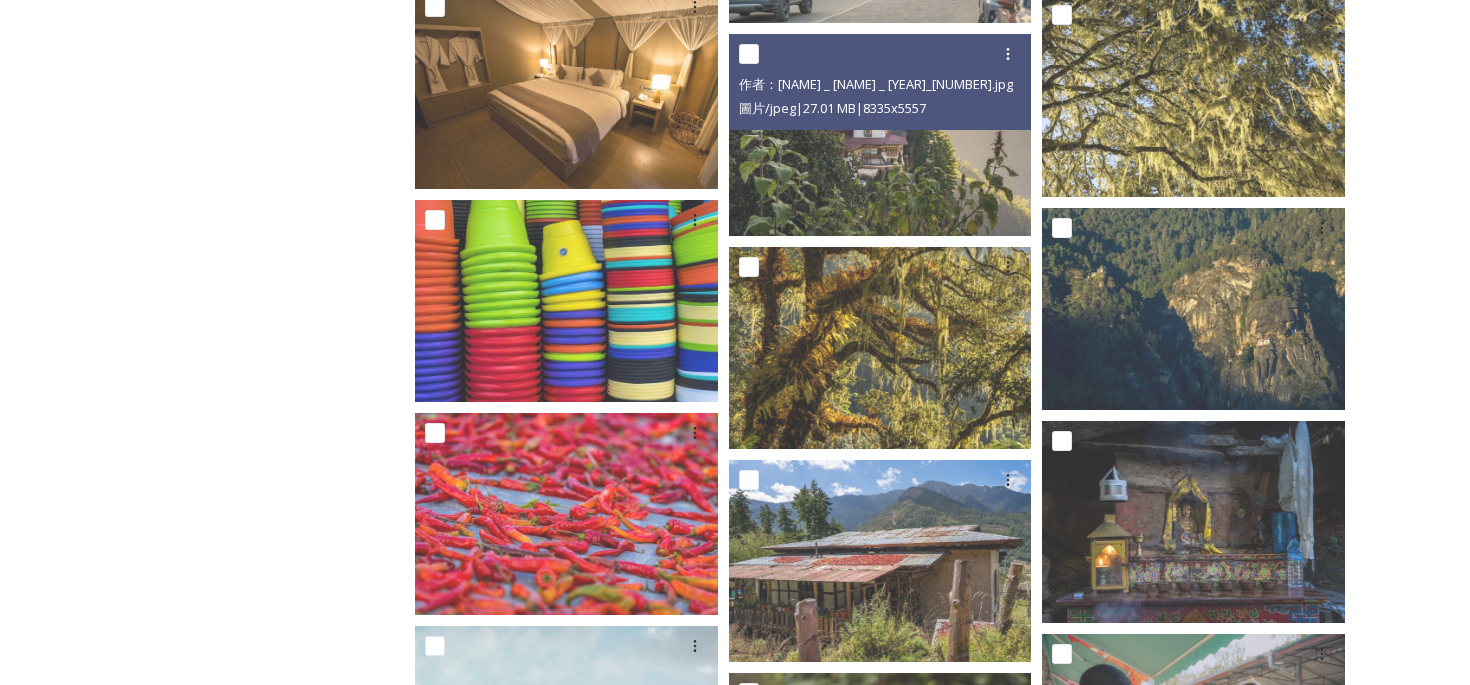 scroll, scrollTop: 9610, scrollLeft: 0, axis: vertical 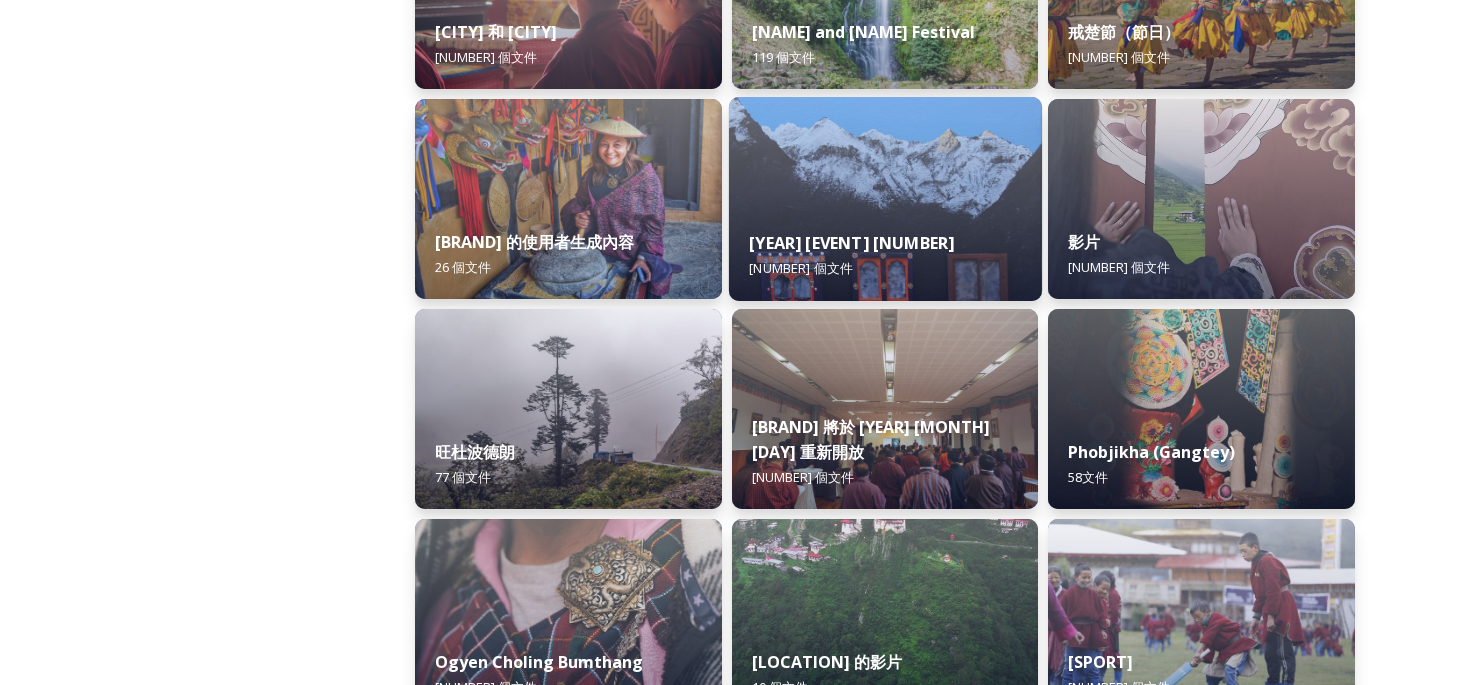 click on "[YEAR] [EVENT] [NUMBER] 文件" at bounding box center [885, 255] 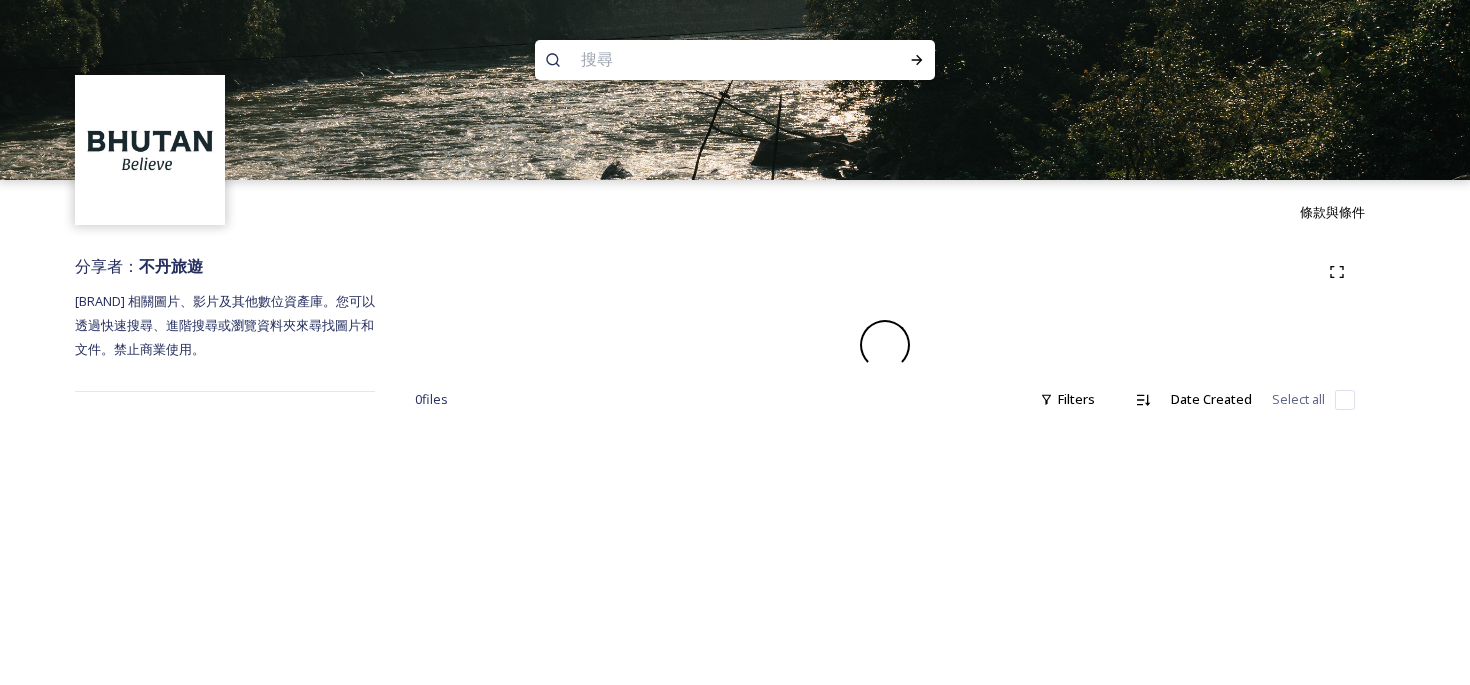scroll, scrollTop: 0, scrollLeft: 0, axis: both 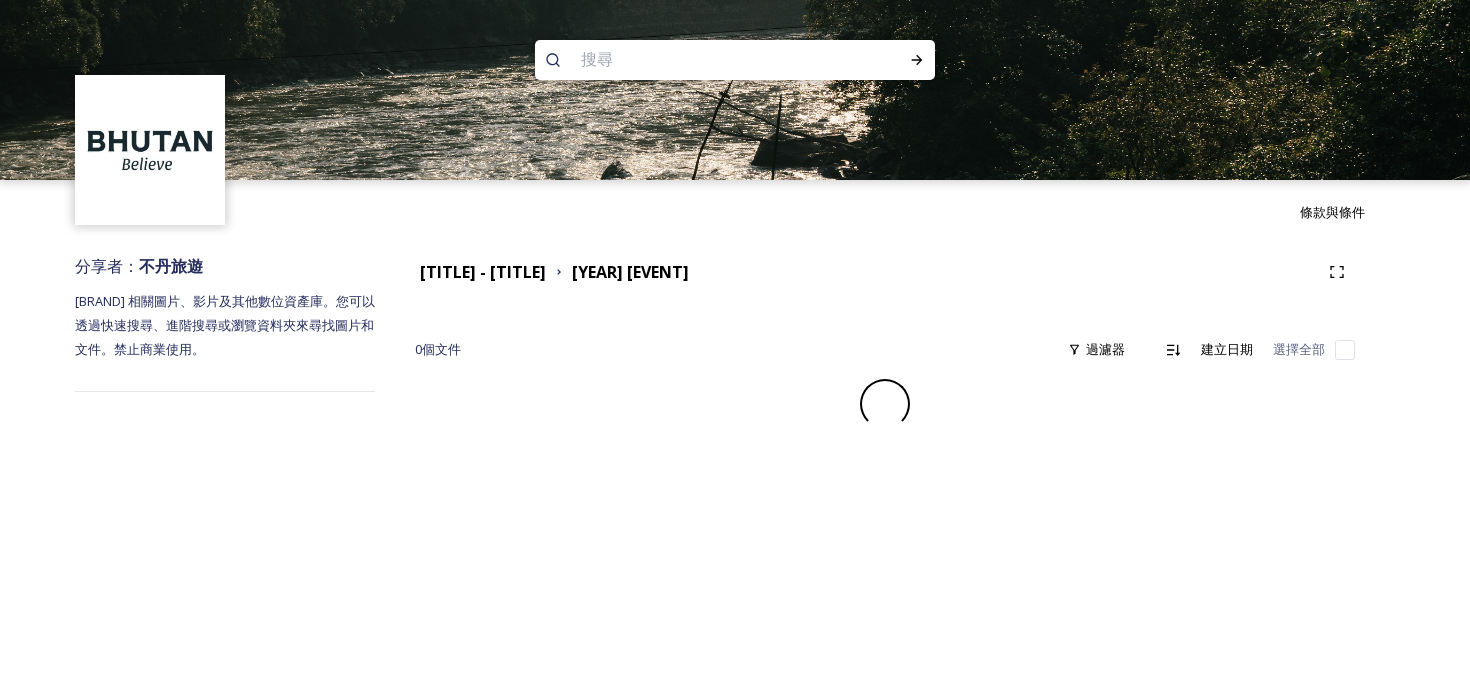click on "[BRAND] of Tourism [BRAND]－品牌中心 [YEAR][CITY] [EVENT] [NUMBER] 文件 過濾器 建立日期 選擇全部" at bounding box center (885, 341) 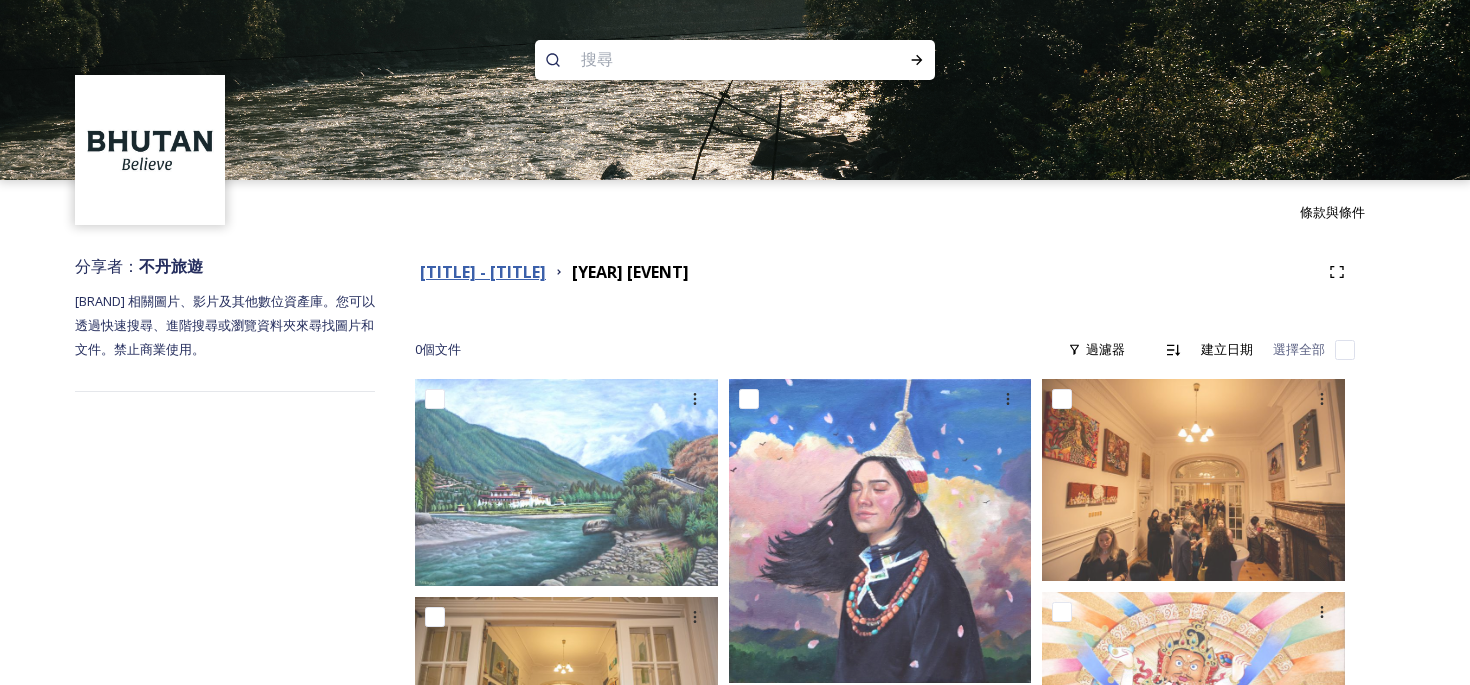 click on "[TITLE] - [TITLE]" at bounding box center [483, 272] 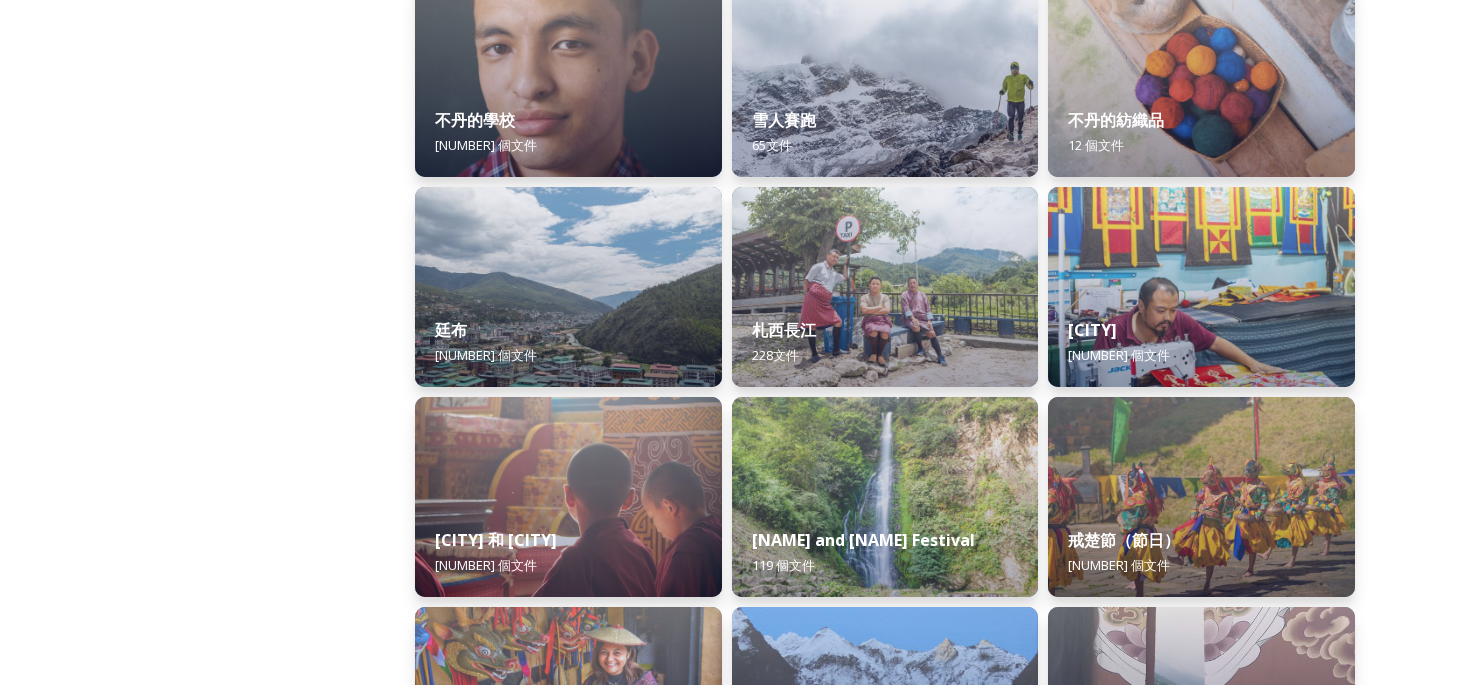 scroll, scrollTop: 2185, scrollLeft: 0, axis: vertical 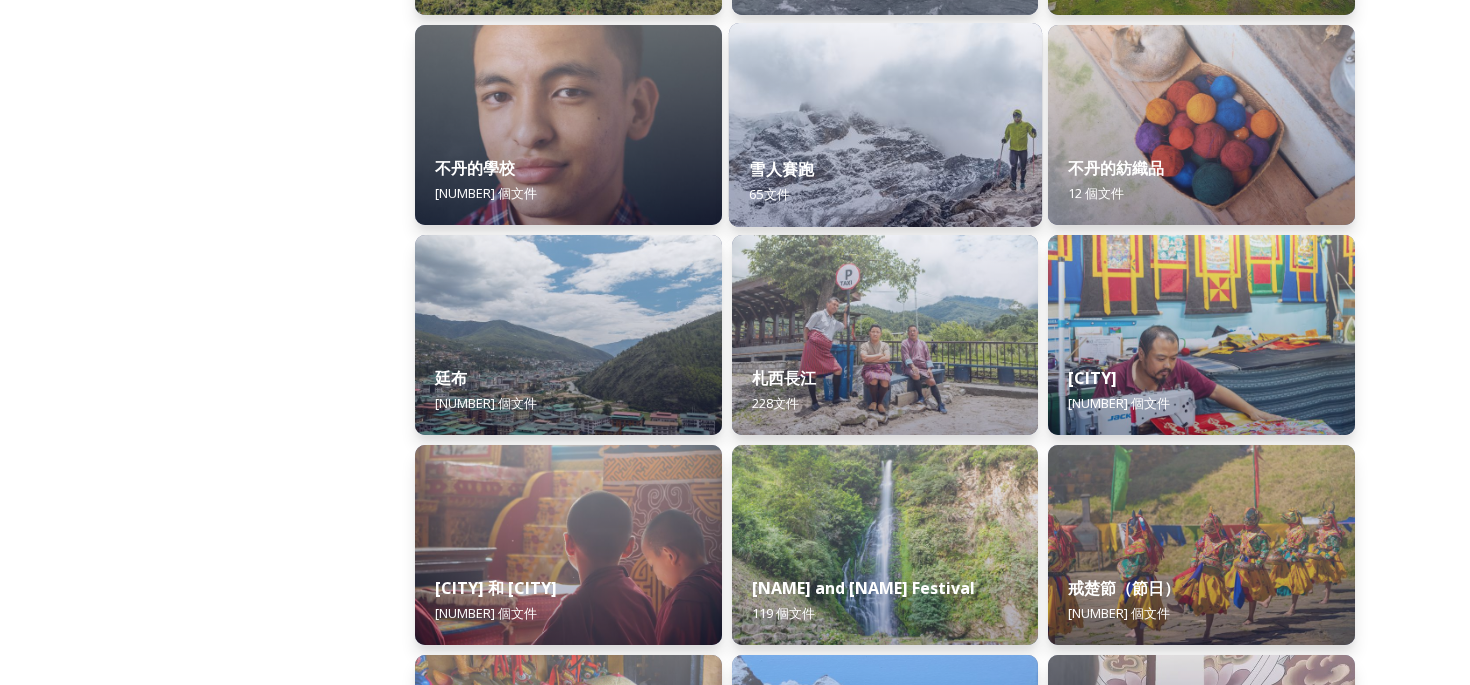 click at bounding box center (885, 125) 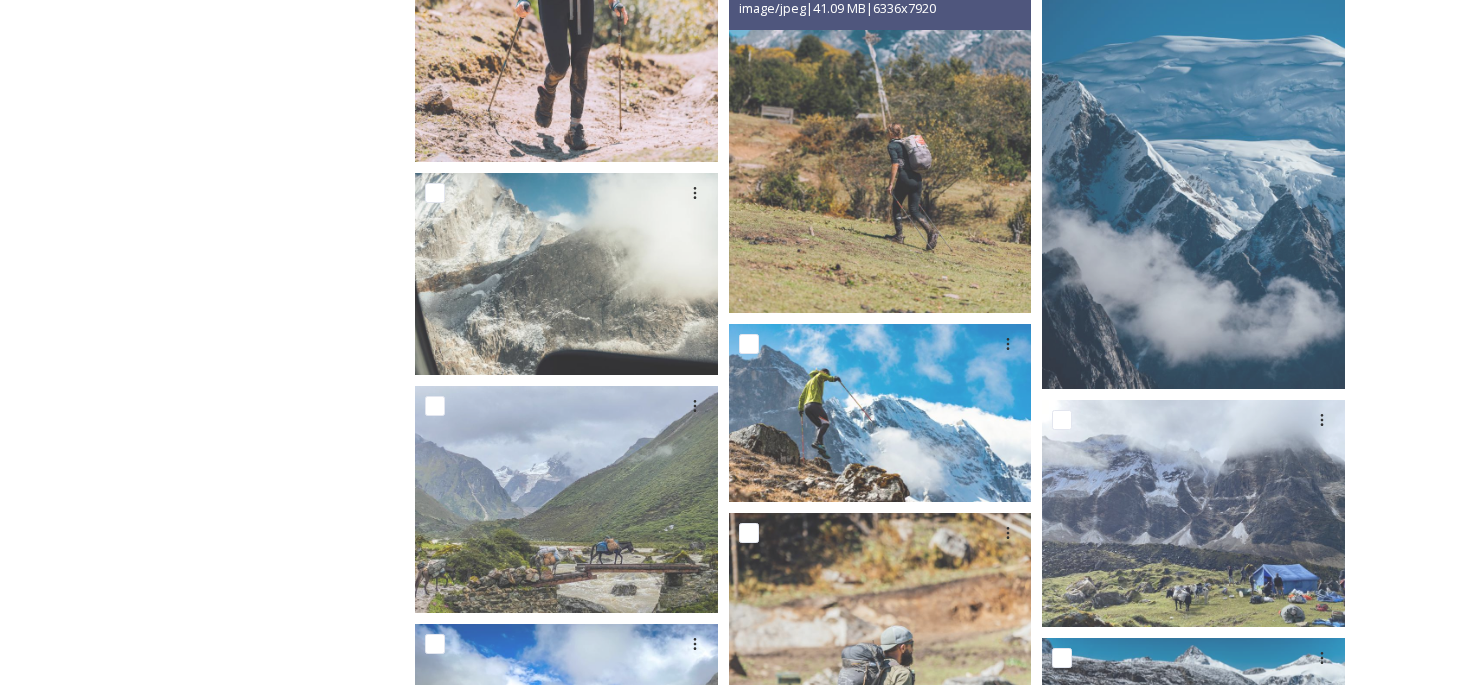 scroll, scrollTop: 1264, scrollLeft: 0, axis: vertical 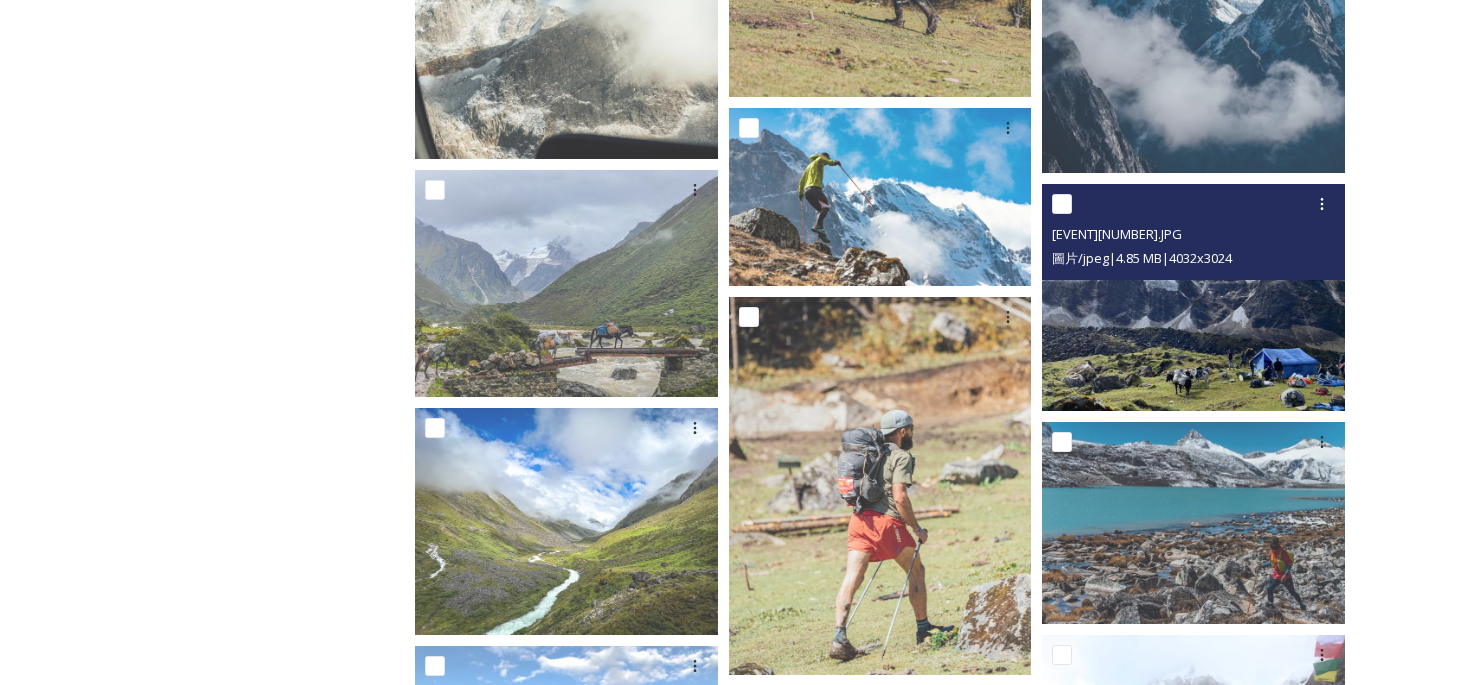click on "[EVENT][NUMBER].JPG" at bounding box center (1196, 234) 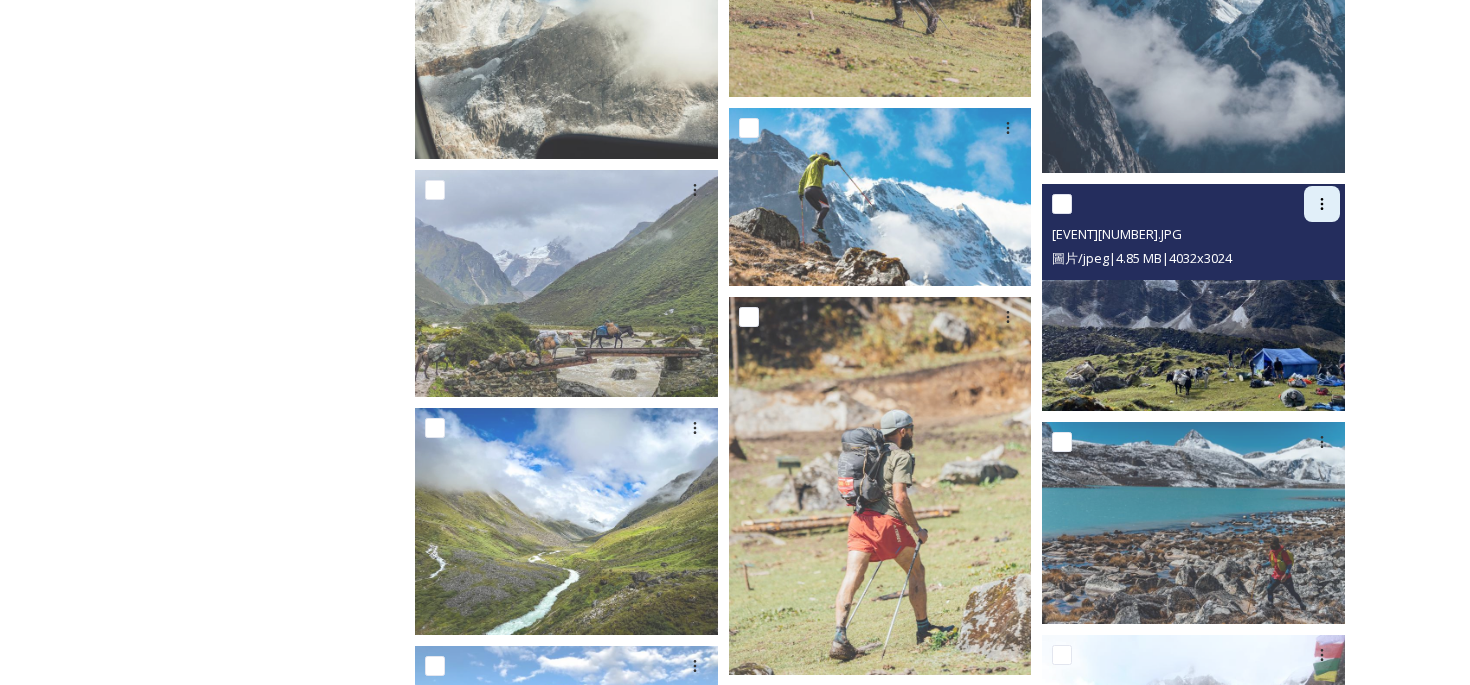 click at bounding box center [1322, 204] 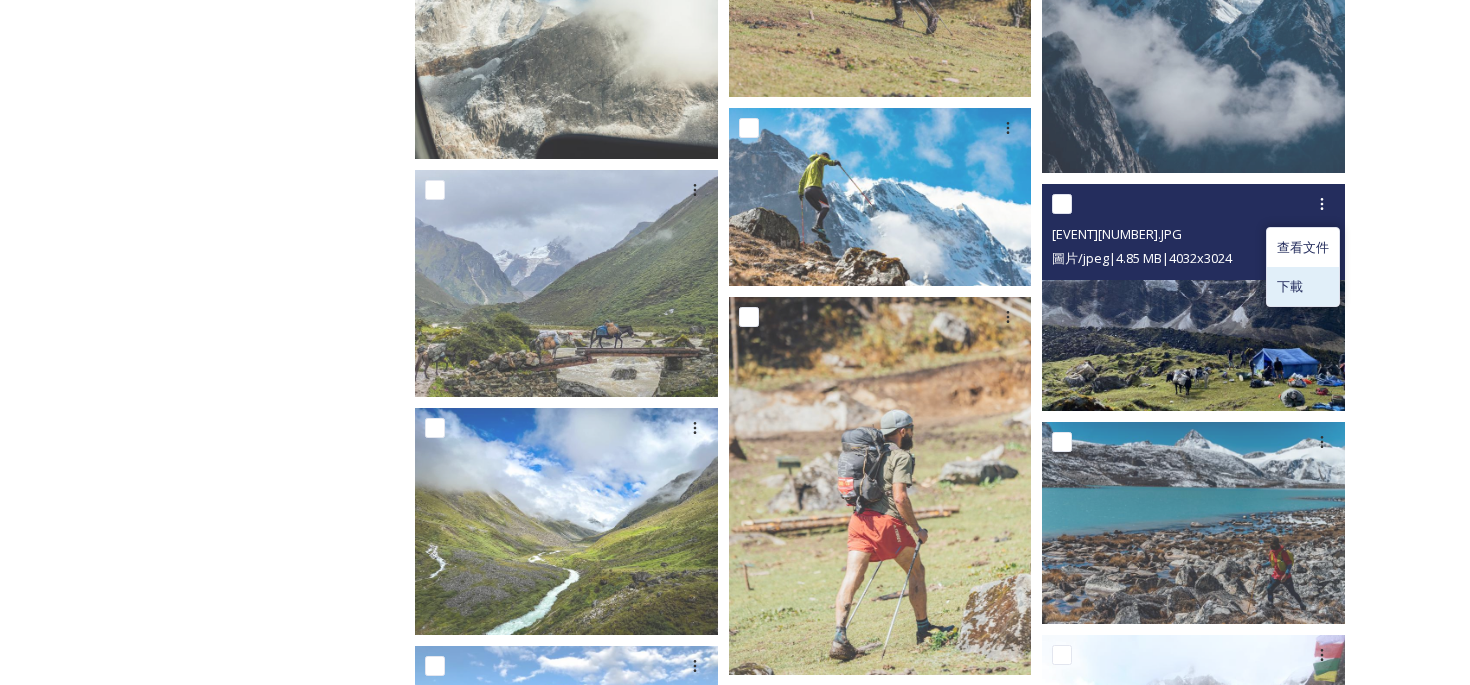 click on "下載" at bounding box center (1290, 286) 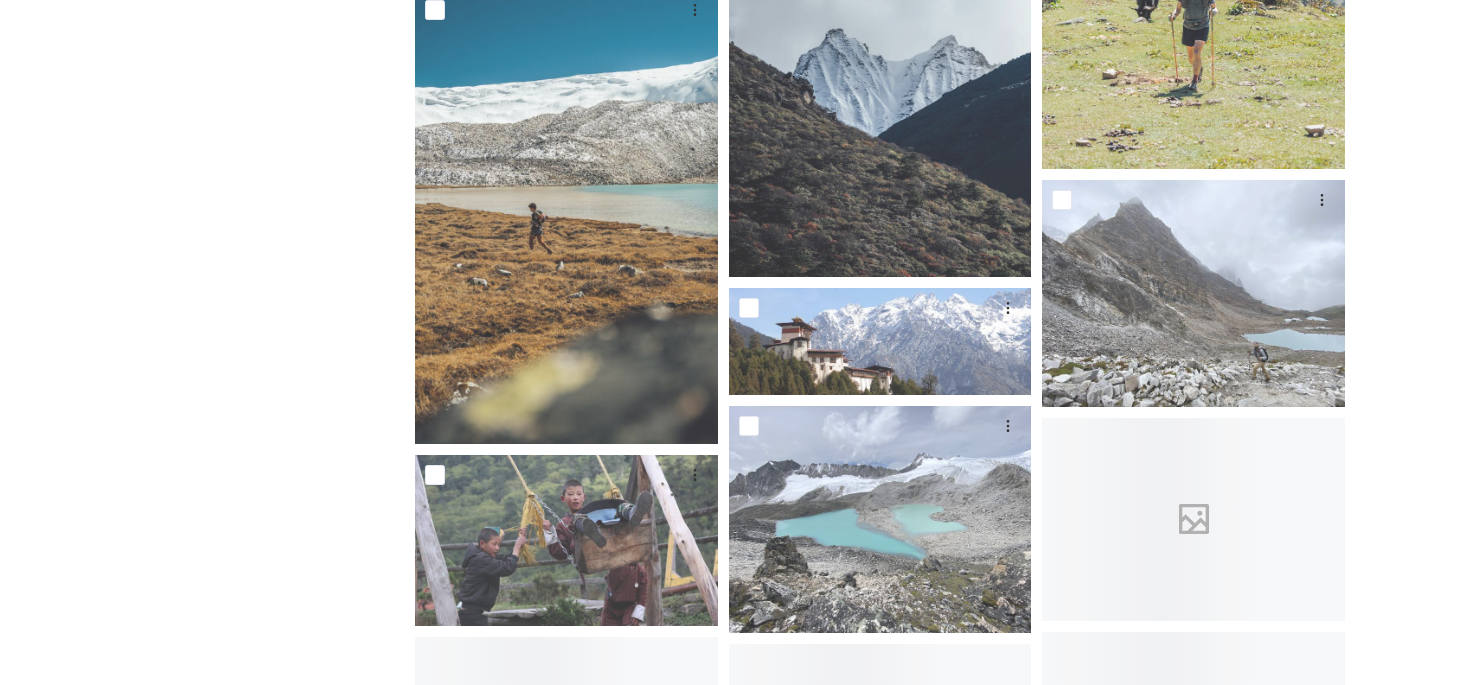 scroll, scrollTop: 2294, scrollLeft: 0, axis: vertical 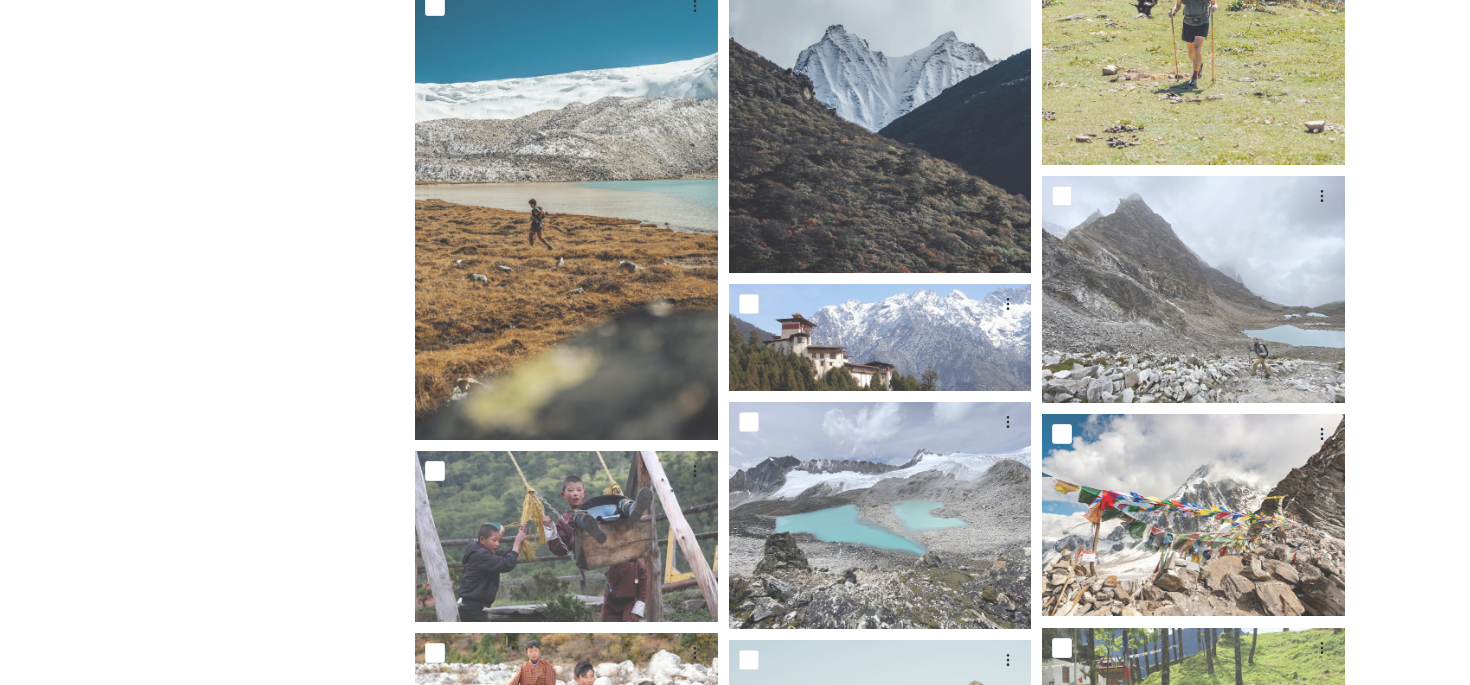 click on "[BRAND] of Tourism [BRAND]－品牌中心 [EVENT] [NUMBER] 文件 過濾器 建立日期 選擇全部 你已經到達終點" at bounding box center [885, 1643] 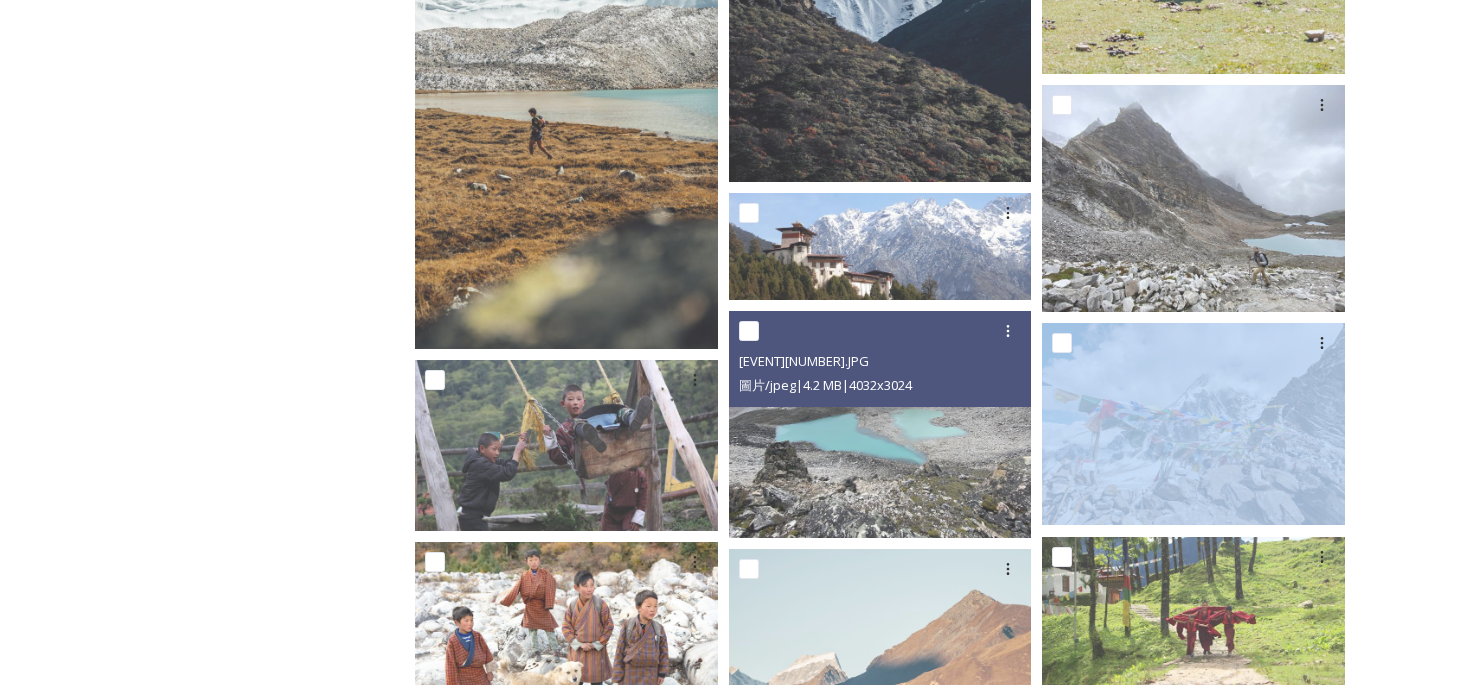scroll, scrollTop: 2355, scrollLeft: 0, axis: vertical 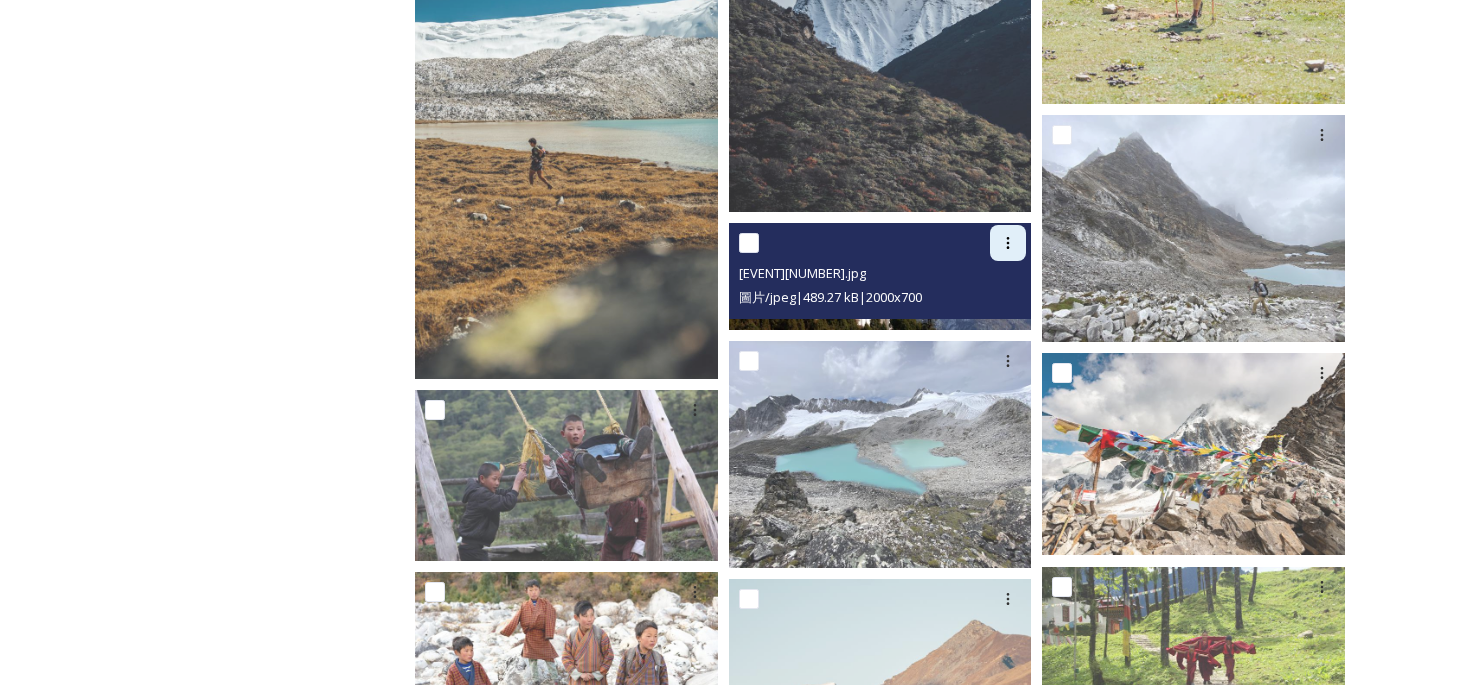 click at bounding box center [1008, 243] 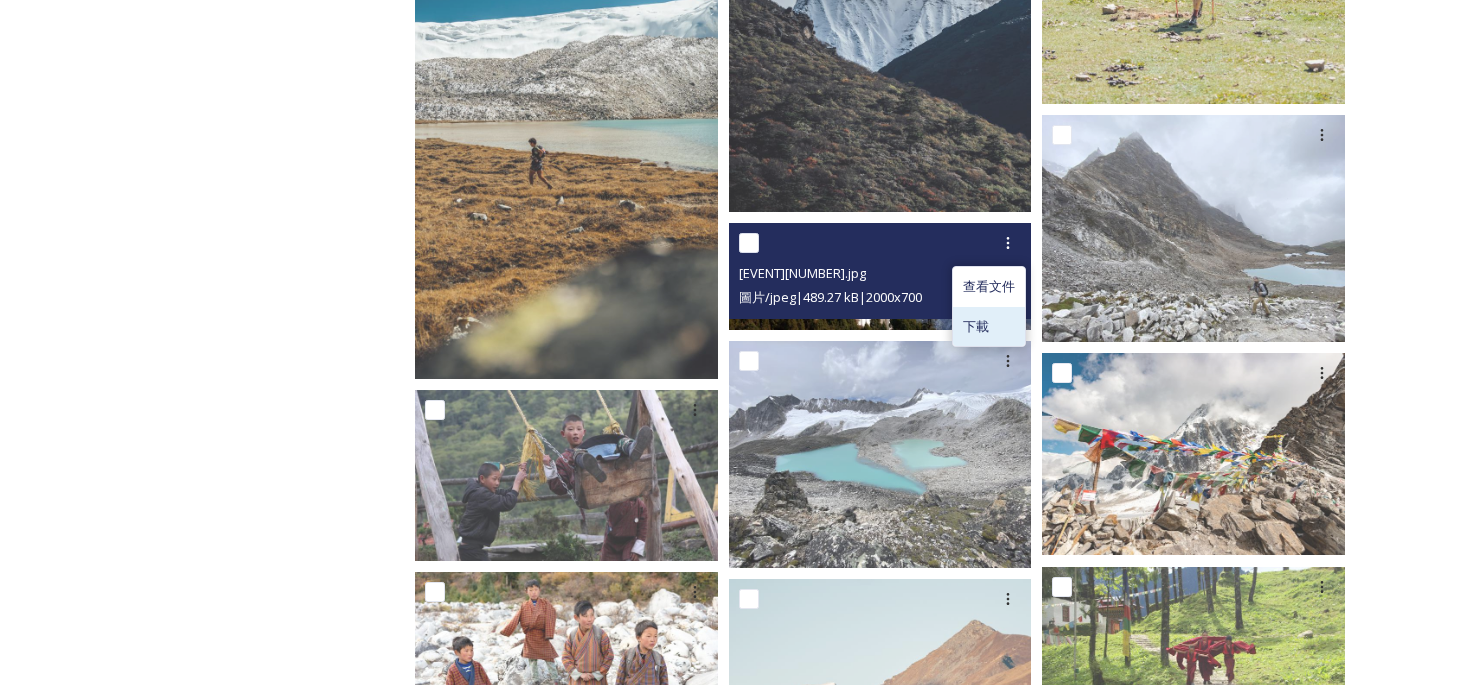 click on "下載" at bounding box center (989, 326) 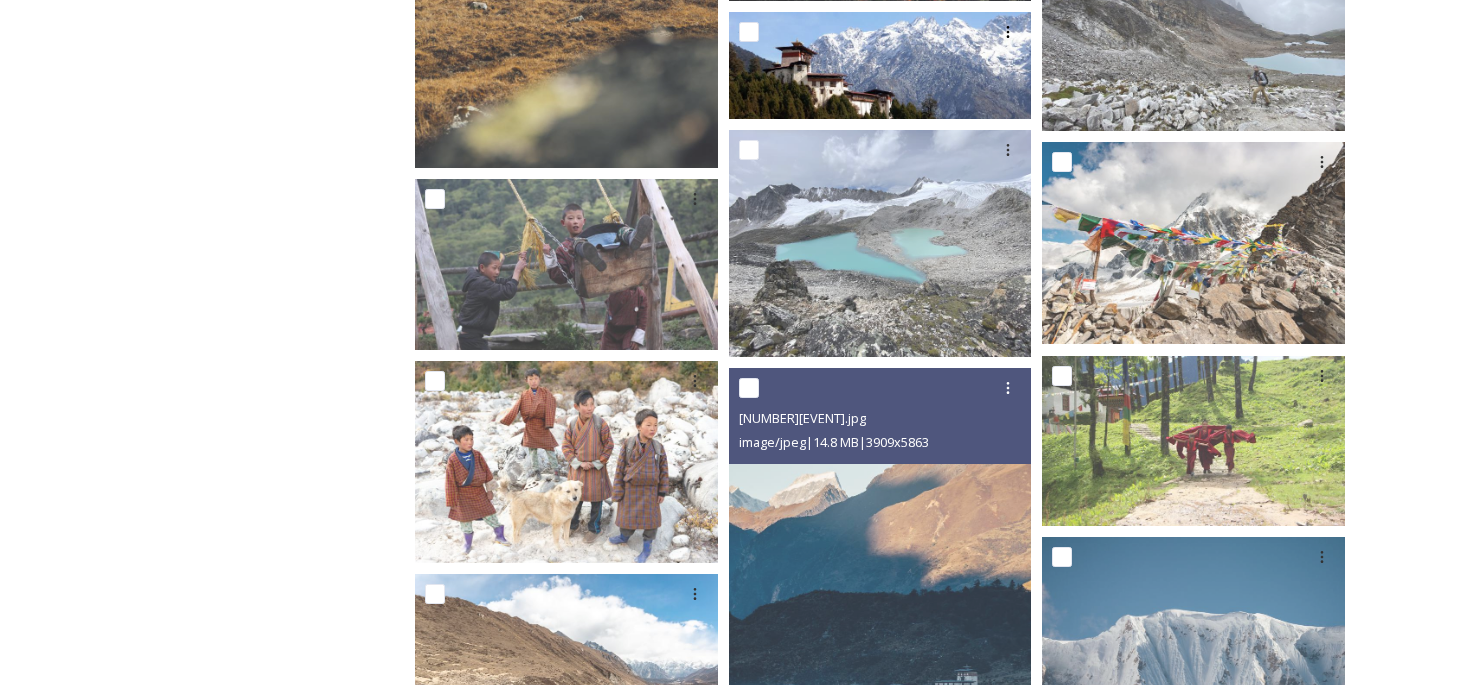 scroll, scrollTop: 2632, scrollLeft: 0, axis: vertical 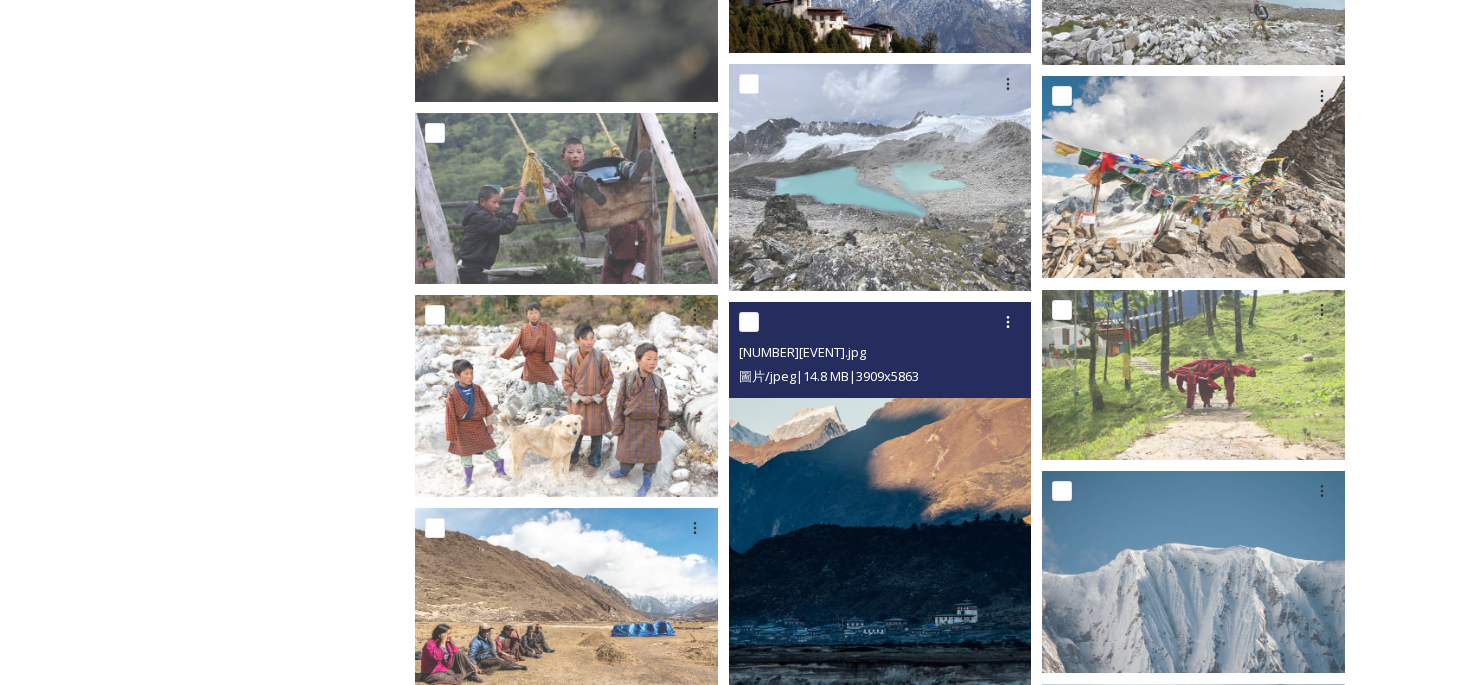 click at bounding box center (880, 529) 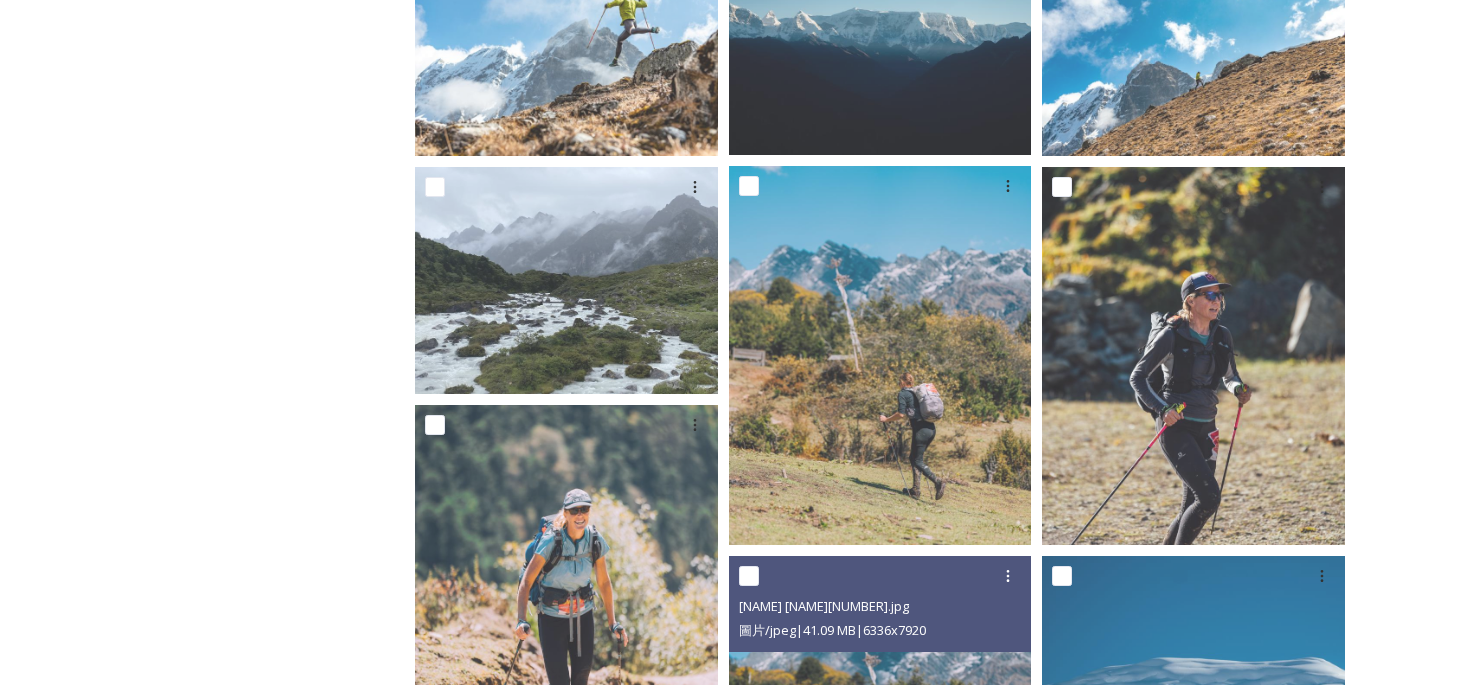 scroll, scrollTop: 180, scrollLeft: 0, axis: vertical 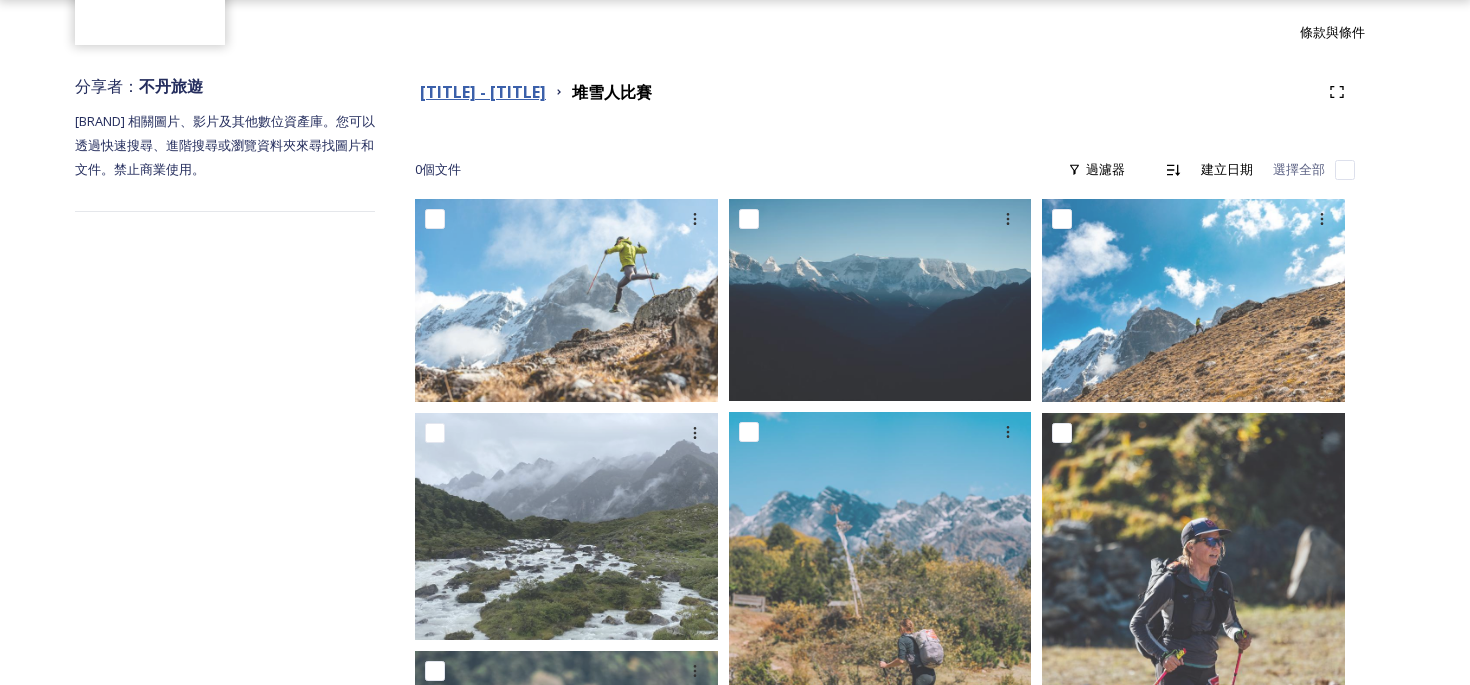 click on "[TITLE] - [TITLE]" at bounding box center [483, 92] 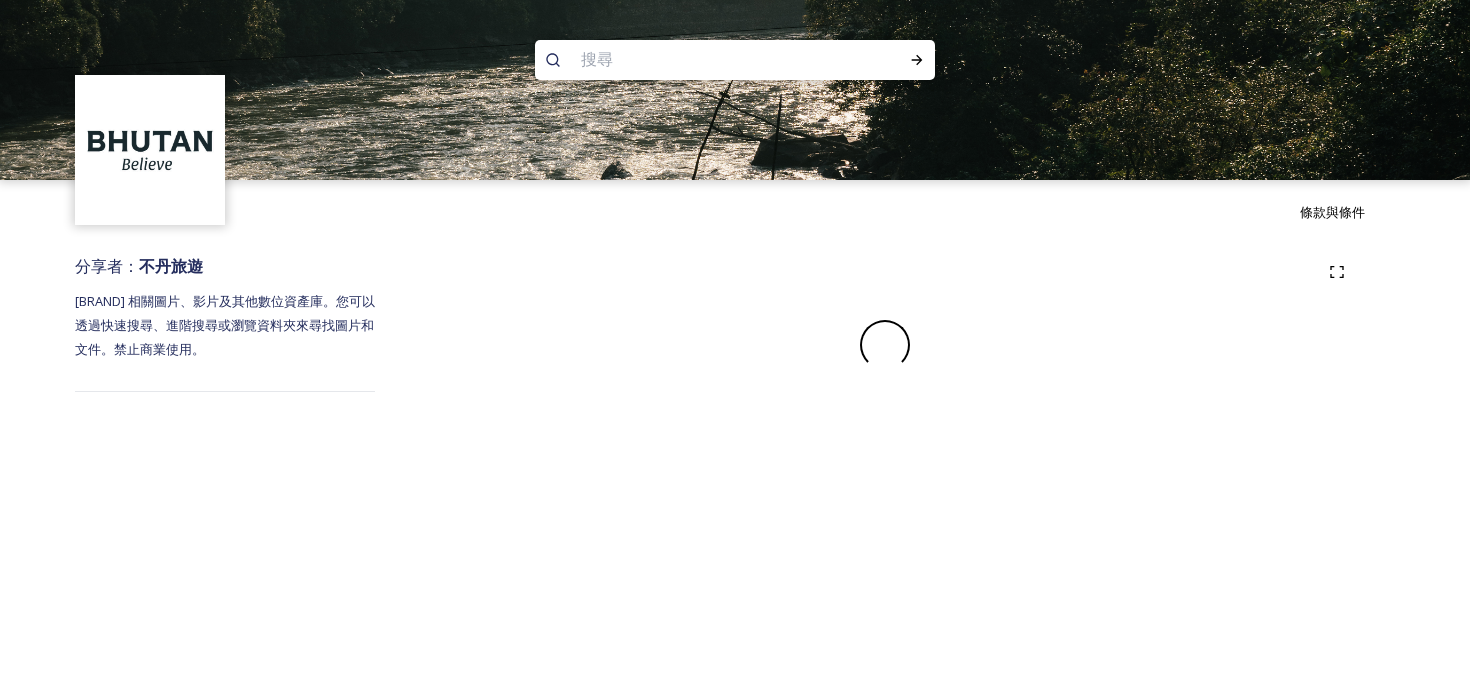 click at bounding box center (696, 60) 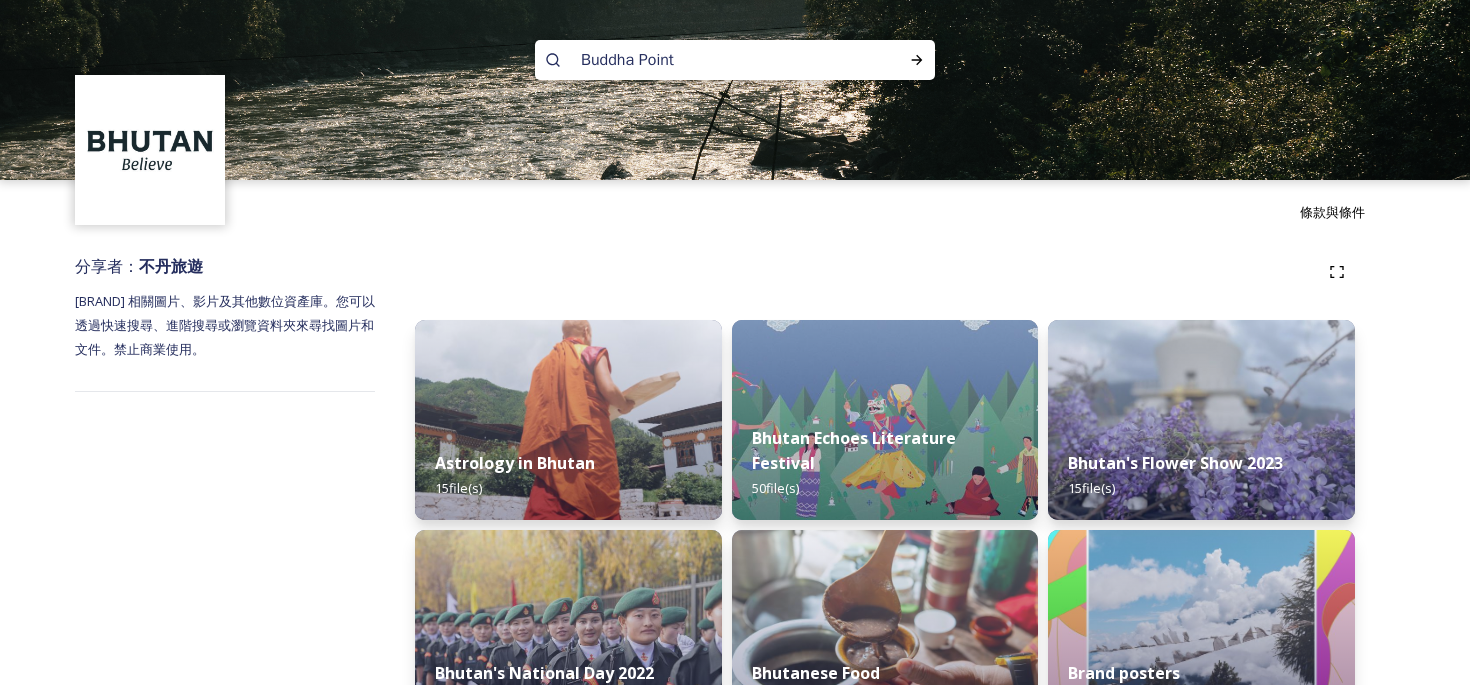 type 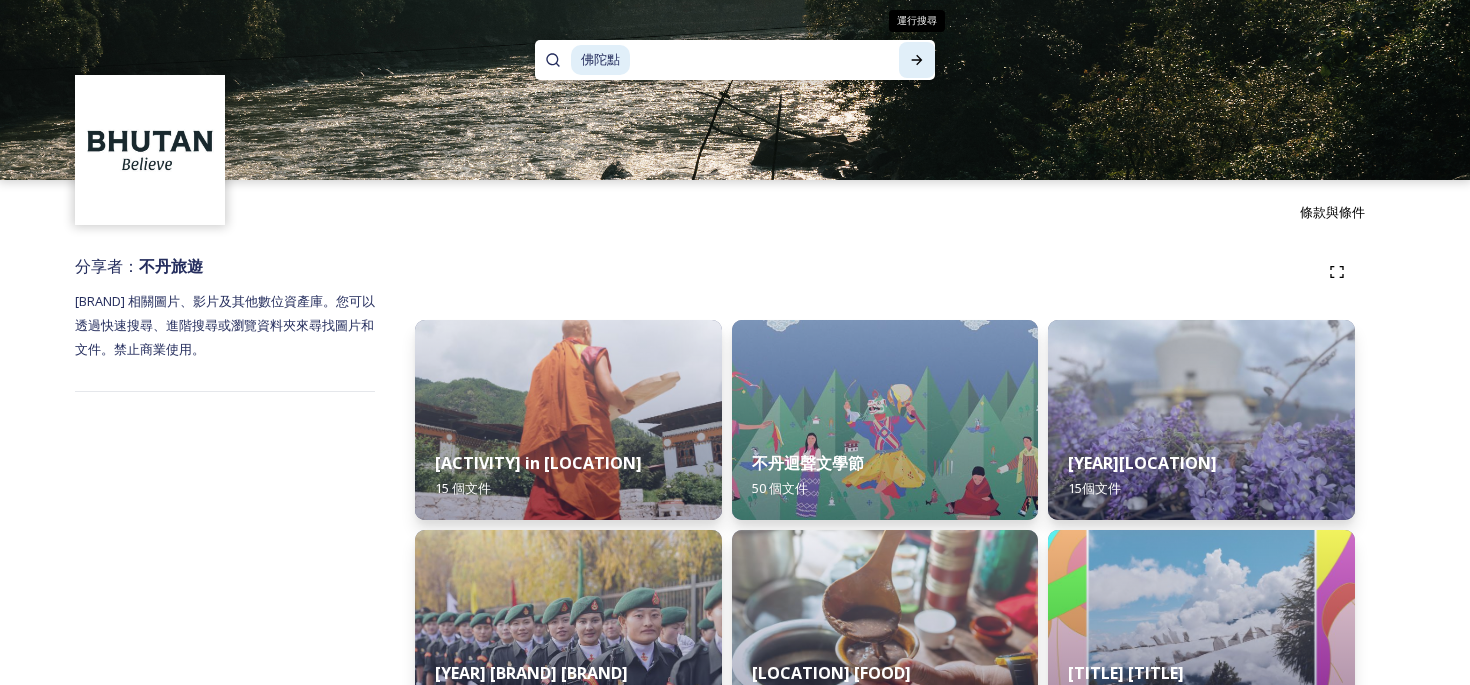 click 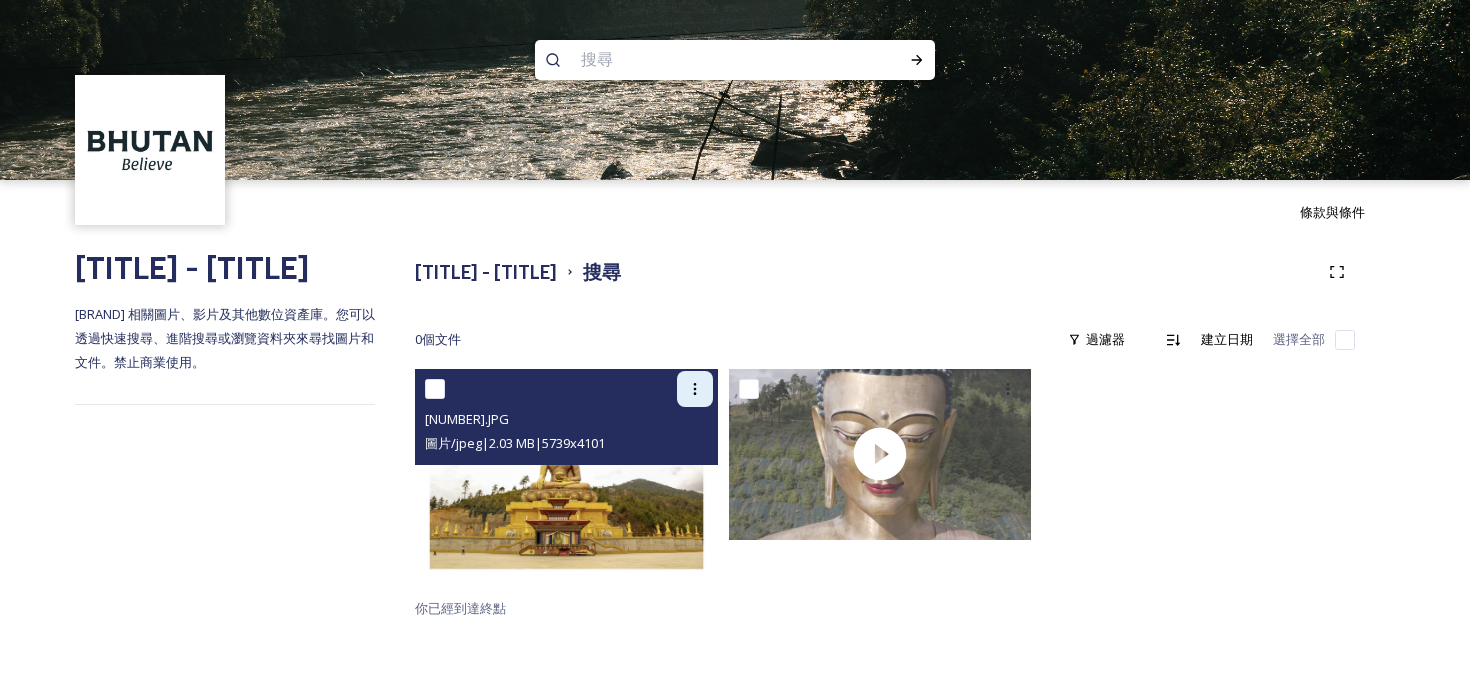 click 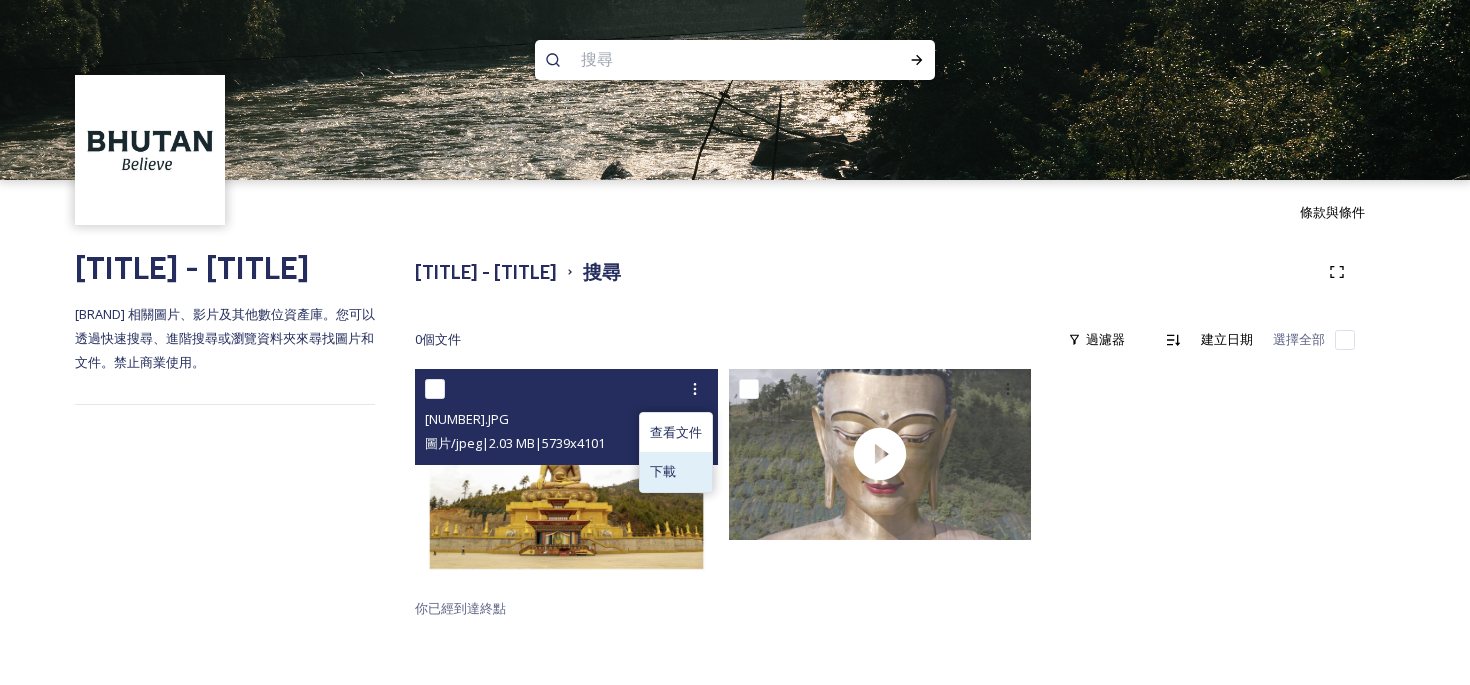 click on "下載" at bounding box center (676, 471) 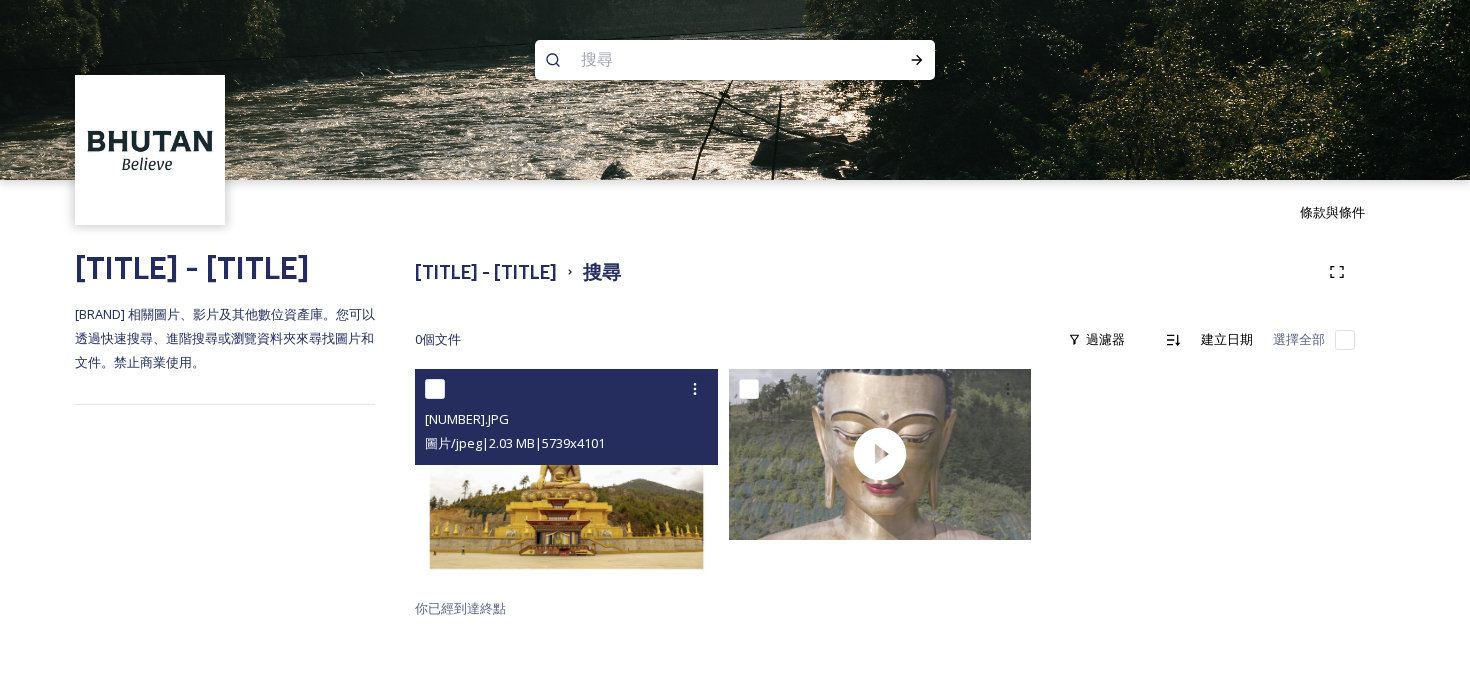 click at bounding box center (566, 477) 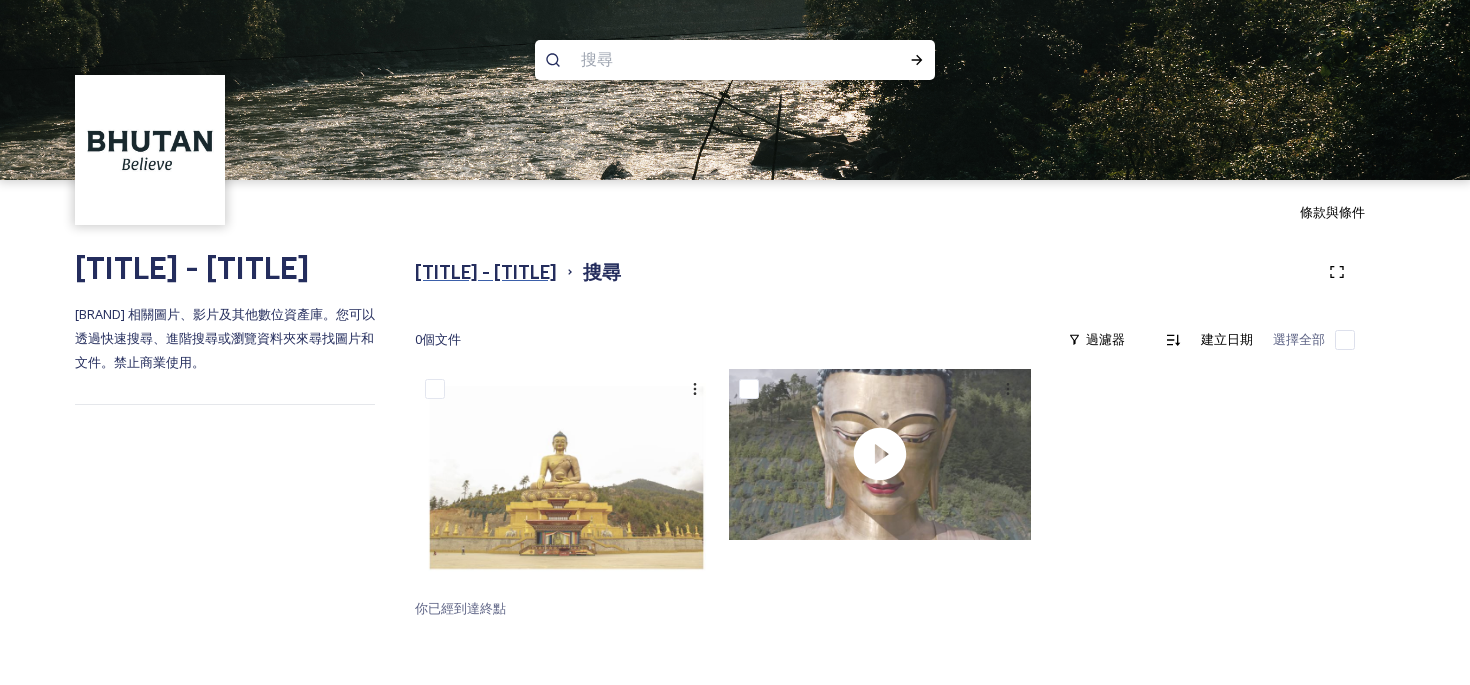 click on "[TITLE] - [TITLE]" at bounding box center [486, 272] 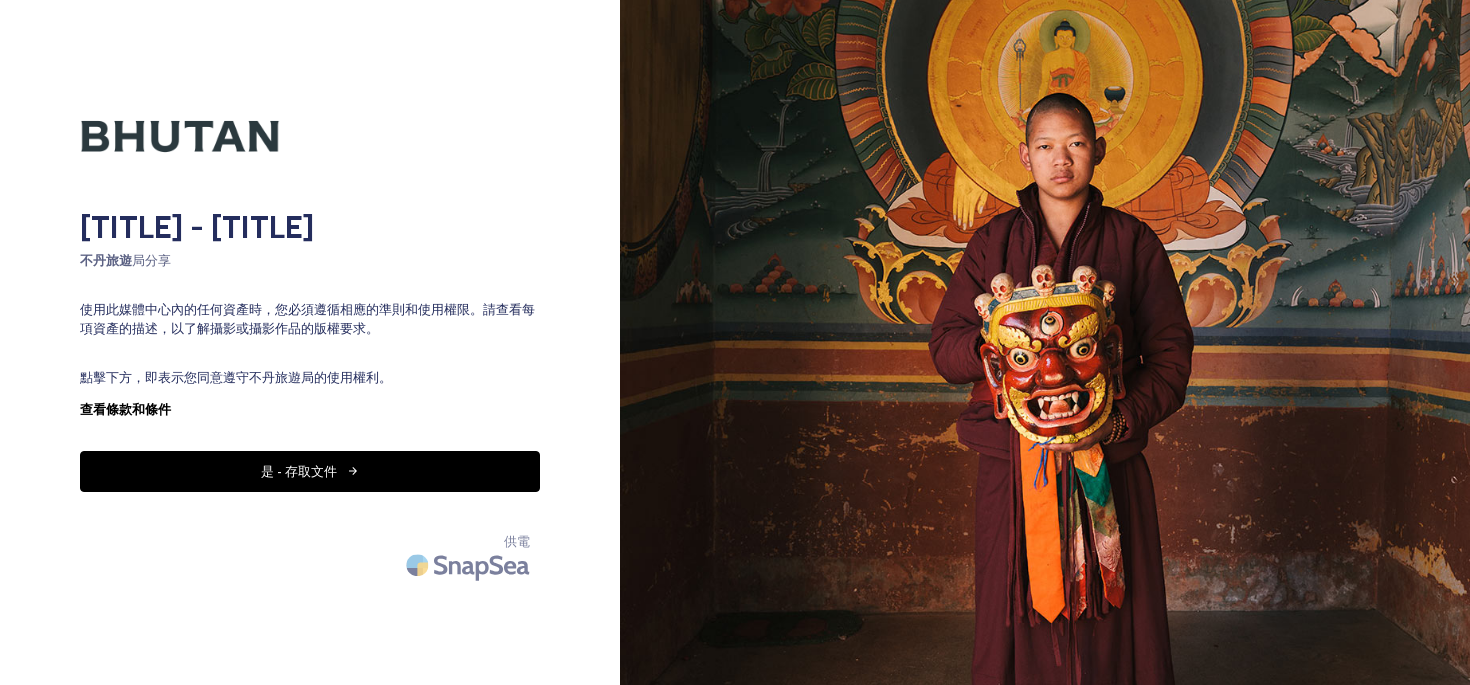 click on "[TITLE] - [TITLE] [LOCATION] [TITLE] [NUMBER] 文件 過濾器 建立日期 選擇全部 你必須遵循相應的準則和使用權限。請查看每項資產的描述，以了解攝影或攝影作品的版權要求。 點擊下方，即表示您同意遵守 [TITLE] 的使用權利。 查看條款和條件 是 - 存取文件 供電" at bounding box center (310, 342) 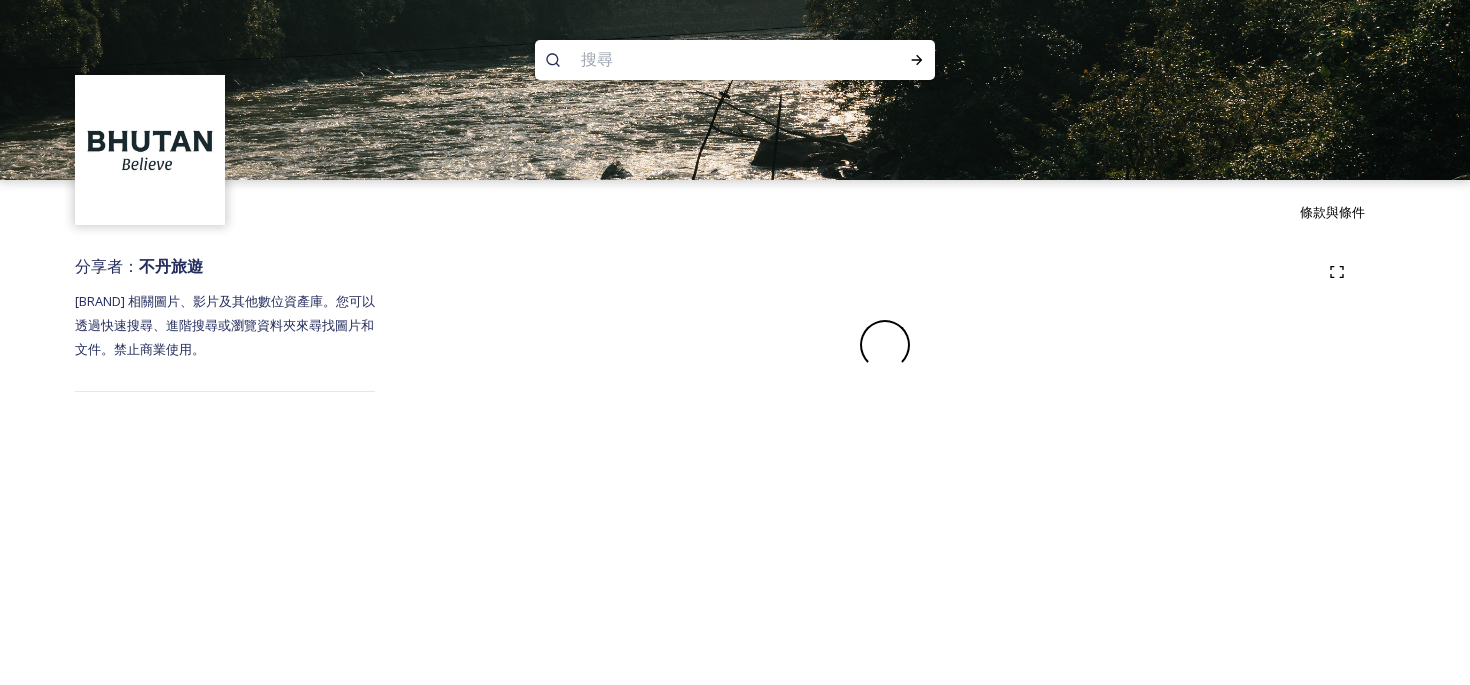 click on "條款與條件 分享者： 不丹旅遊 不丹相關圖片、影片及其他數位資產庫。您可以透過快速搜尋、進階搜尋或瀏覽資料夾來尋找圖片和文件。禁止商業使用。" at bounding box center (735, 342) 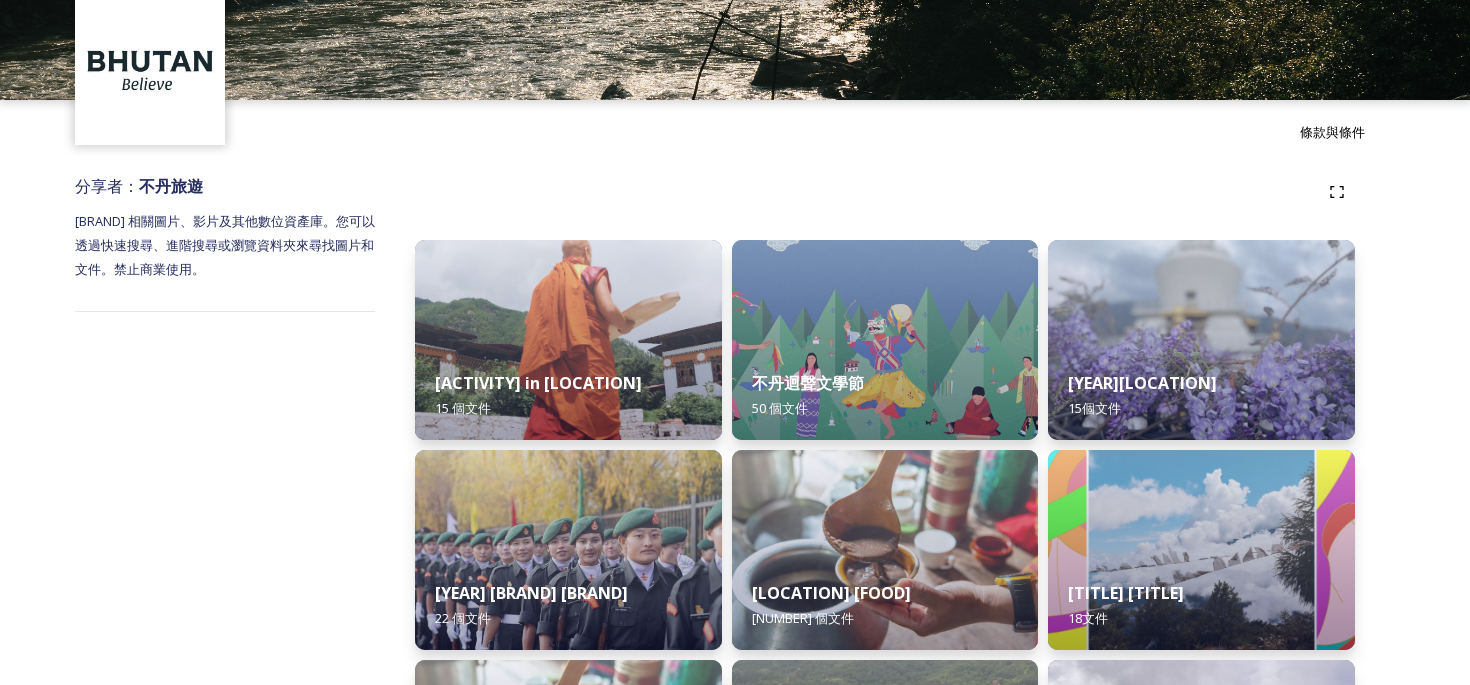 scroll, scrollTop: 290, scrollLeft: 0, axis: vertical 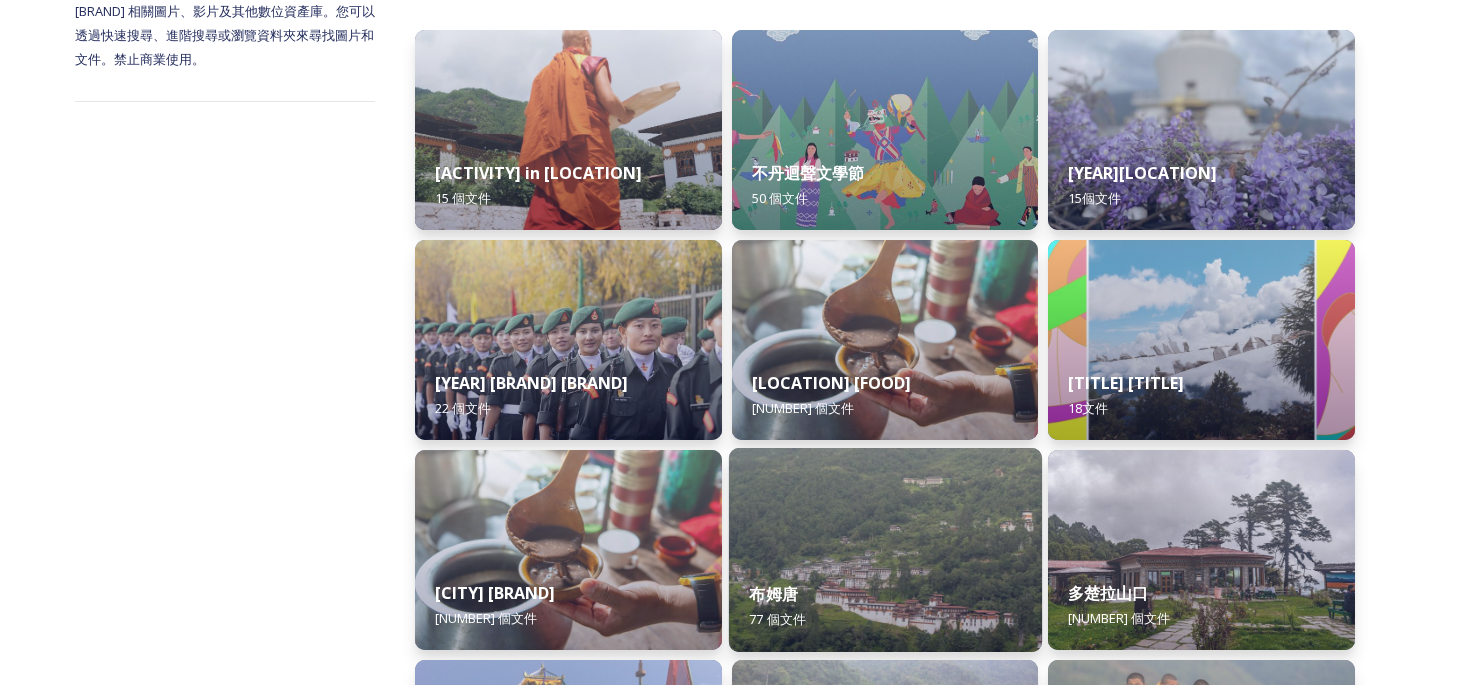 click at bounding box center (885, 550) 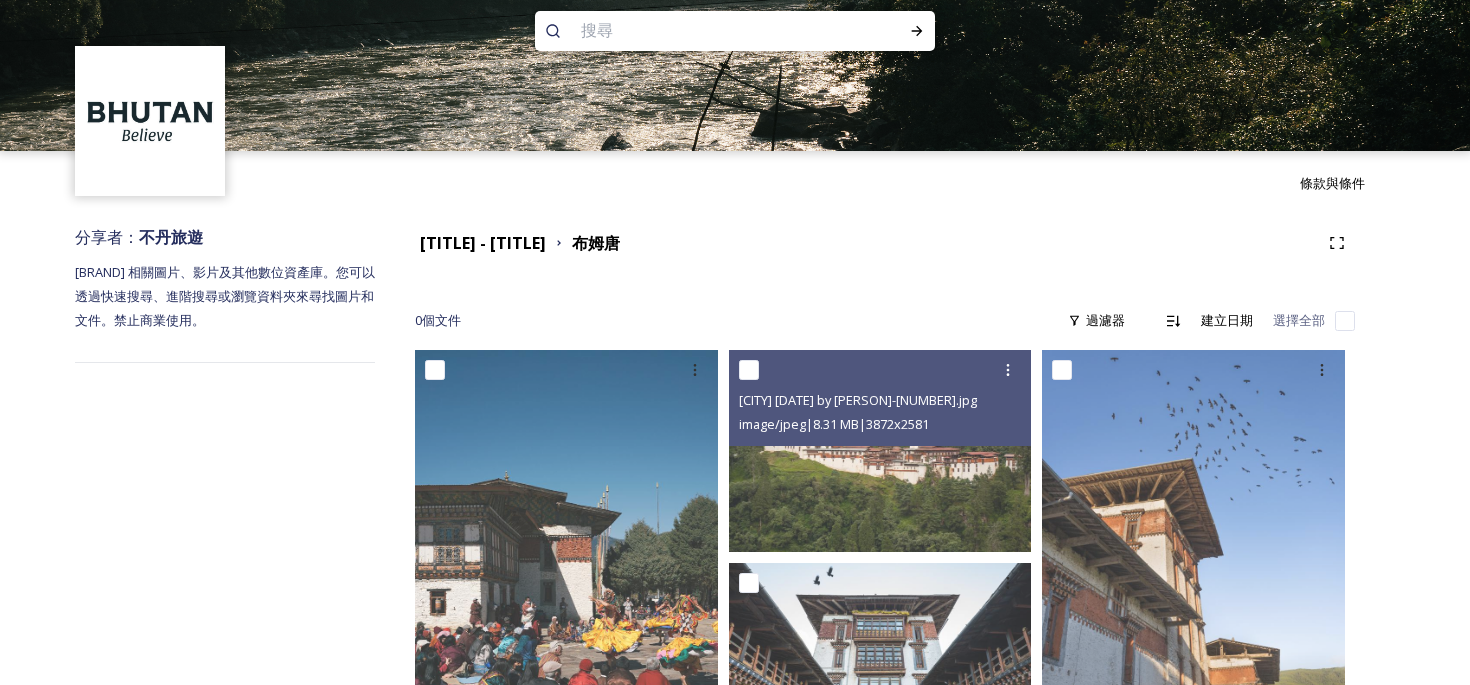 scroll, scrollTop: 0, scrollLeft: 0, axis: both 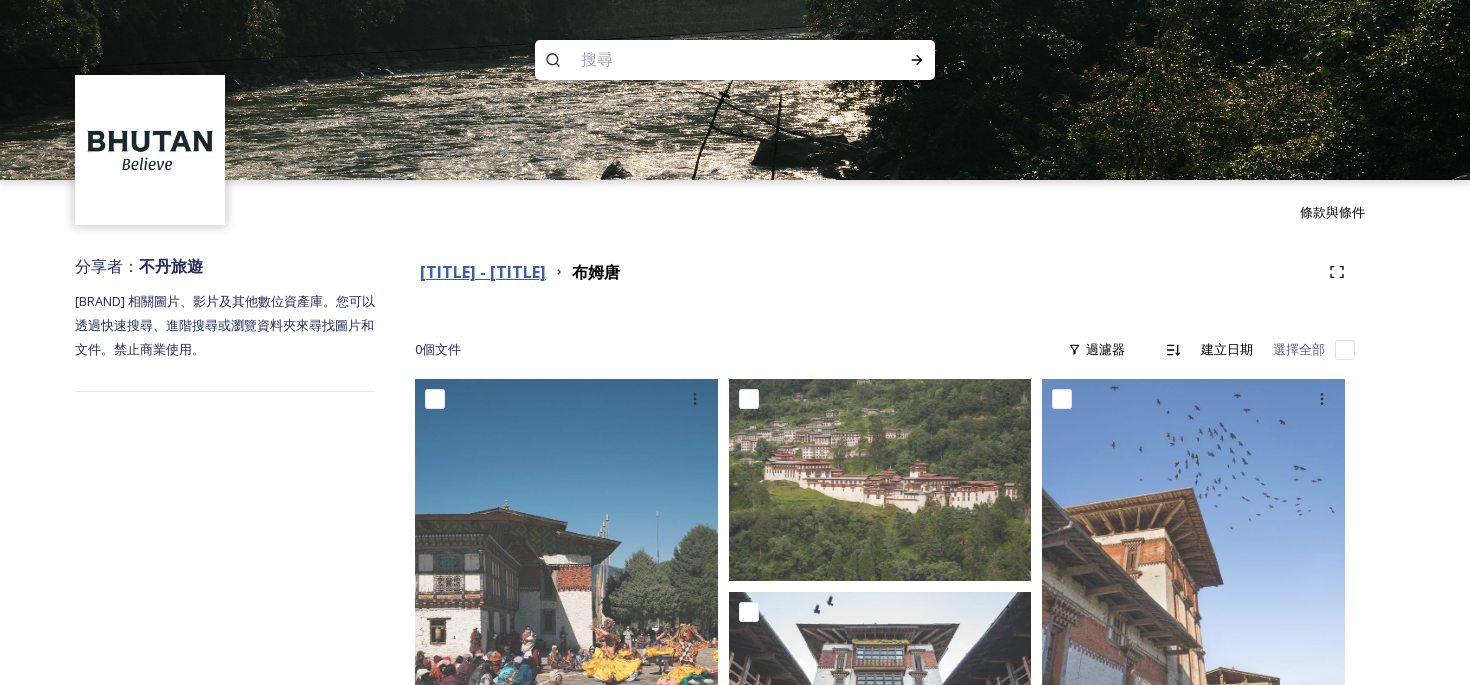 click on "[TITLE] - [TITLE]" at bounding box center [483, 272] 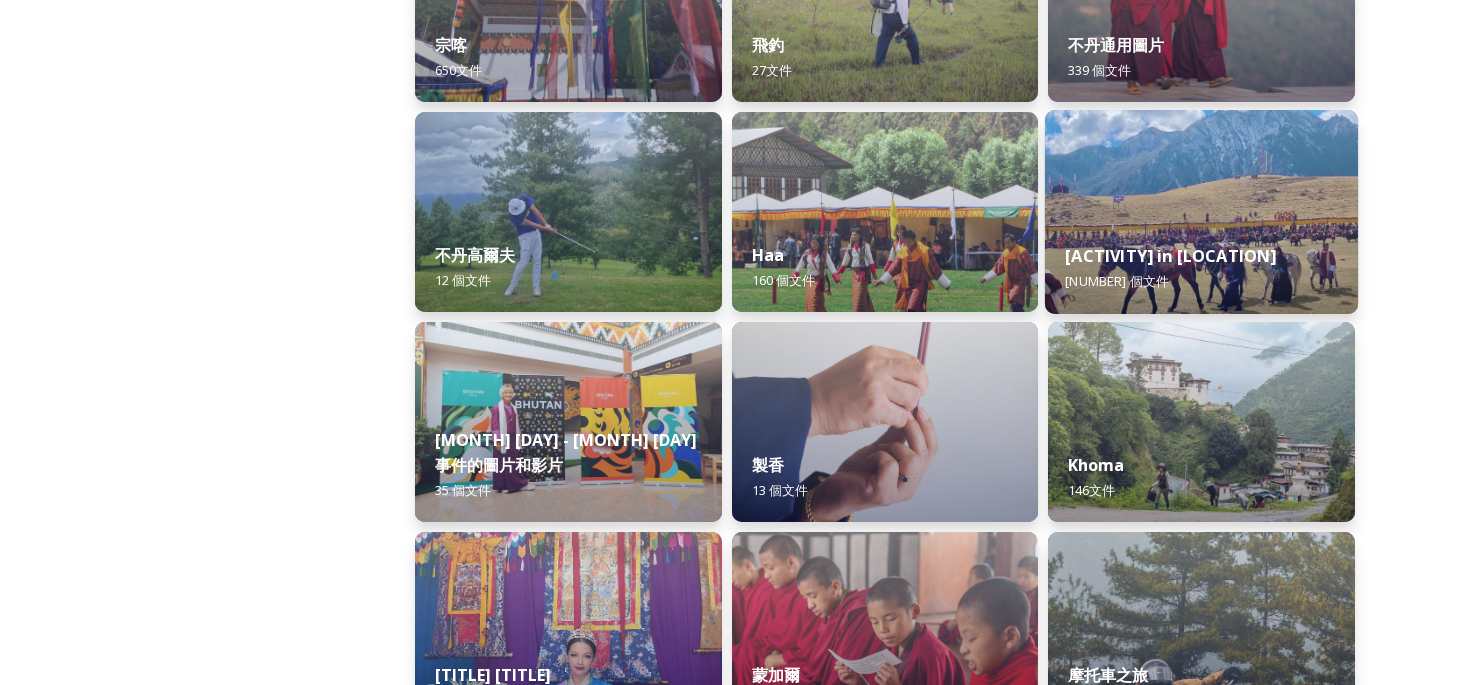 scroll, scrollTop: 1049, scrollLeft: 0, axis: vertical 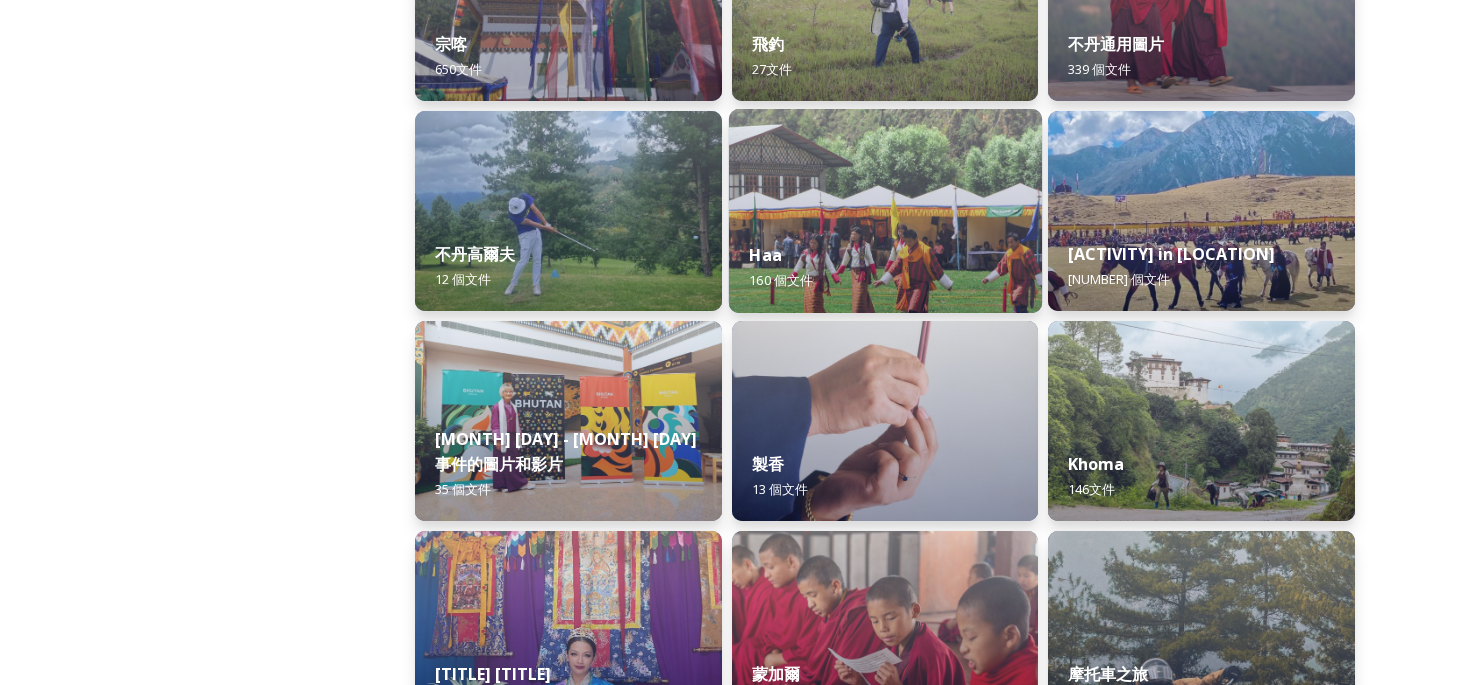 click on "[NAME] [NUMBER] 文件" at bounding box center (885, 267) 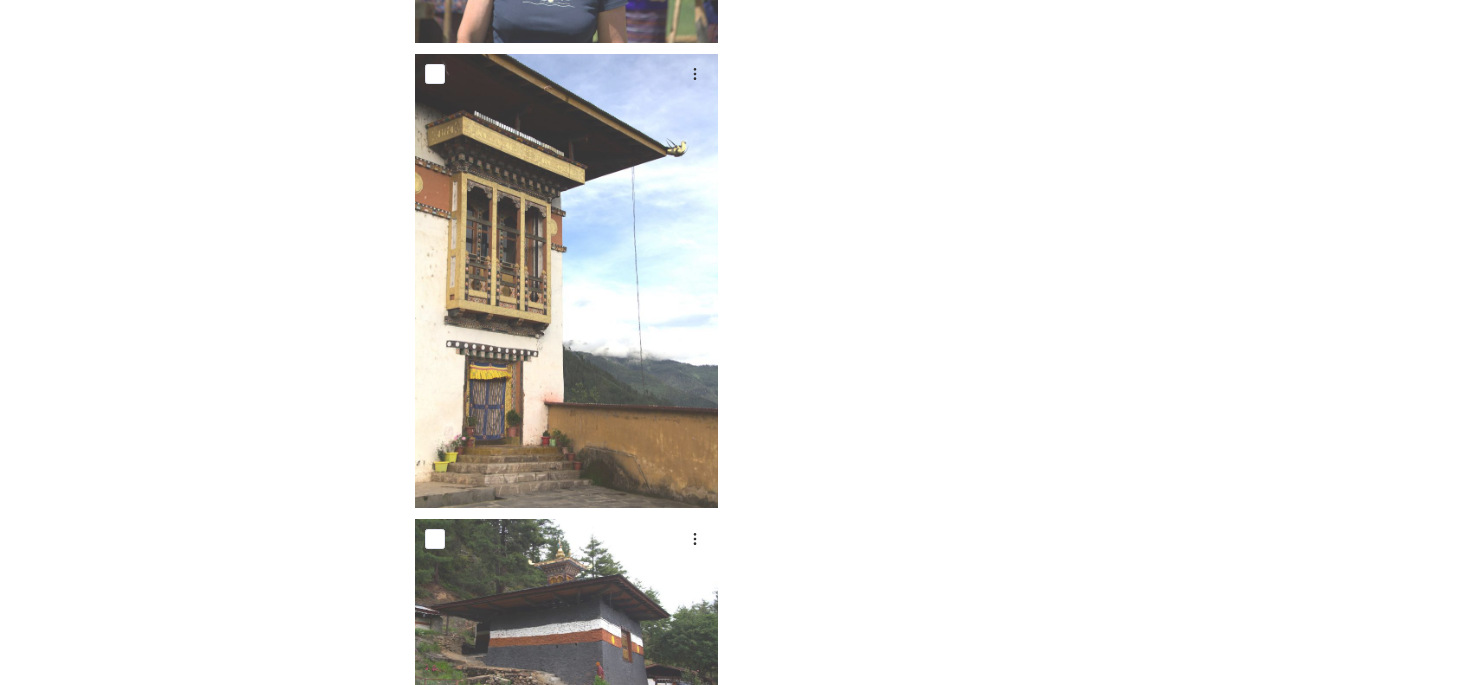 scroll, scrollTop: 14973, scrollLeft: 0, axis: vertical 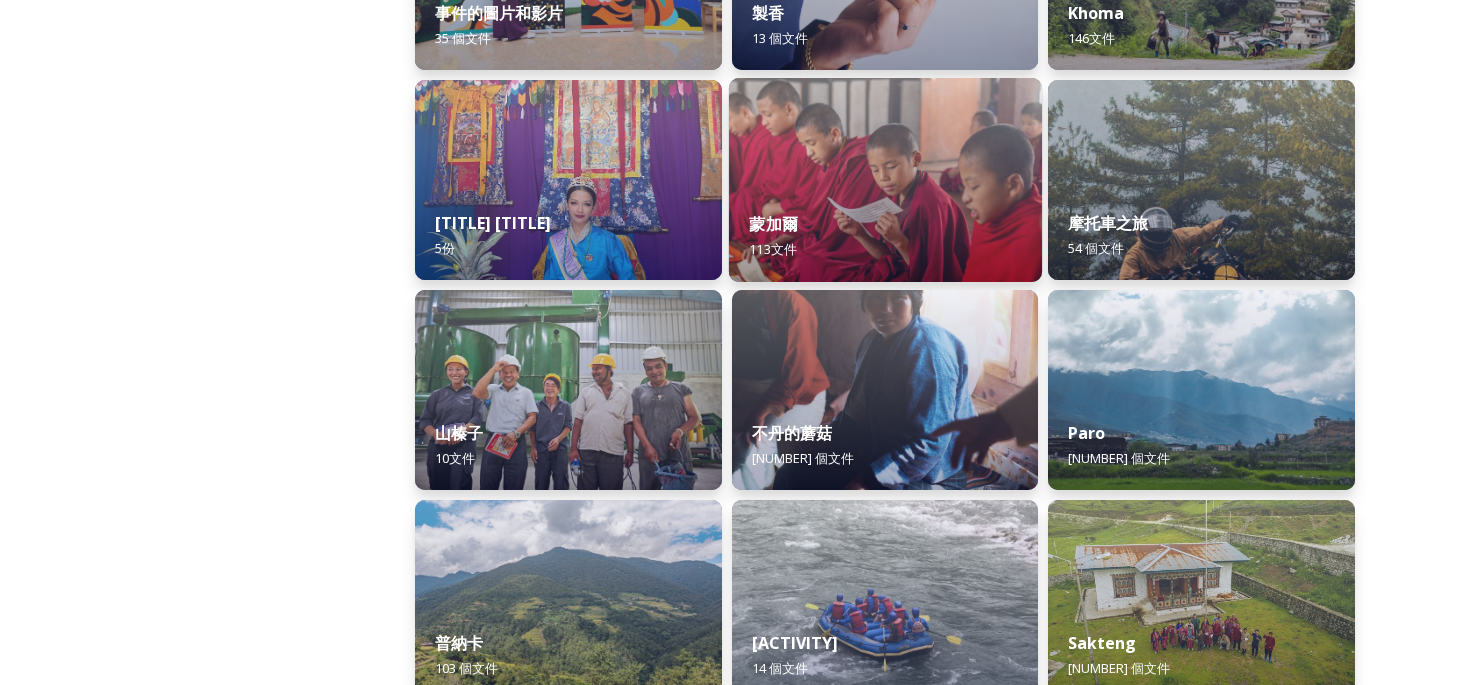 click on "[CITY] [NUMBER] 文件" at bounding box center [885, 236] 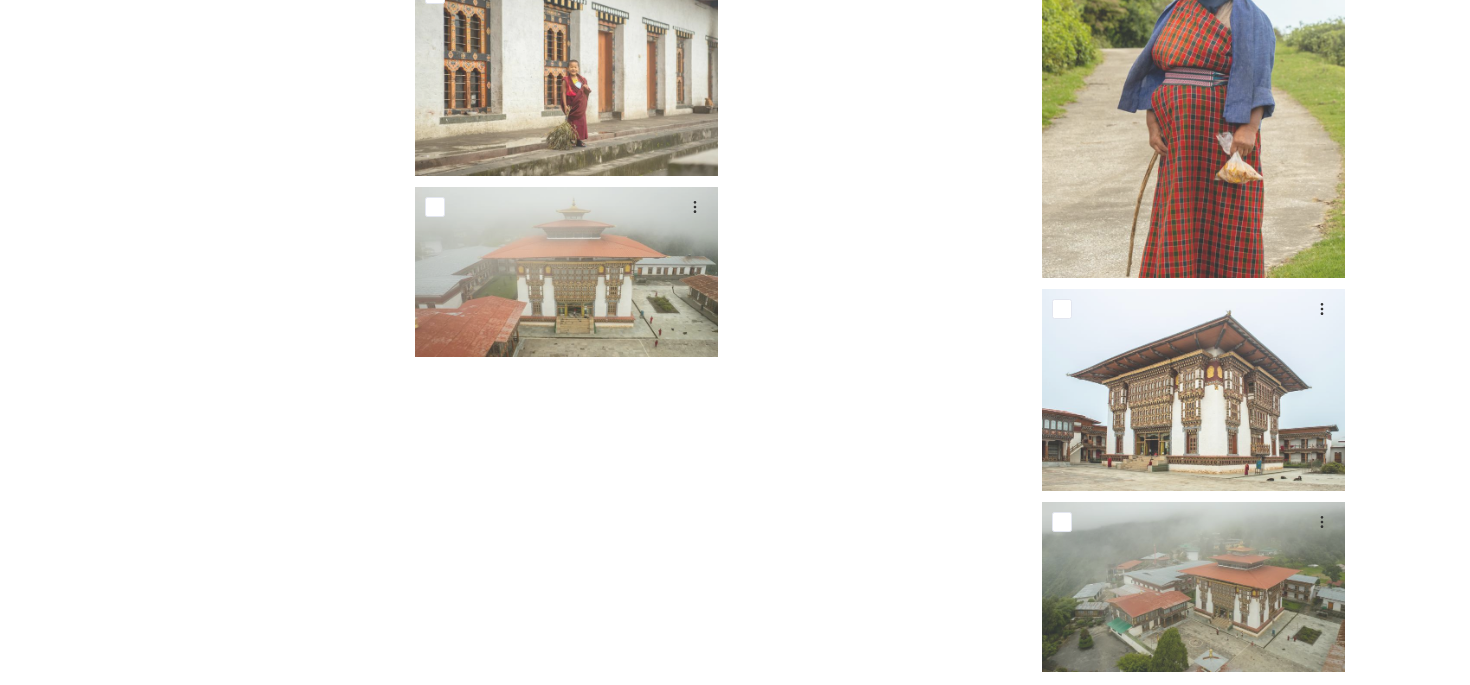 scroll, scrollTop: 10754, scrollLeft: 0, axis: vertical 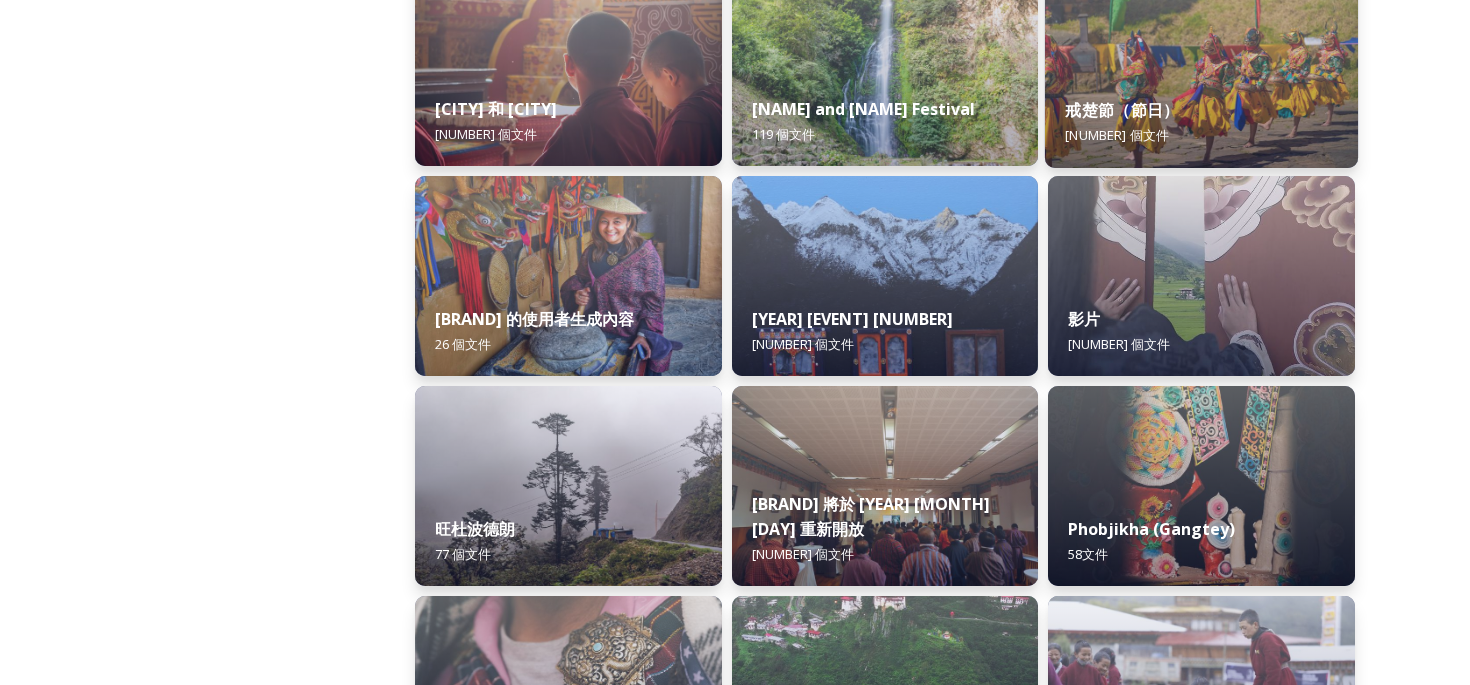 click on "[NAME]（節日） [NUMBER] 個 文件" at bounding box center [1201, 122] 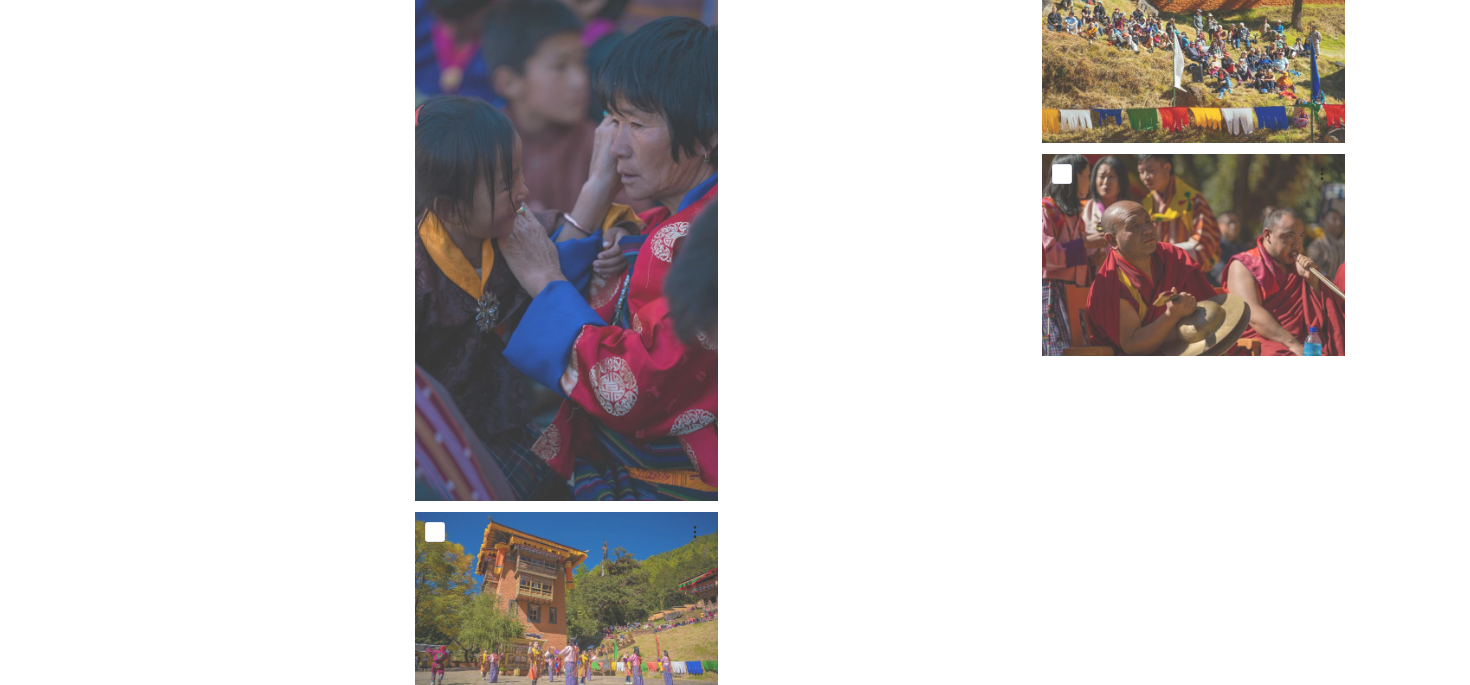 scroll, scrollTop: 5943, scrollLeft: 0, axis: vertical 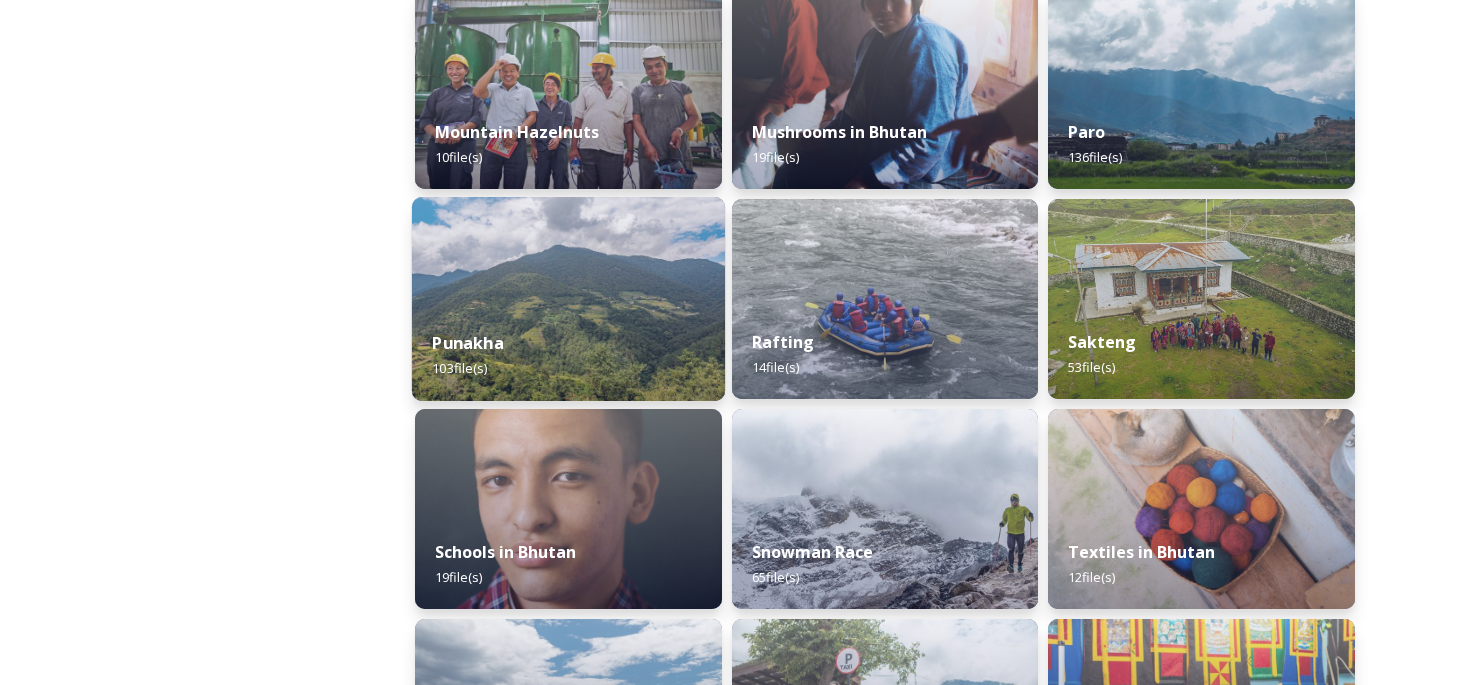 click on "[CITY] [NUMBER] file(s)" at bounding box center [568, 355] 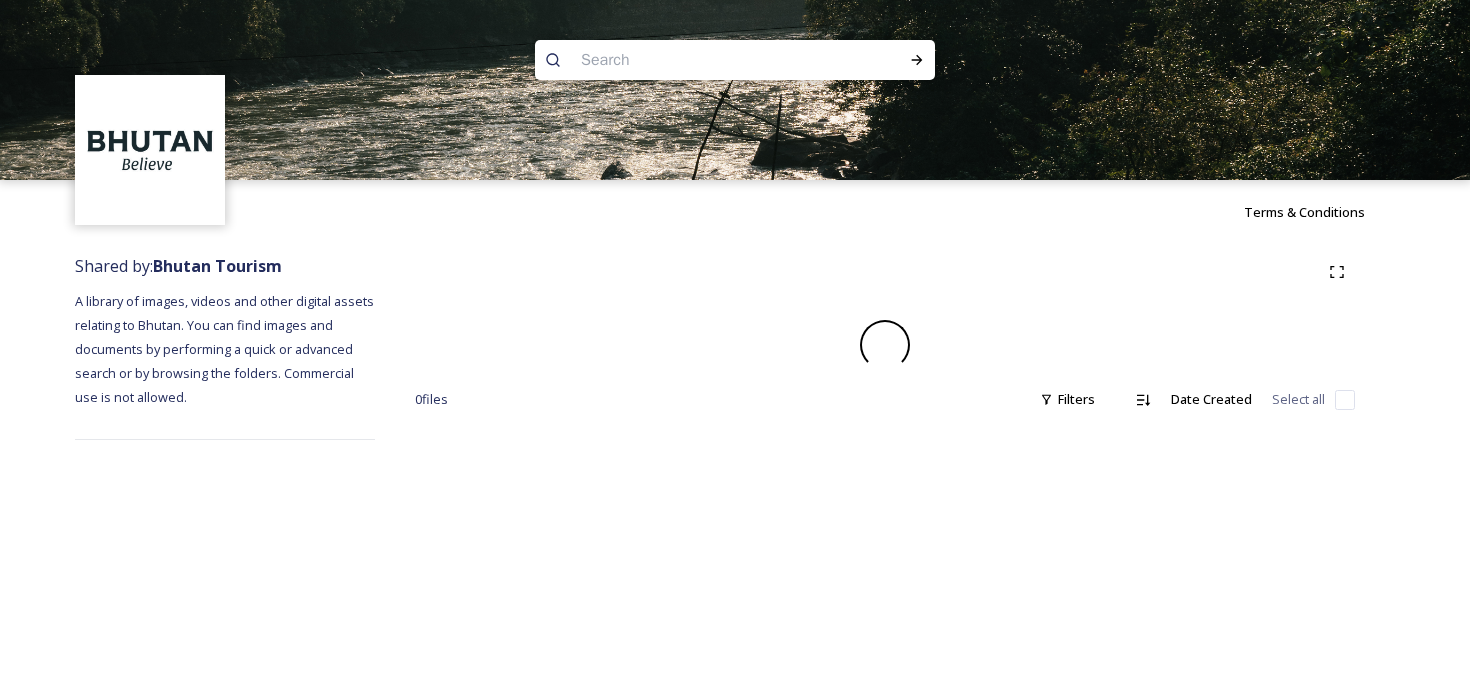 scroll, scrollTop: 0, scrollLeft: 0, axis: both 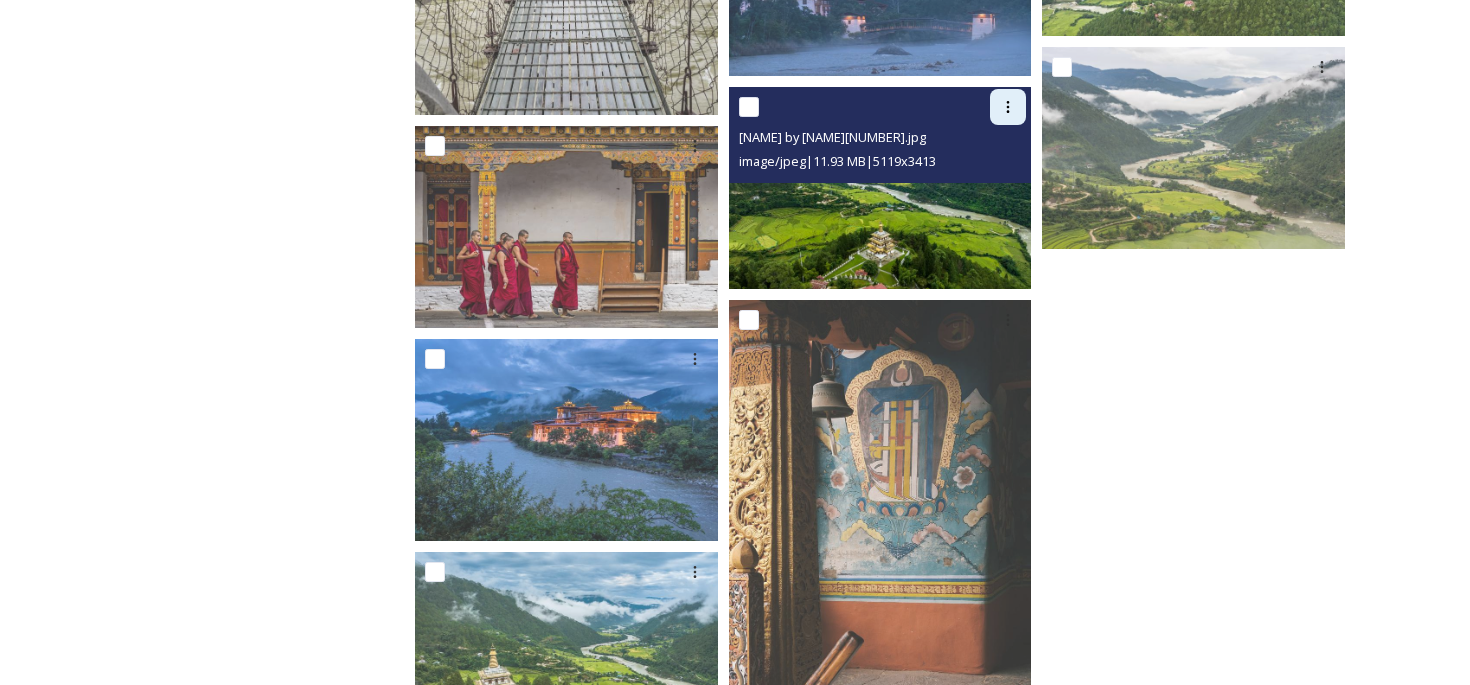 click 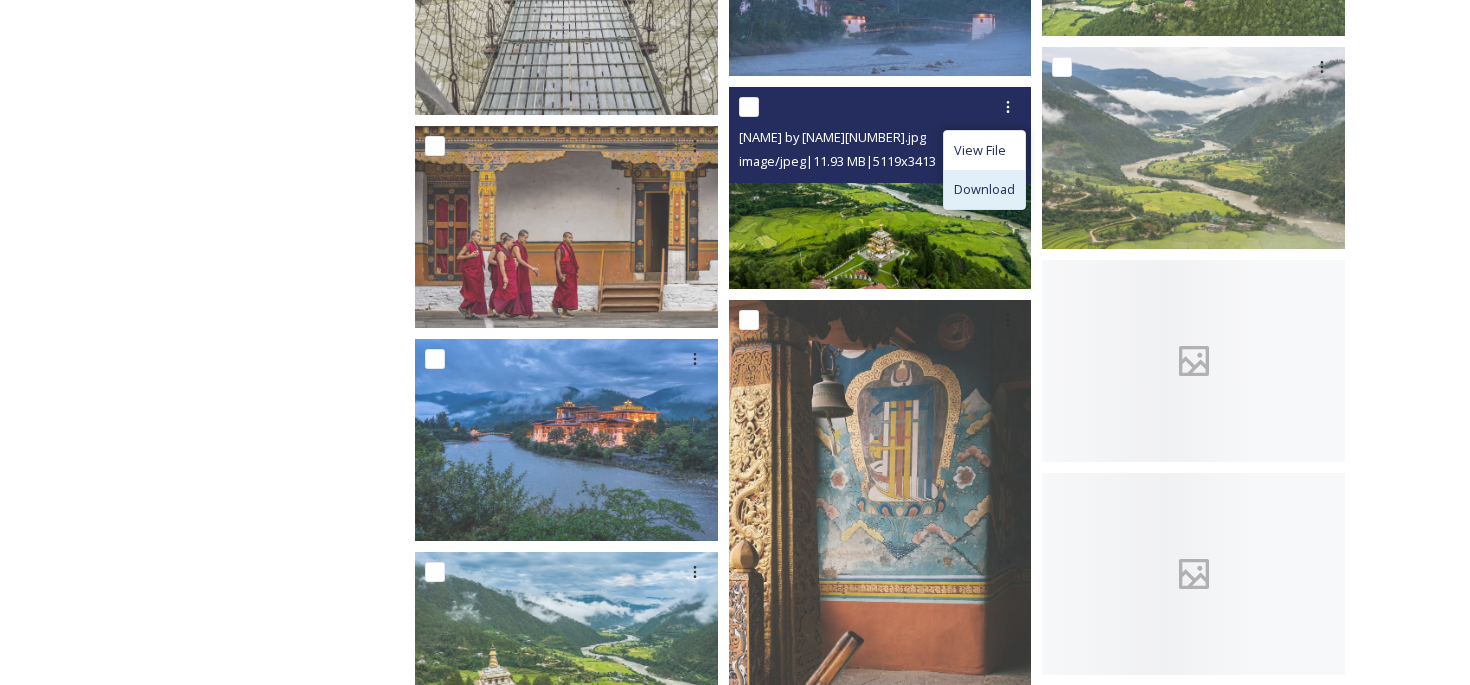click on "Download" at bounding box center (984, 189) 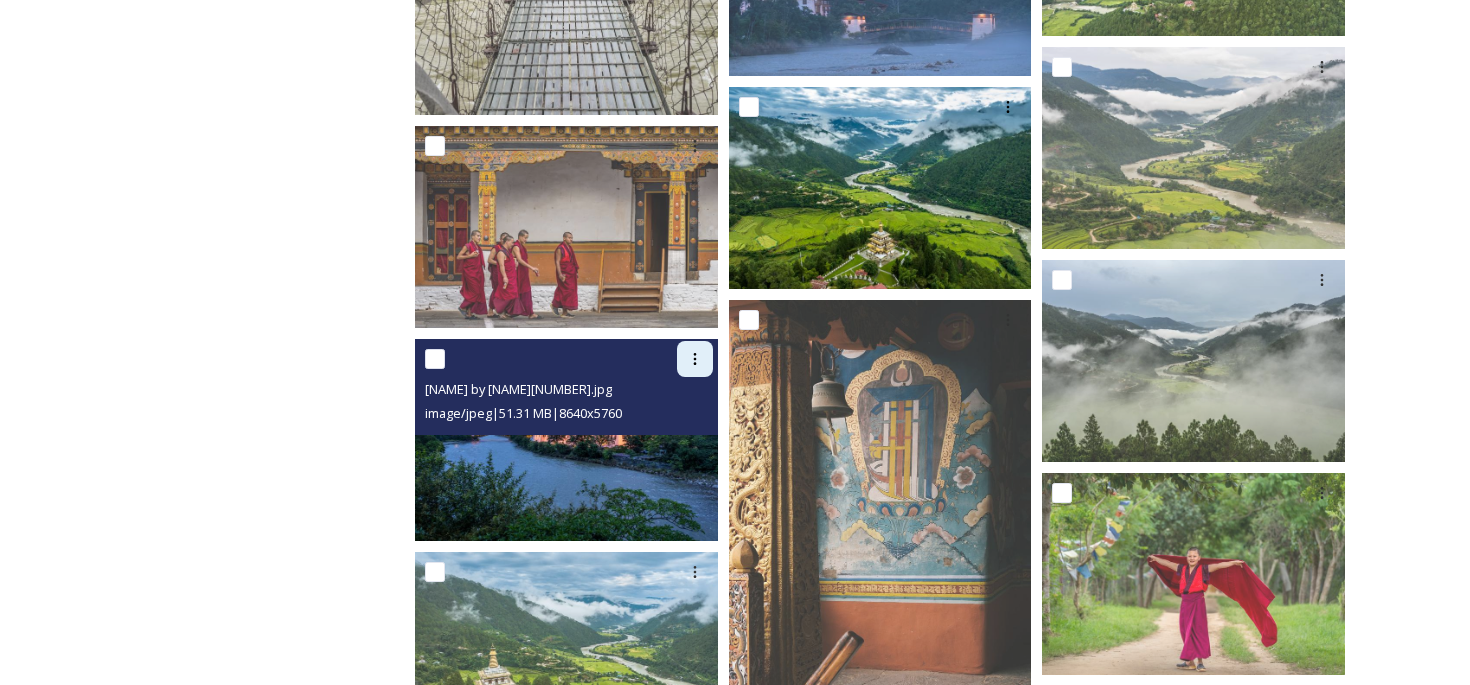 click 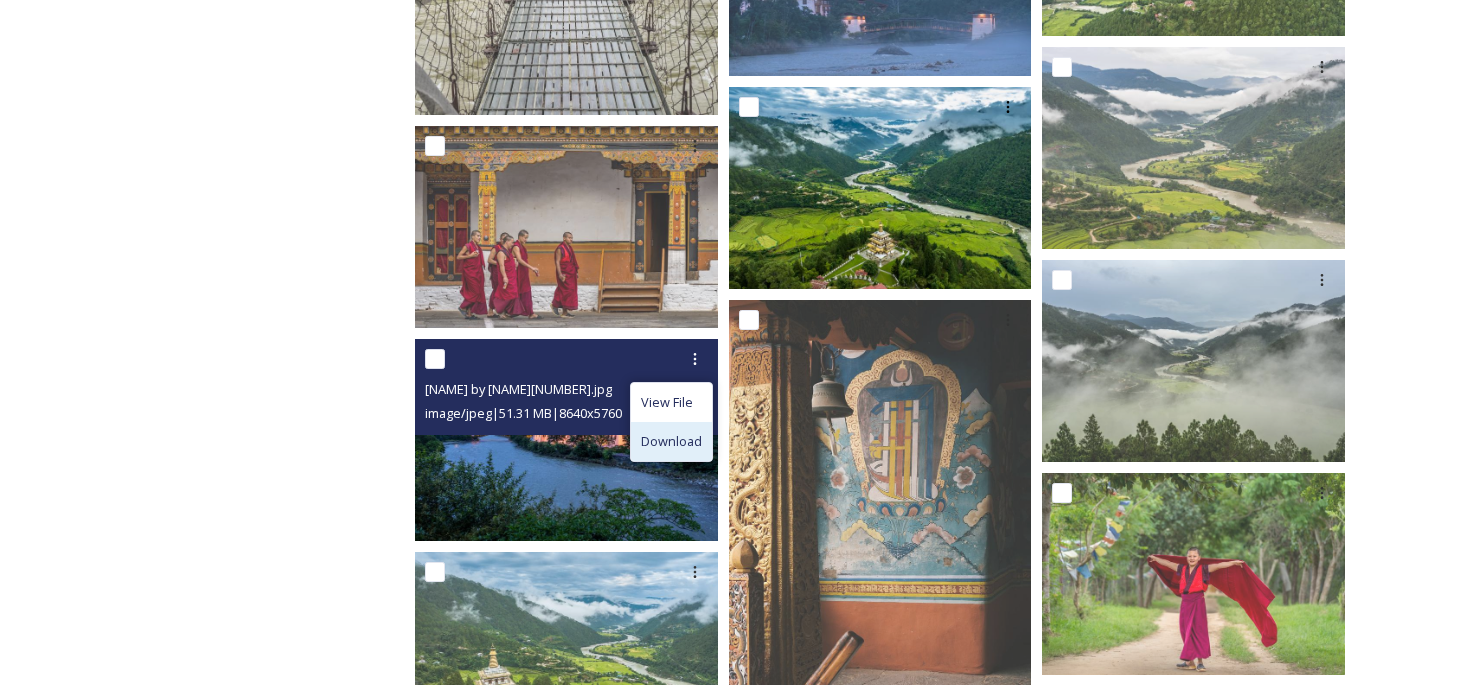 click on "Download" at bounding box center (671, 441) 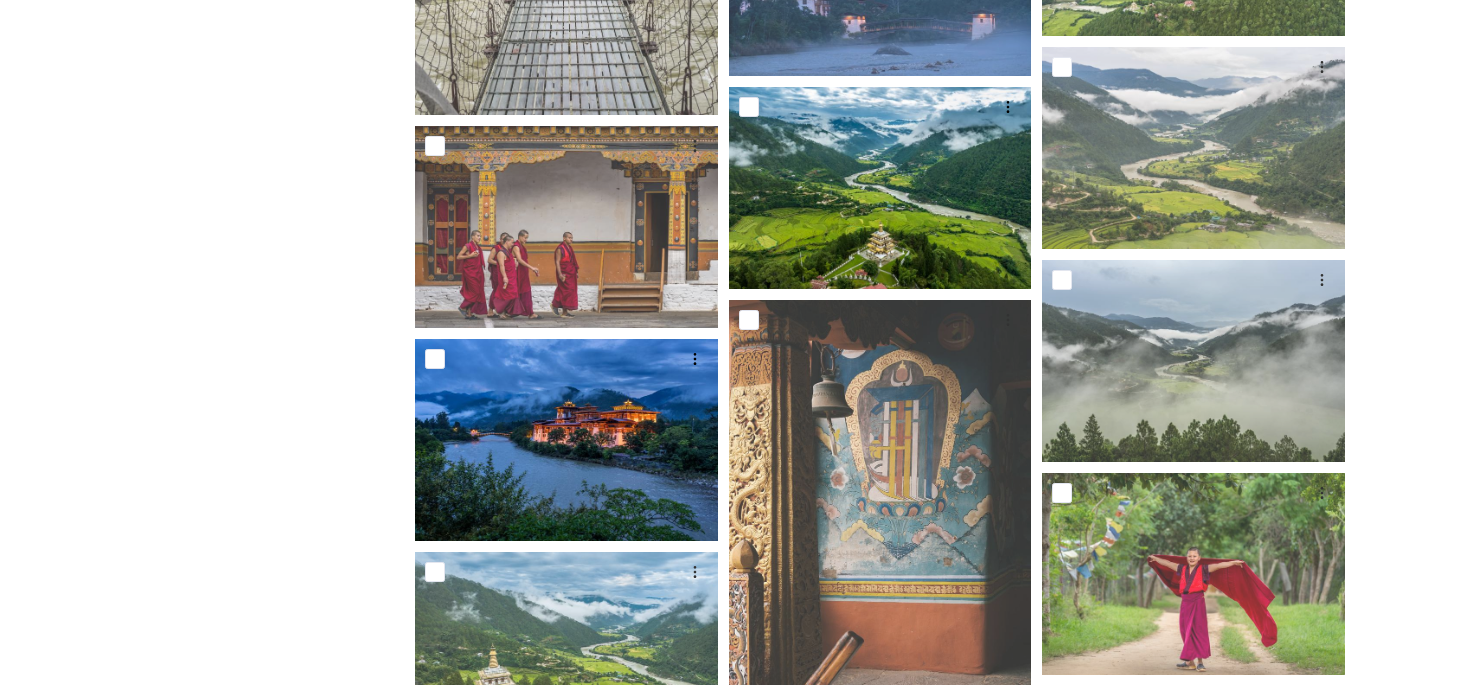 click on "Shared by: [TITLE] [TITLE] [LOCATION]. You can find images and documents by performing a quick or advanced search or by browsing the folders. Commercial use is not allowed." at bounding box center (225, 940) 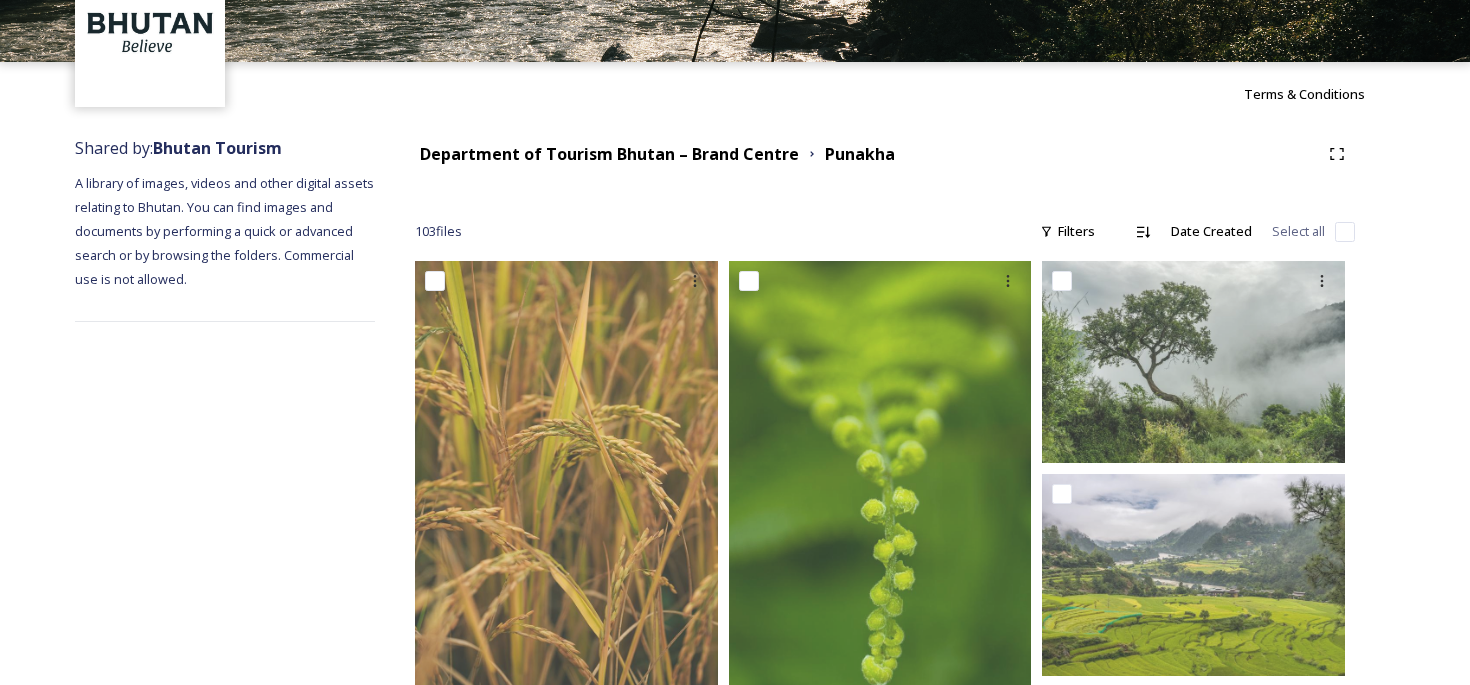 scroll, scrollTop: 0, scrollLeft: 0, axis: both 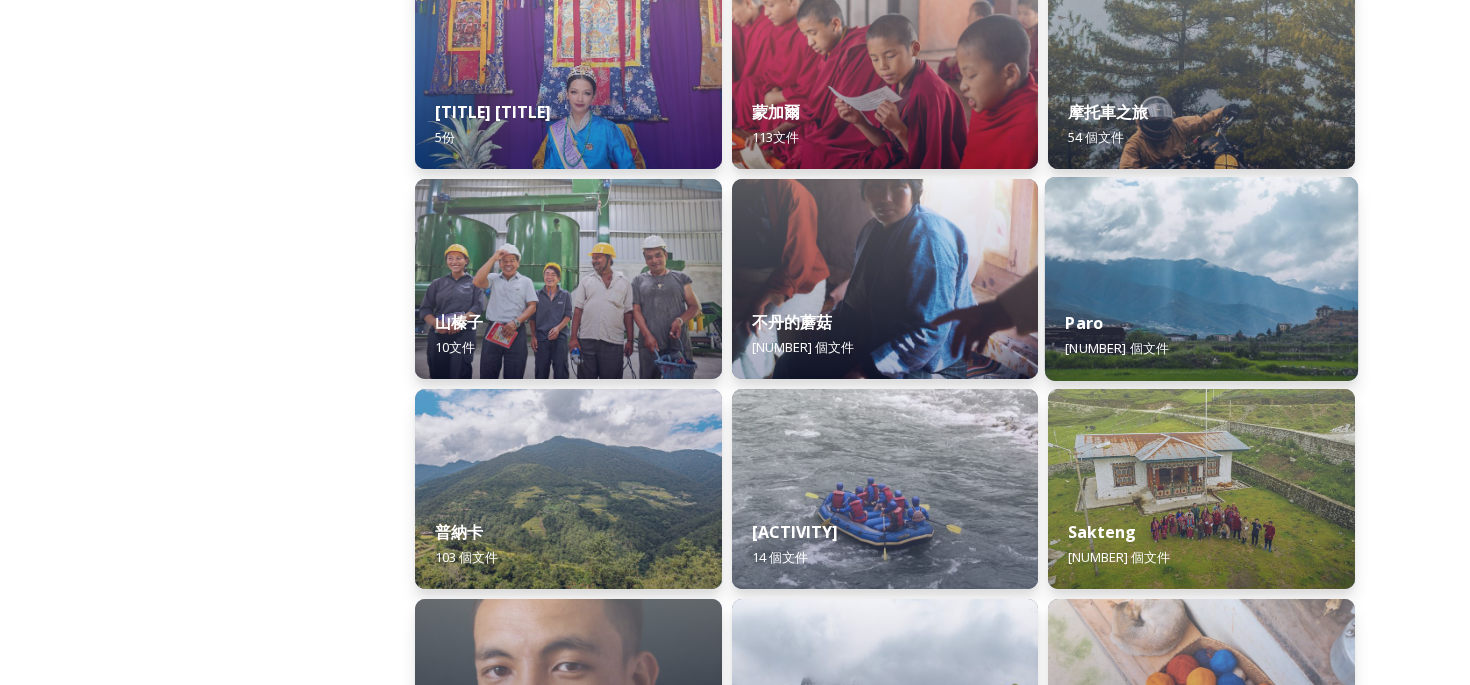 click on "[NAME] [NUMBER] 文件" at bounding box center (1201, 335) 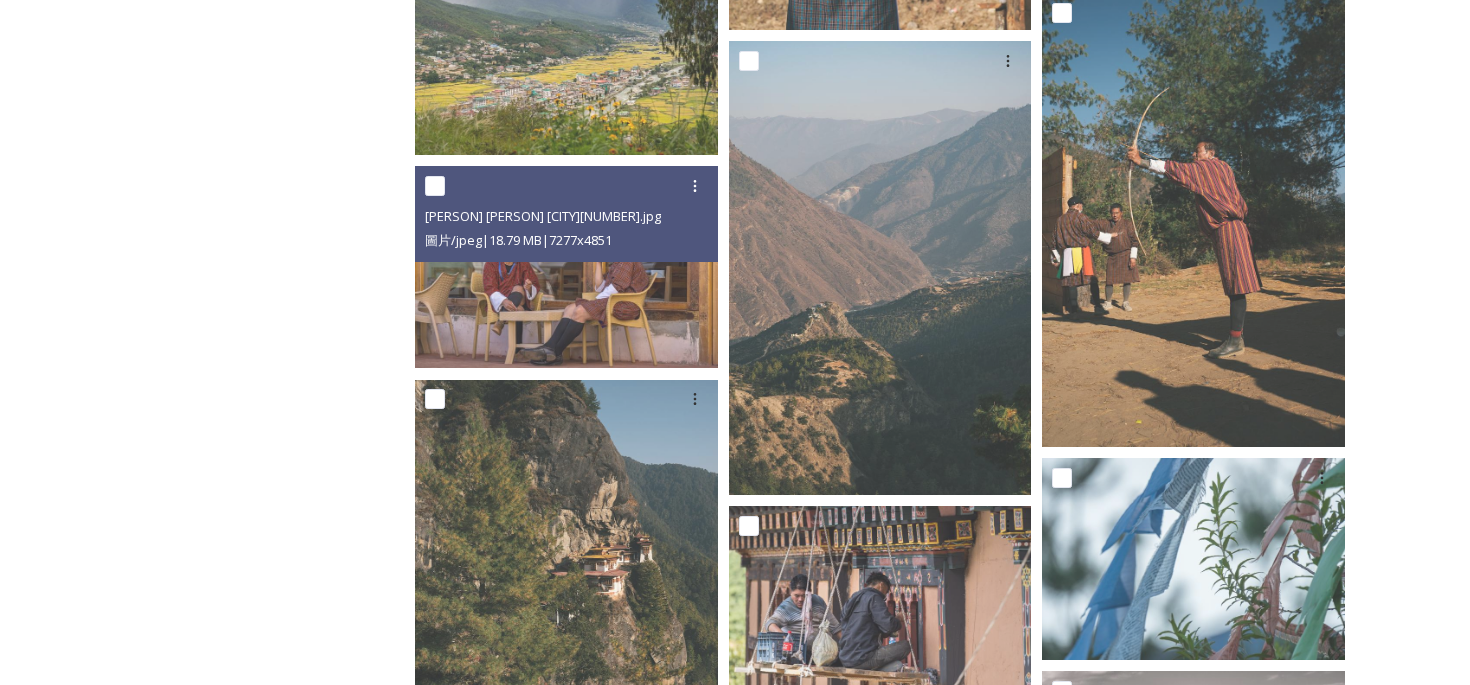 scroll, scrollTop: 4339, scrollLeft: 0, axis: vertical 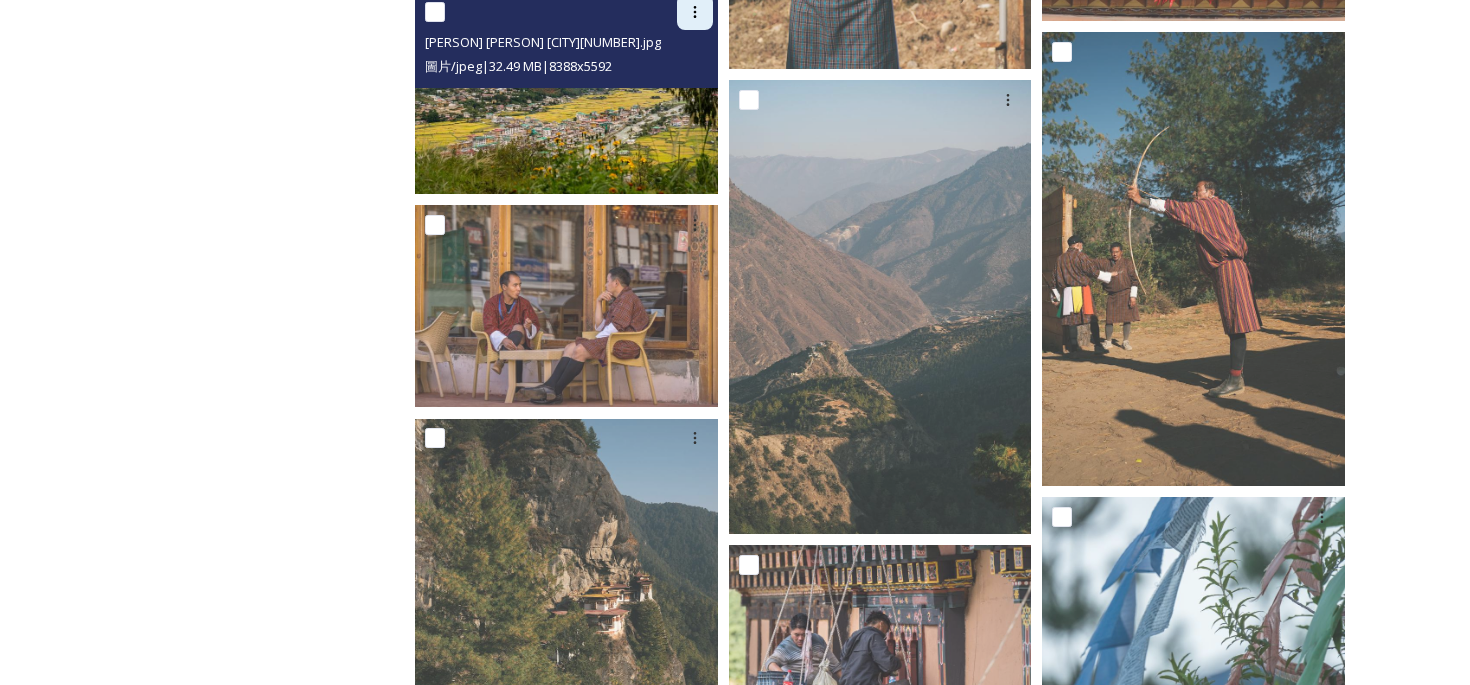 click at bounding box center (695, 12) 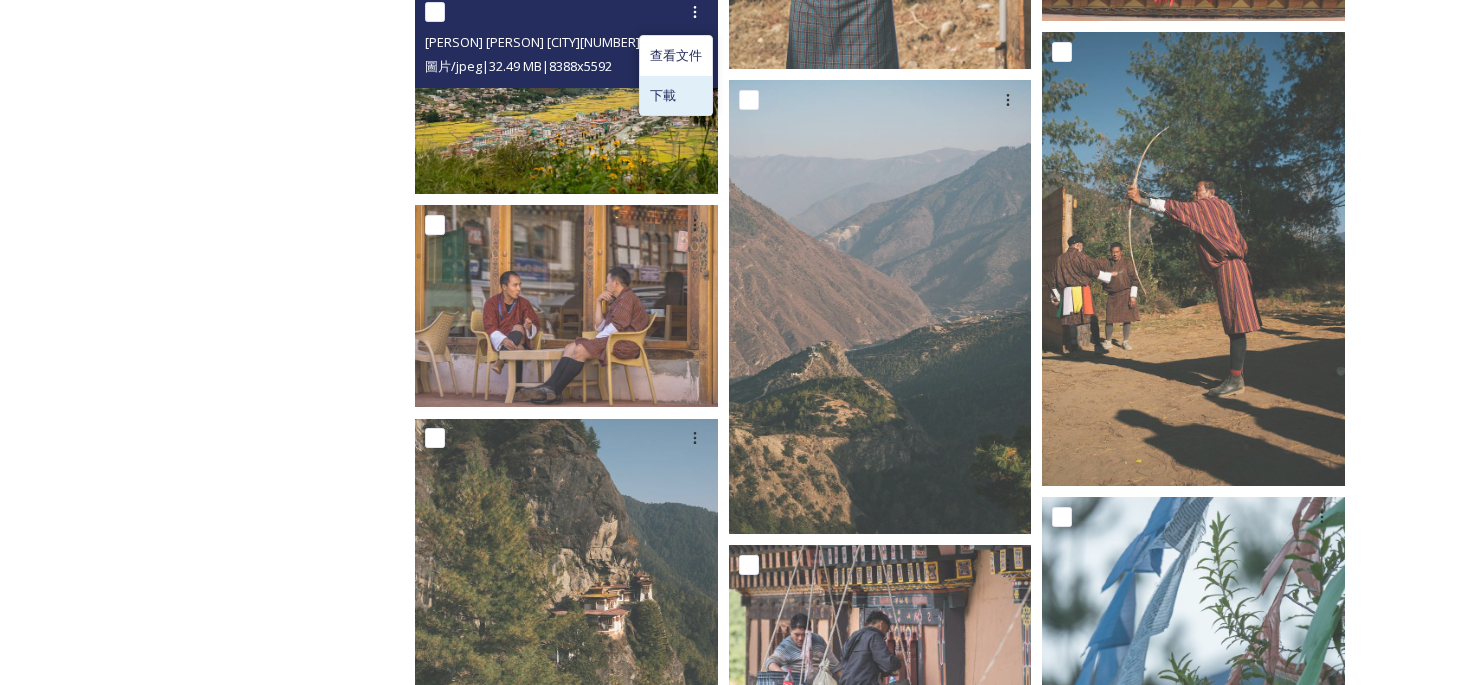 click on "下載" at bounding box center (676, 95) 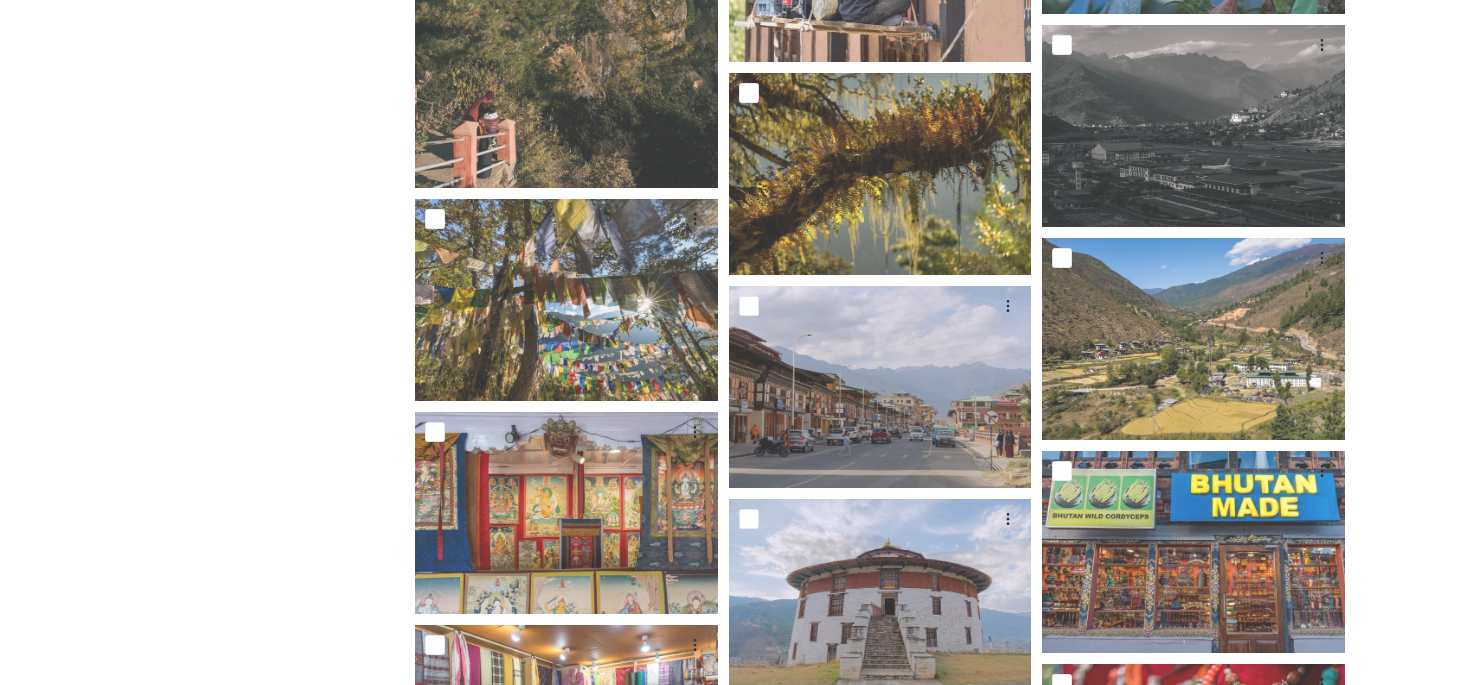 scroll, scrollTop: 4634, scrollLeft: 0, axis: vertical 